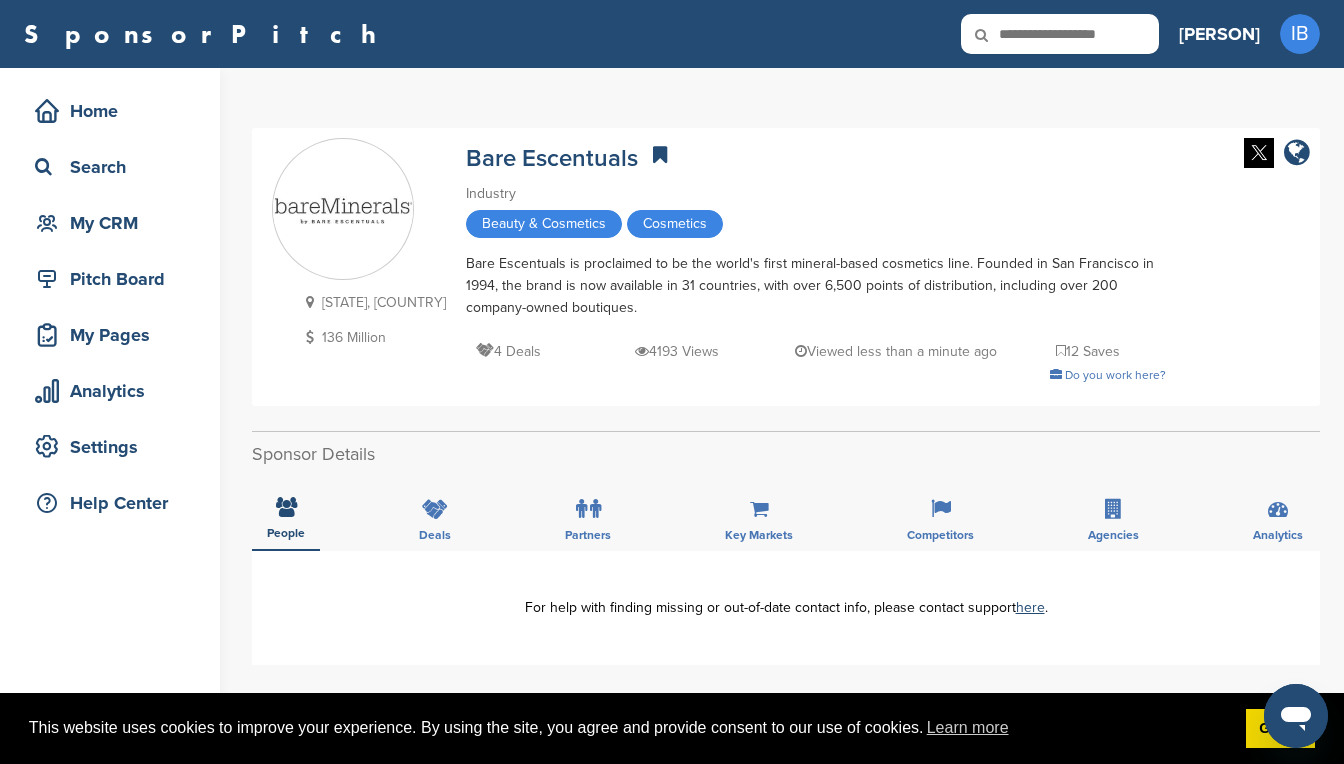 scroll, scrollTop: 0, scrollLeft: 0, axis: both 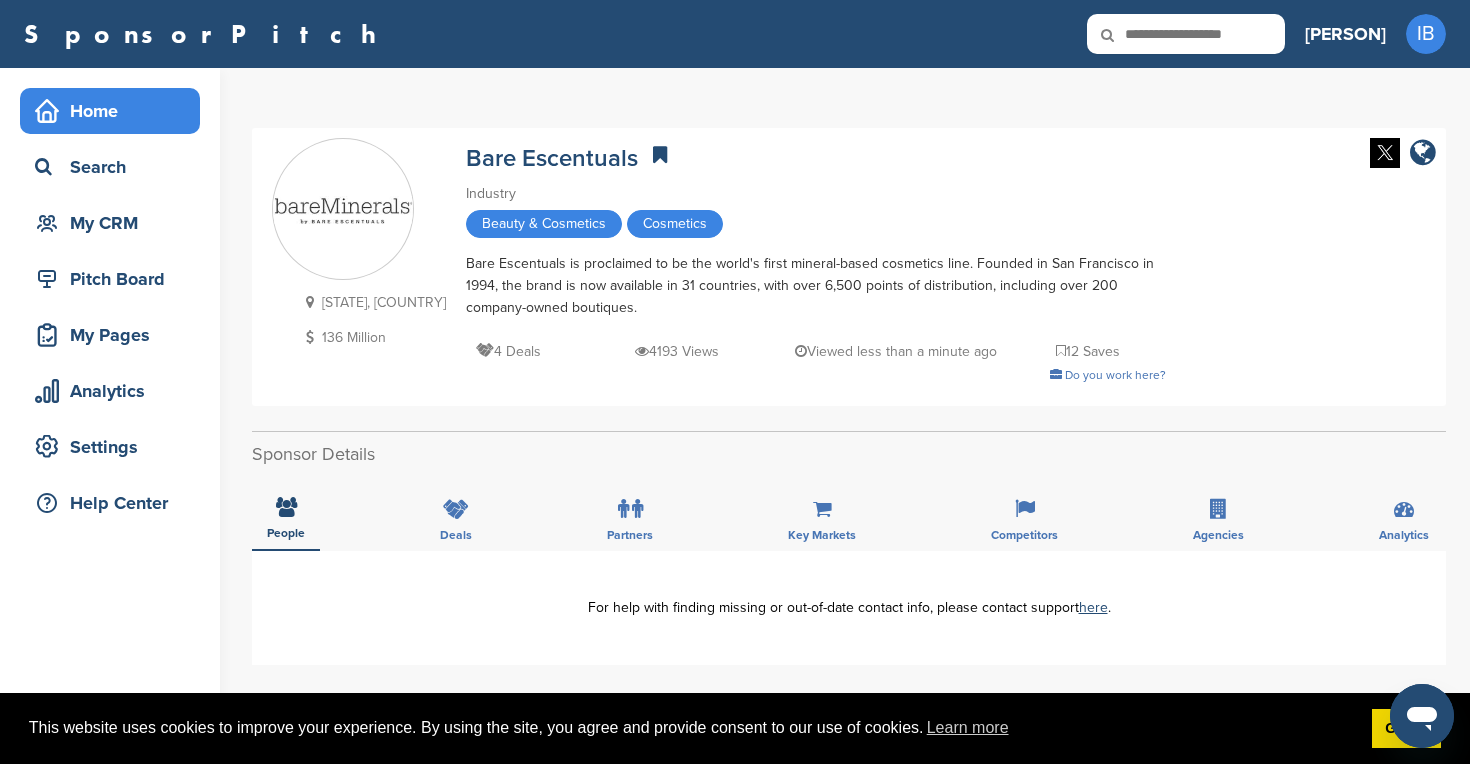 click on "Home" at bounding box center [115, 111] 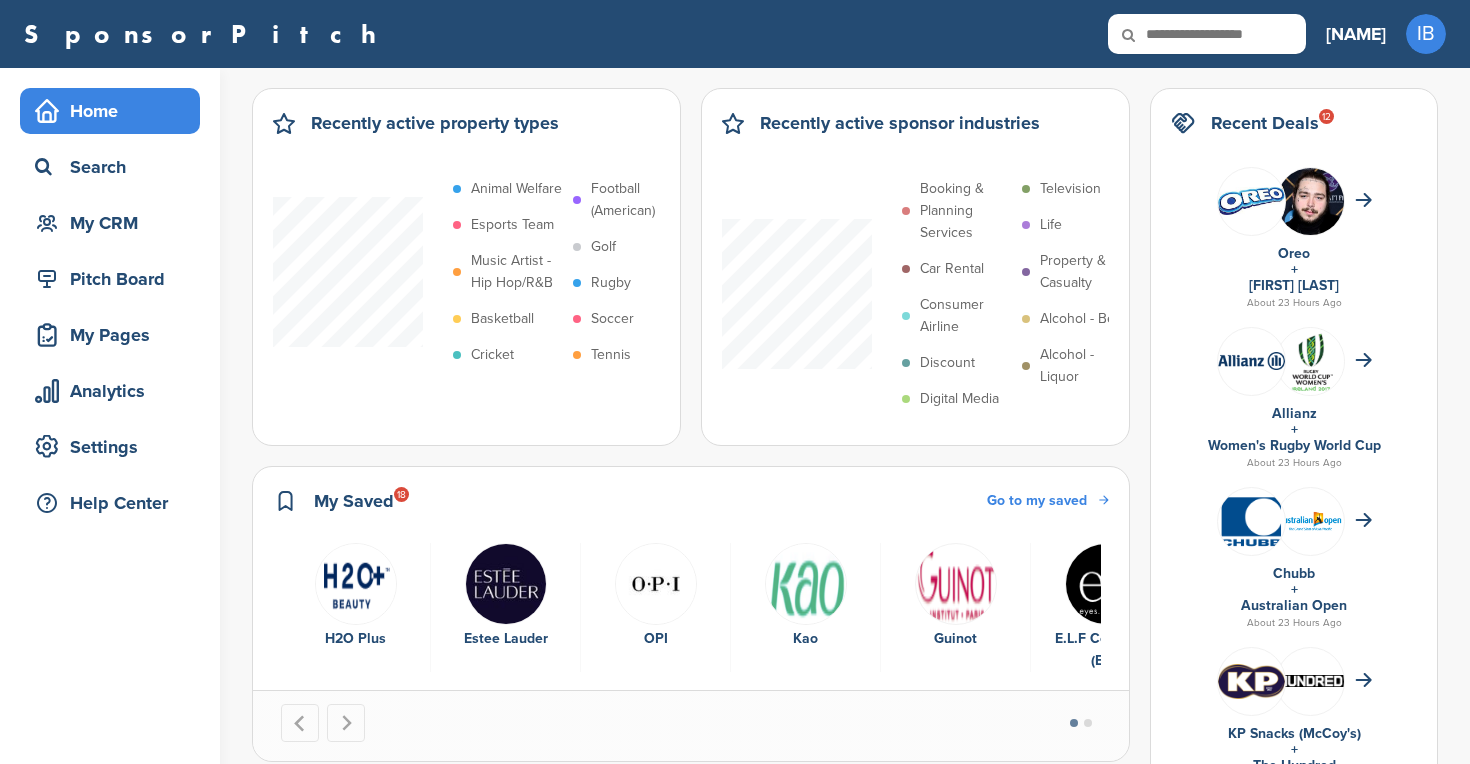 scroll, scrollTop: 0, scrollLeft: 0, axis: both 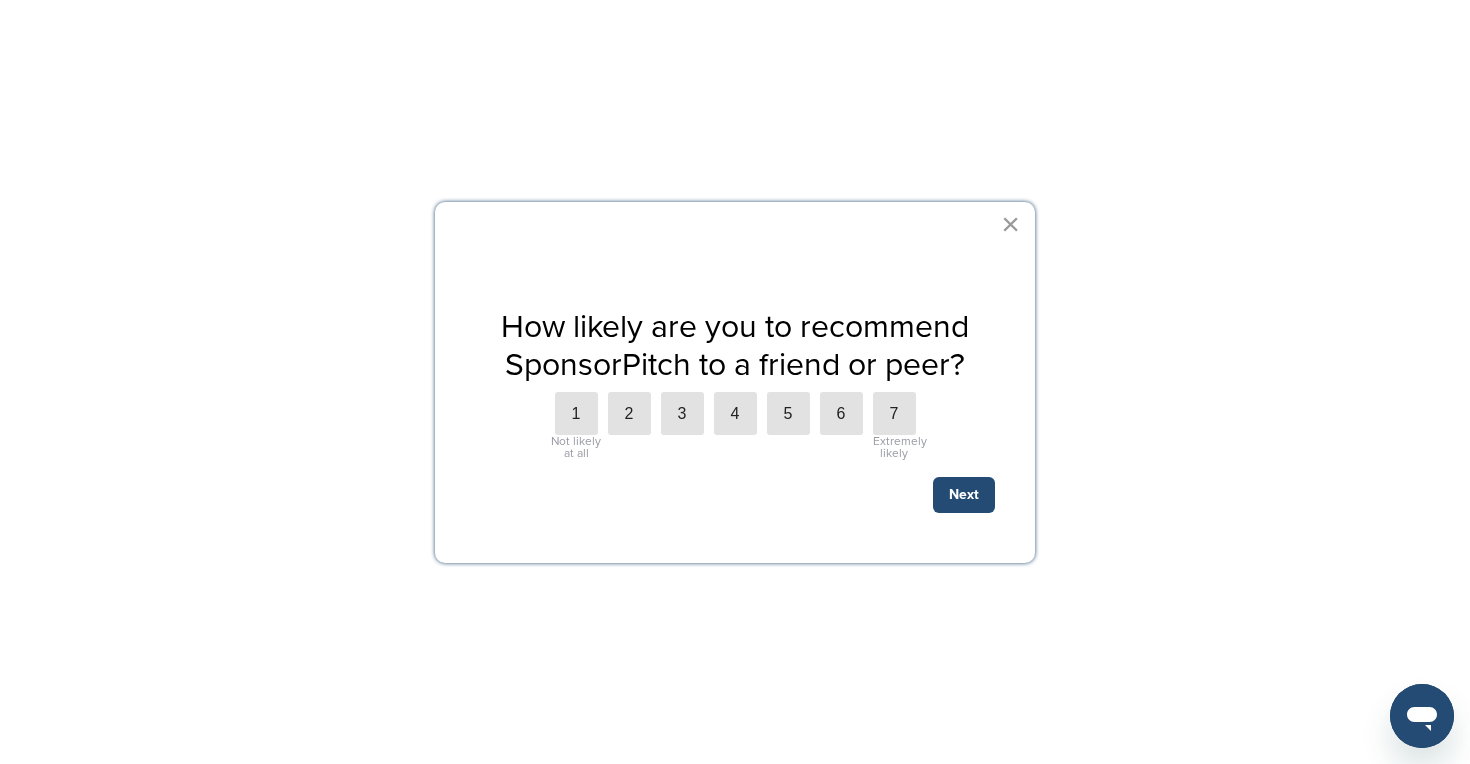 click on "×" at bounding box center [1010, 224] 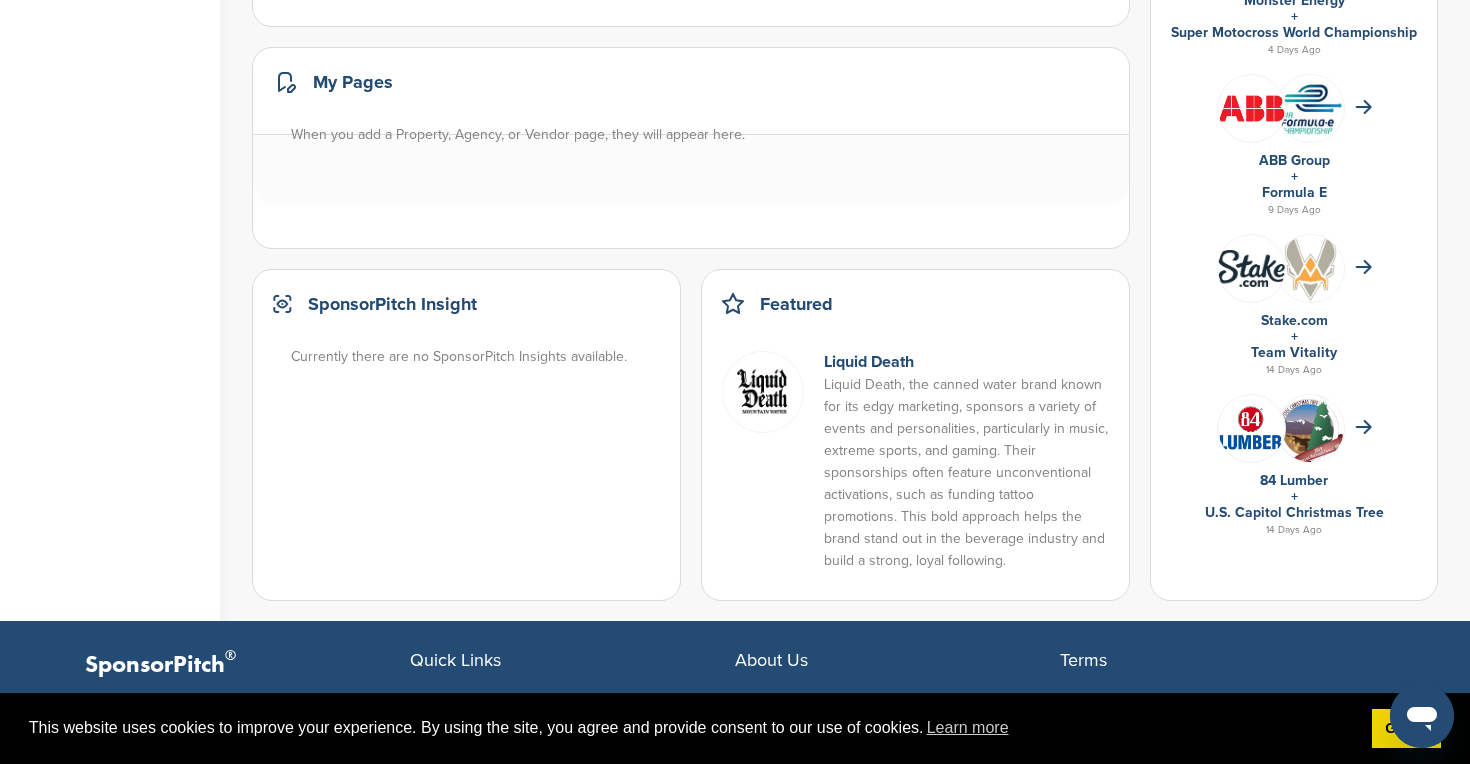 scroll, scrollTop: 1205, scrollLeft: 0, axis: vertical 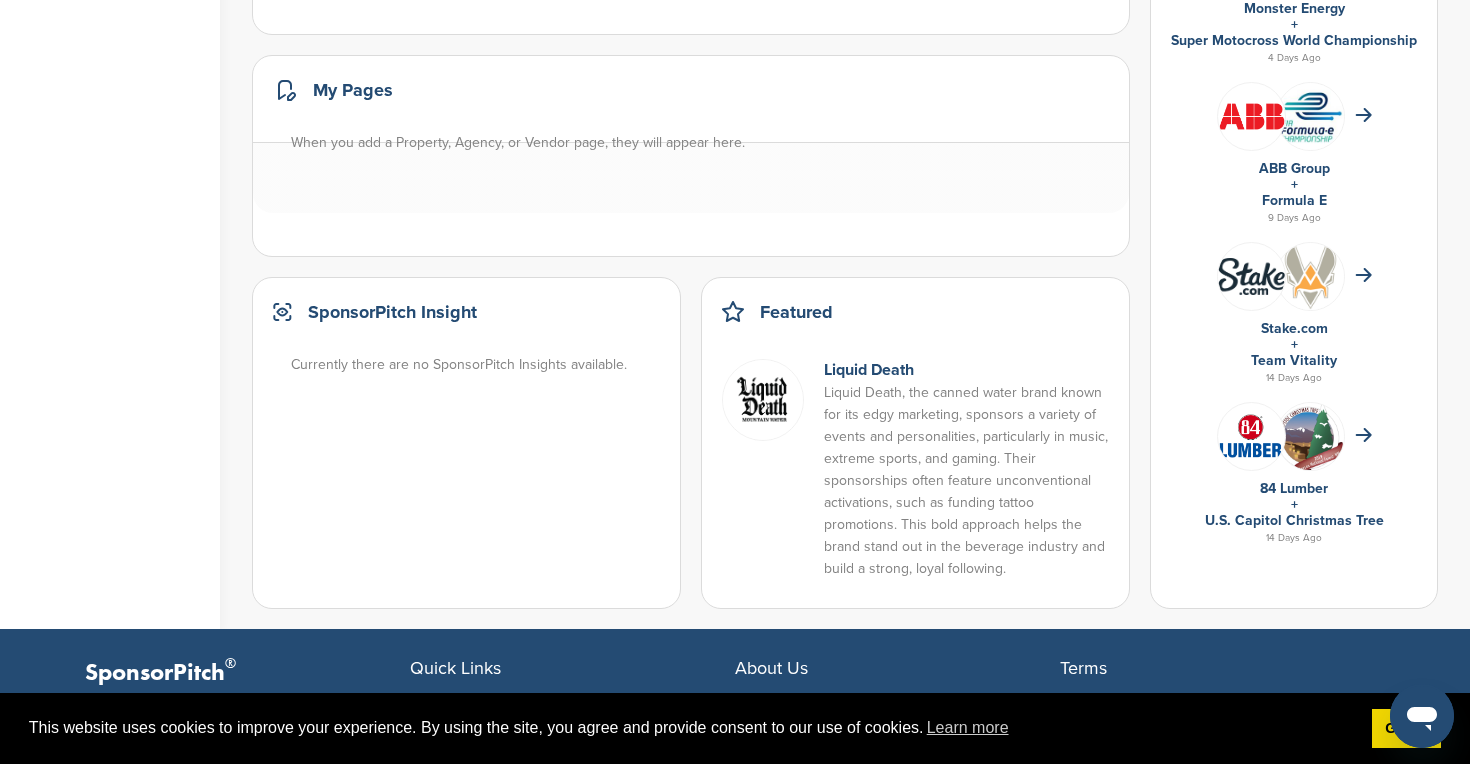 click on "My Pages" at bounding box center [353, 90] 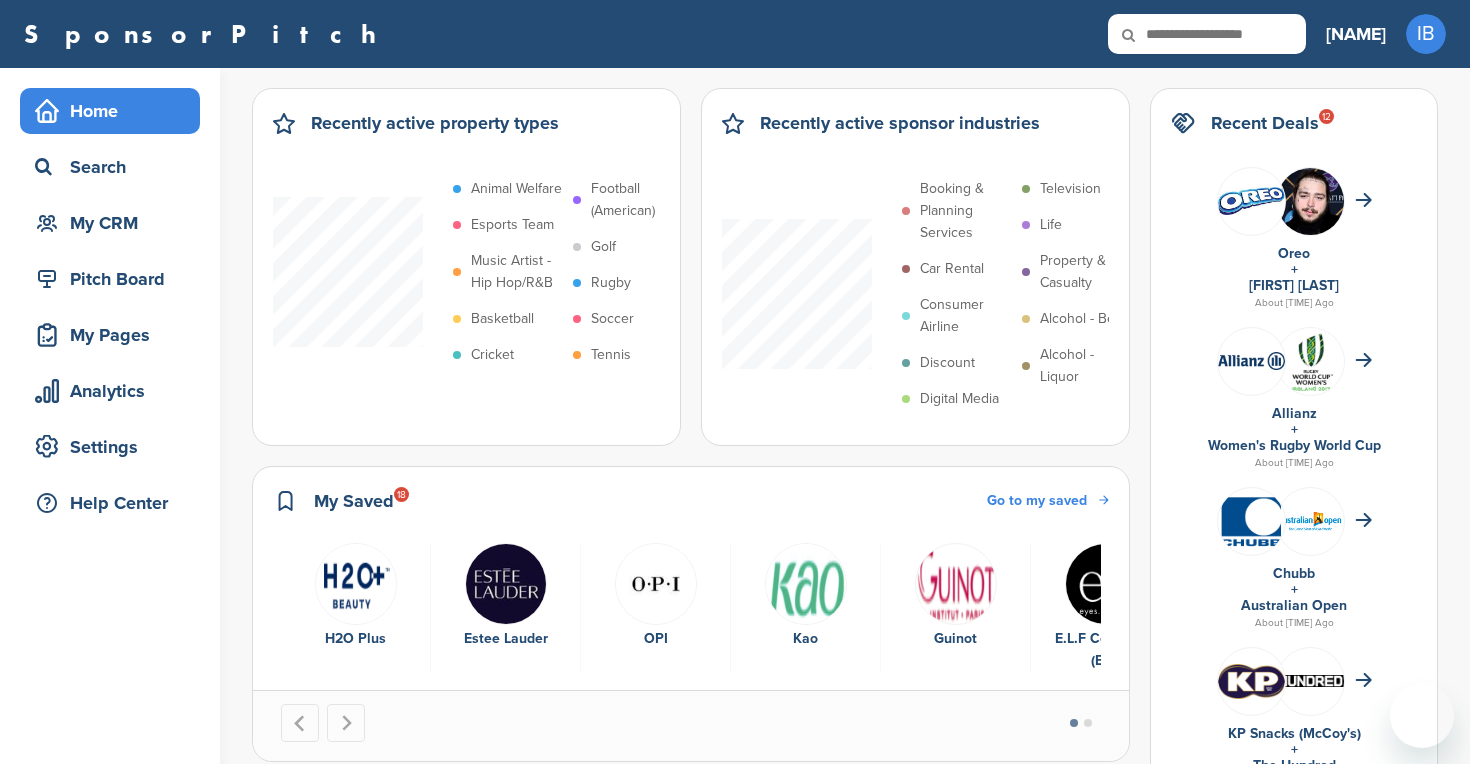 scroll, scrollTop: 0, scrollLeft: 0, axis: both 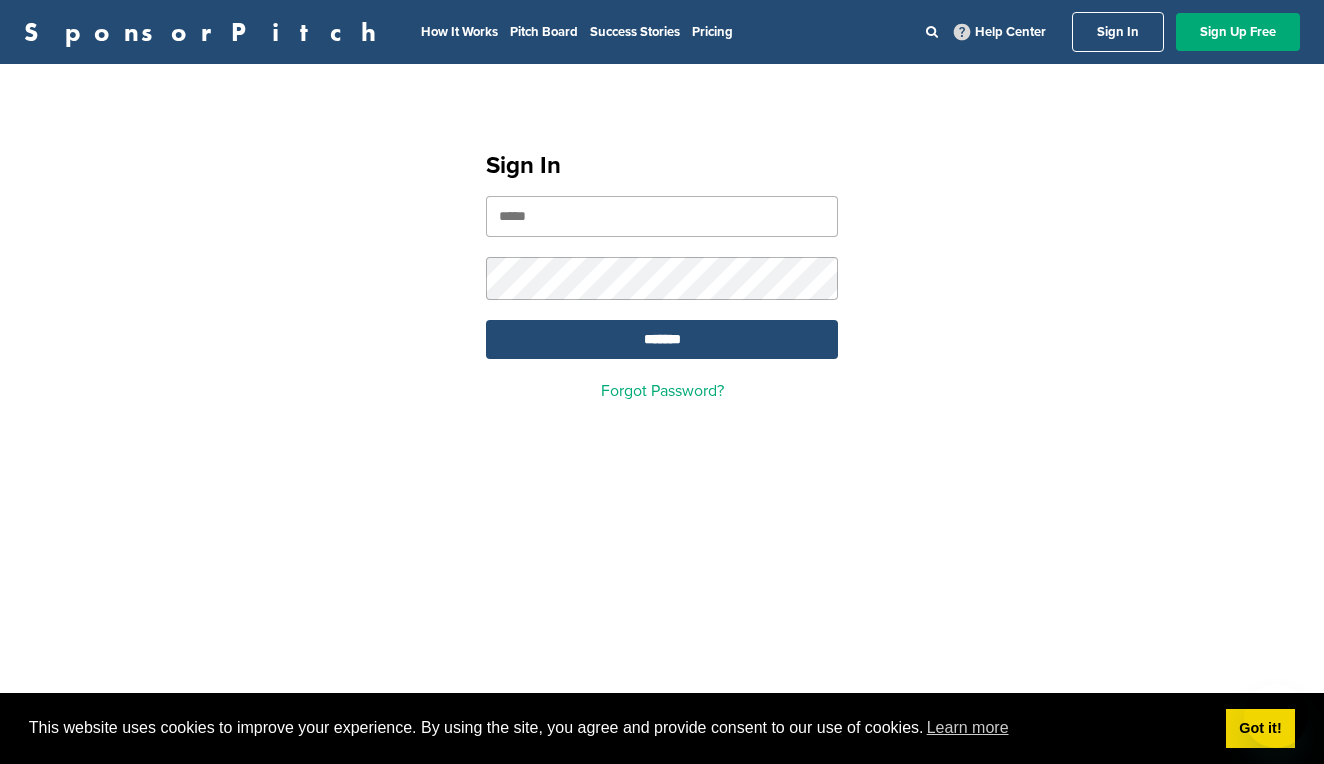 click at bounding box center [662, 216] 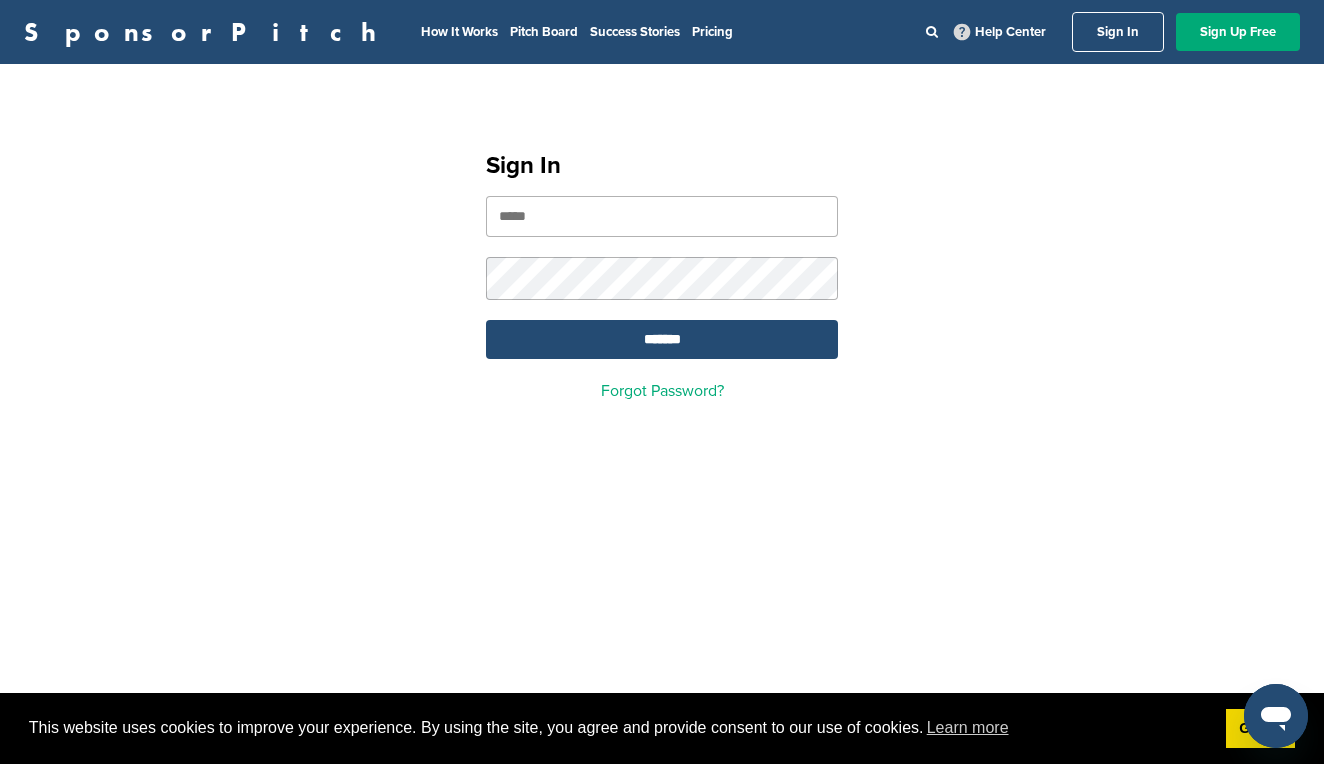 scroll, scrollTop: 0, scrollLeft: 0, axis: both 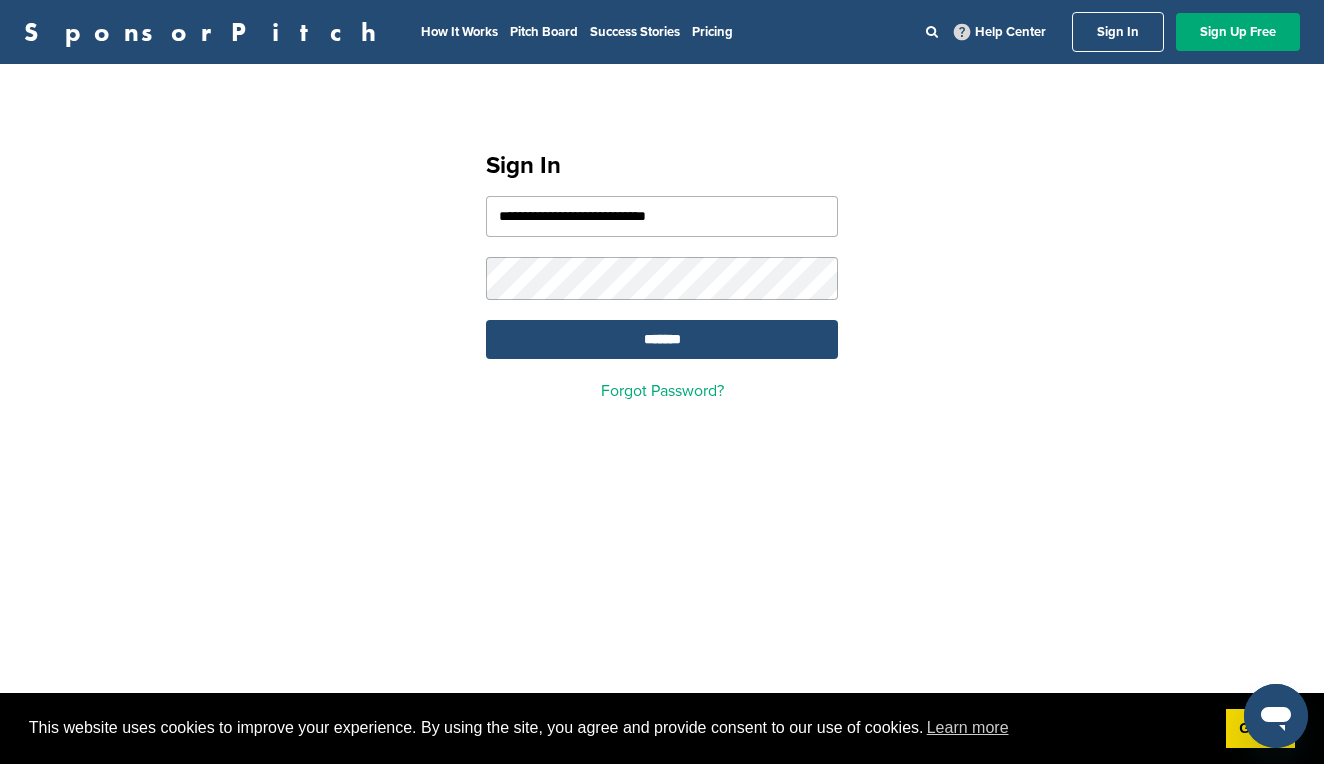 click on "*******" at bounding box center [662, 339] 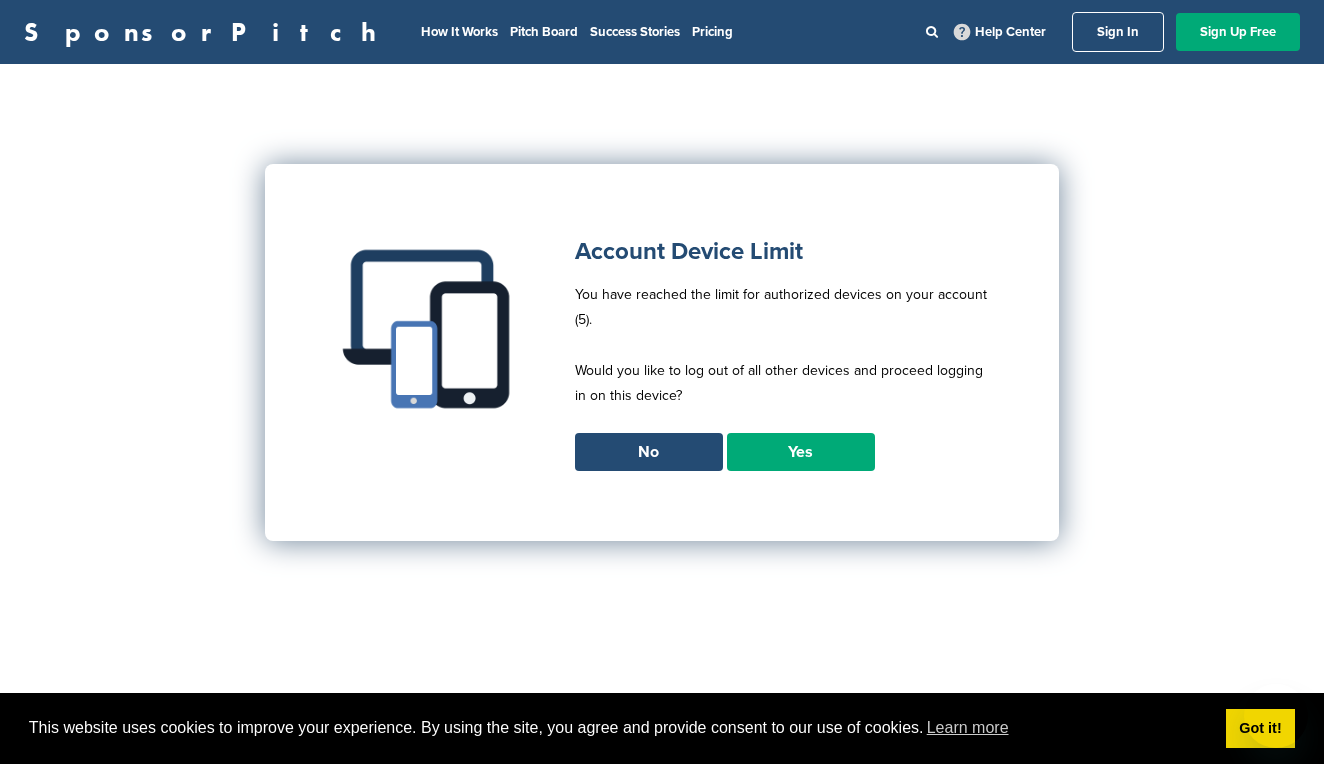 scroll, scrollTop: 0, scrollLeft: 0, axis: both 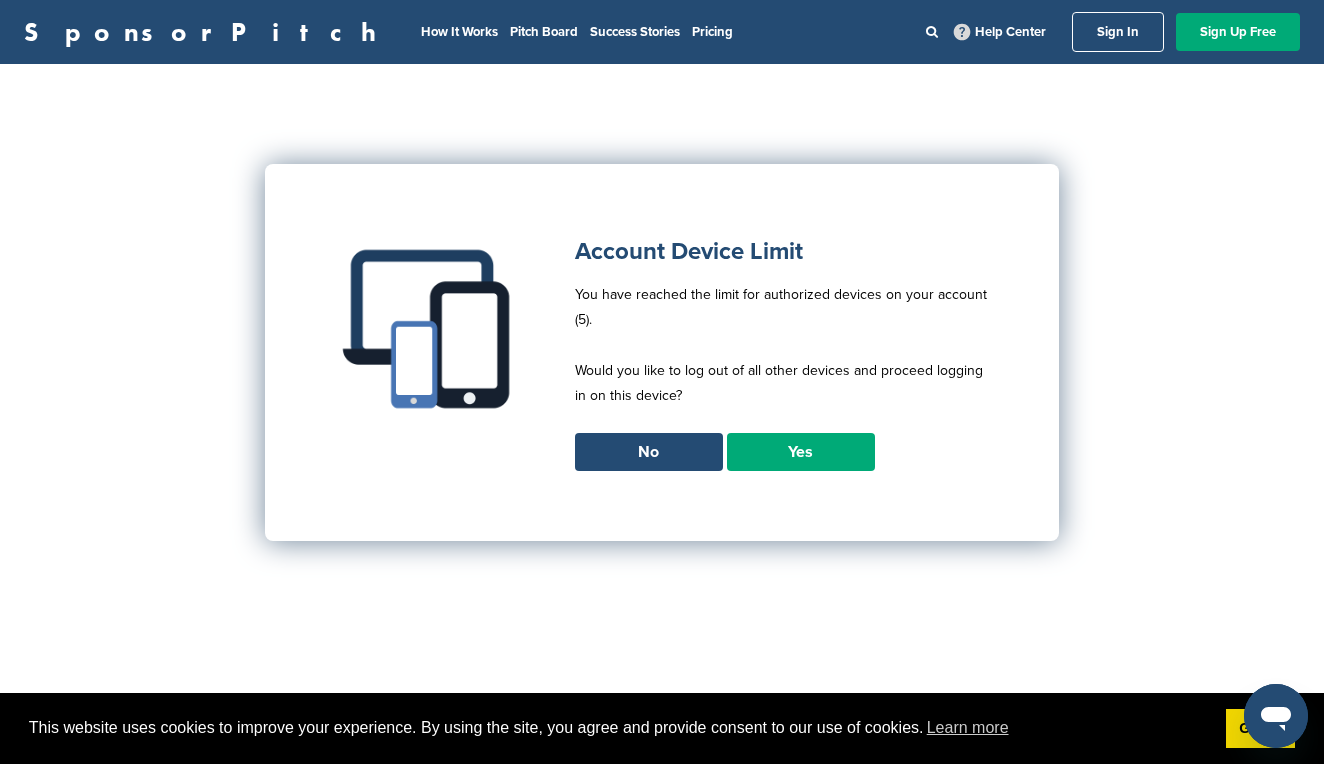 click on "Yes" at bounding box center [801, 452] 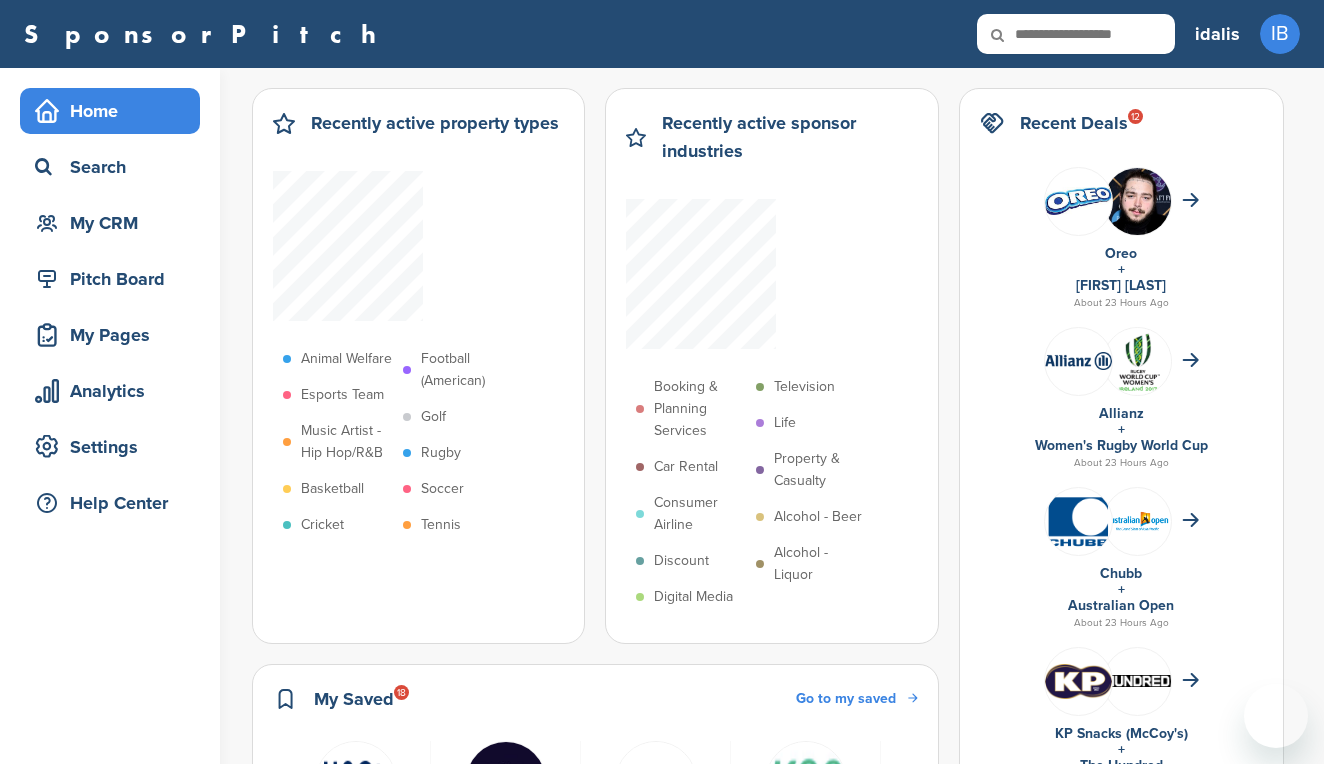 scroll, scrollTop: 0, scrollLeft: 0, axis: both 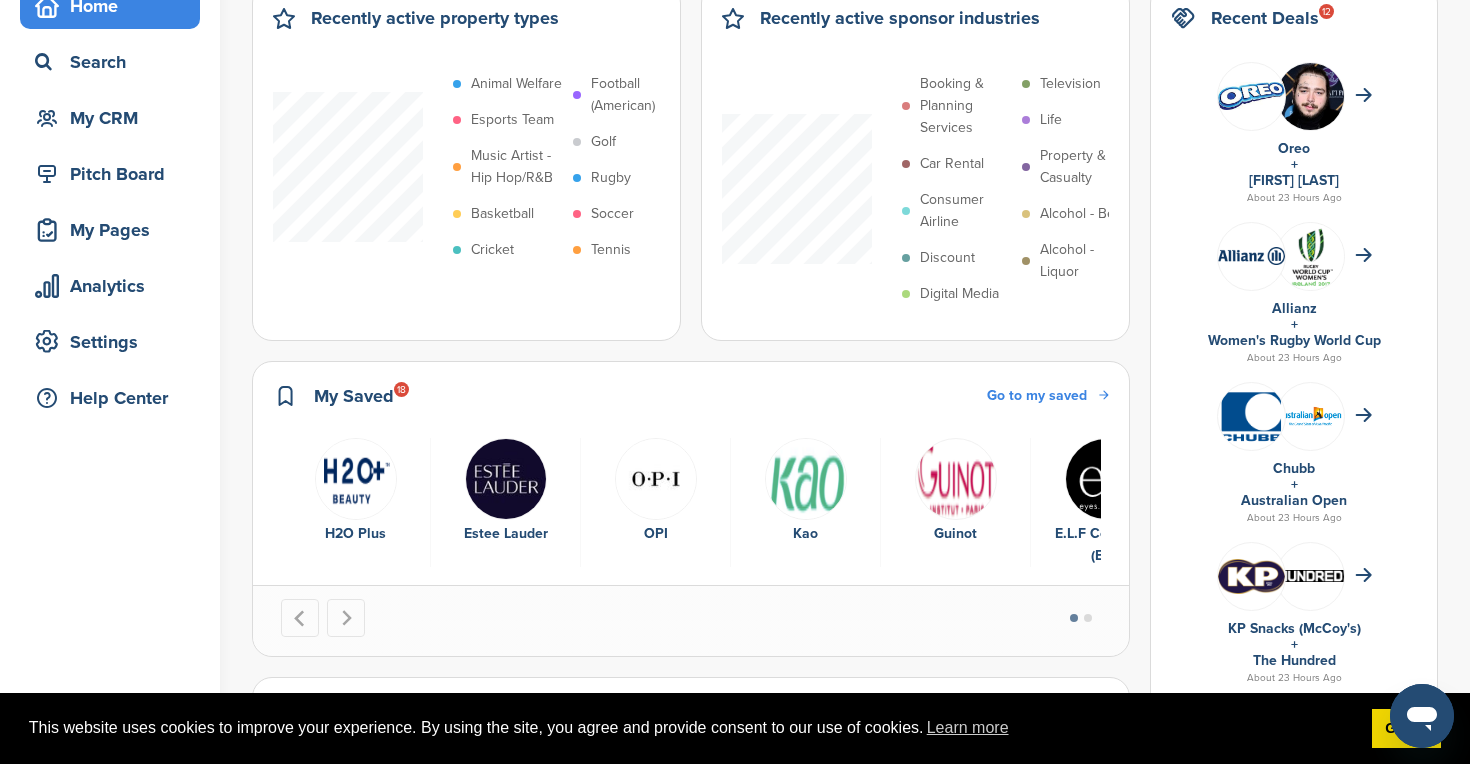click on "My Saved
18" at bounding box center (354, 396) 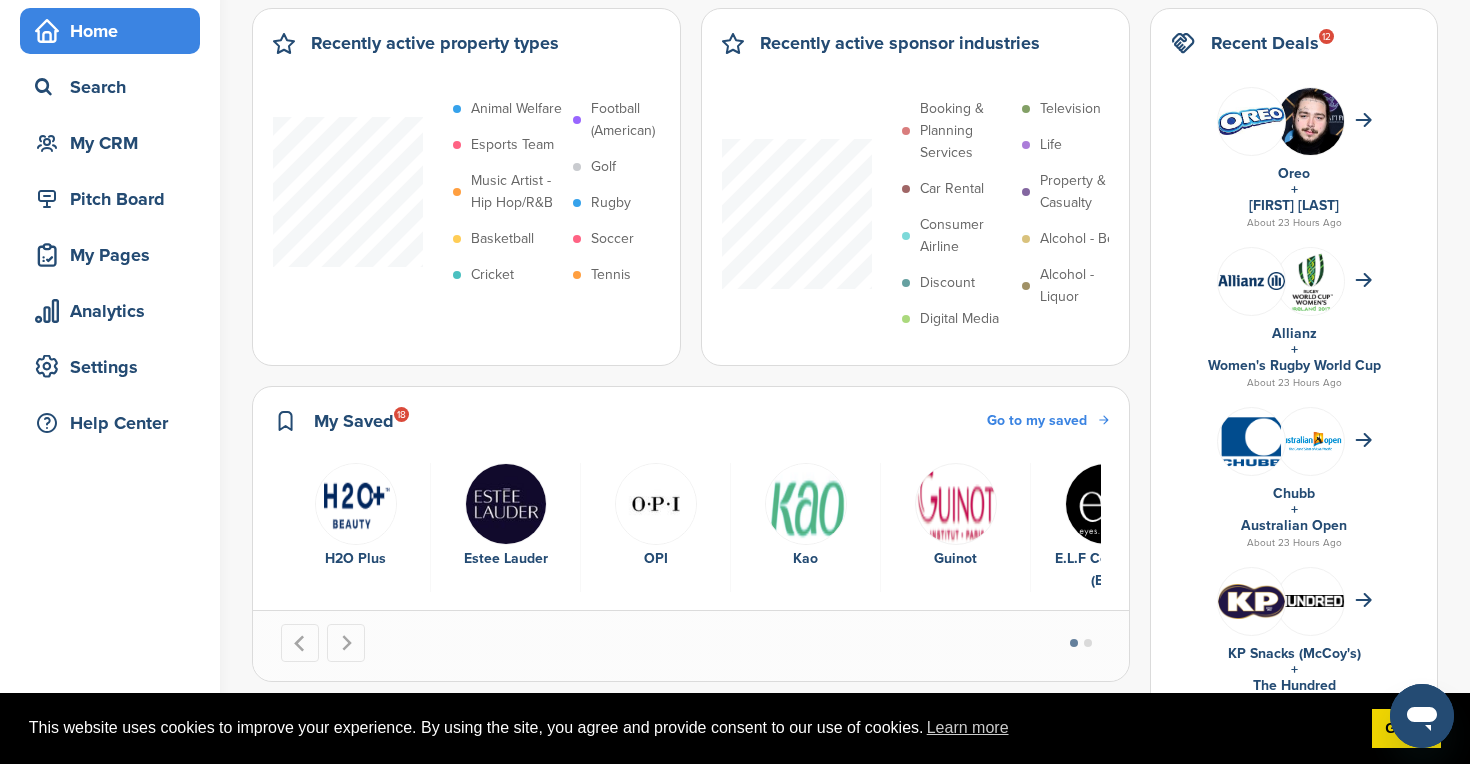 scroll, scrollTop: 134, scrollLeft: 0, axis: vertical 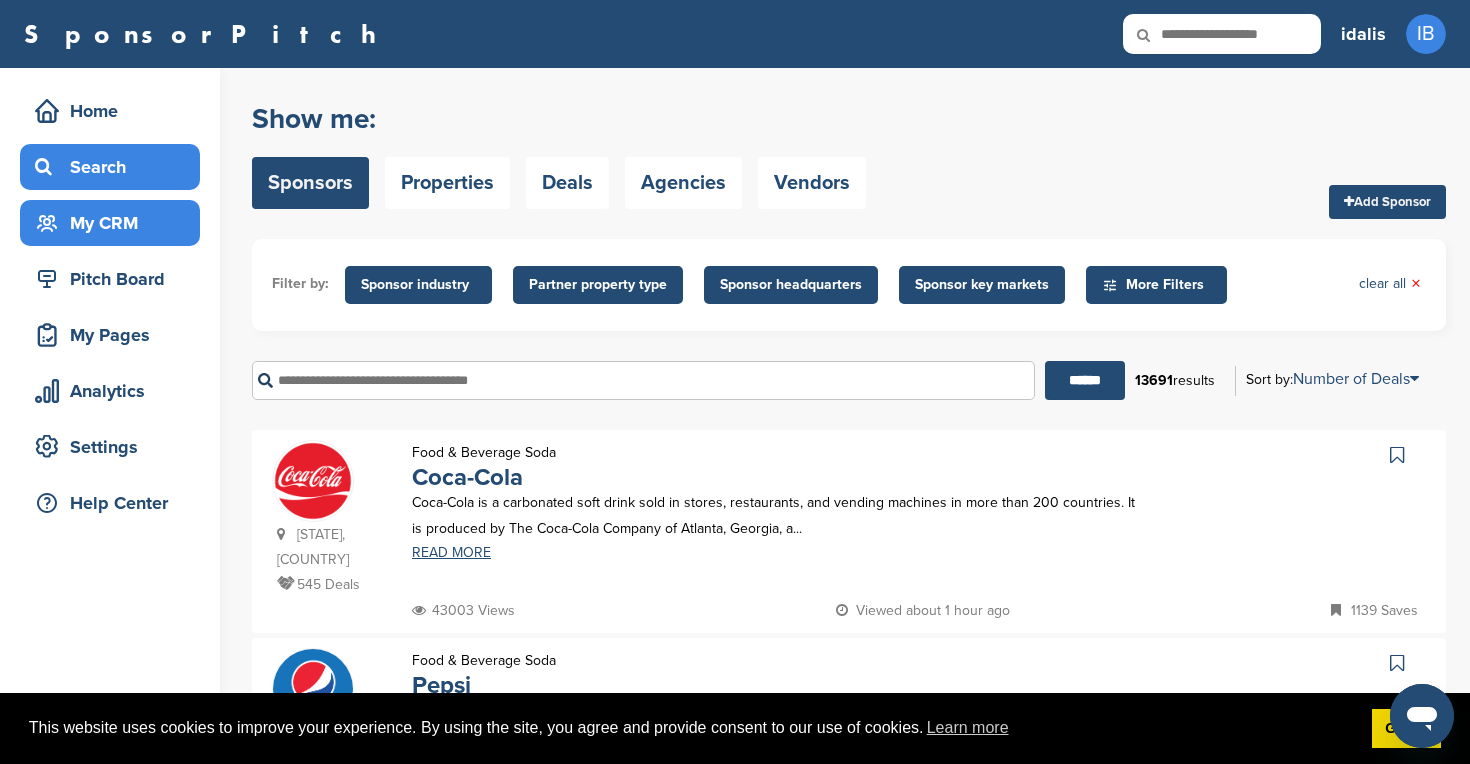 click on "My CRM" at bounding box center (115, 223) 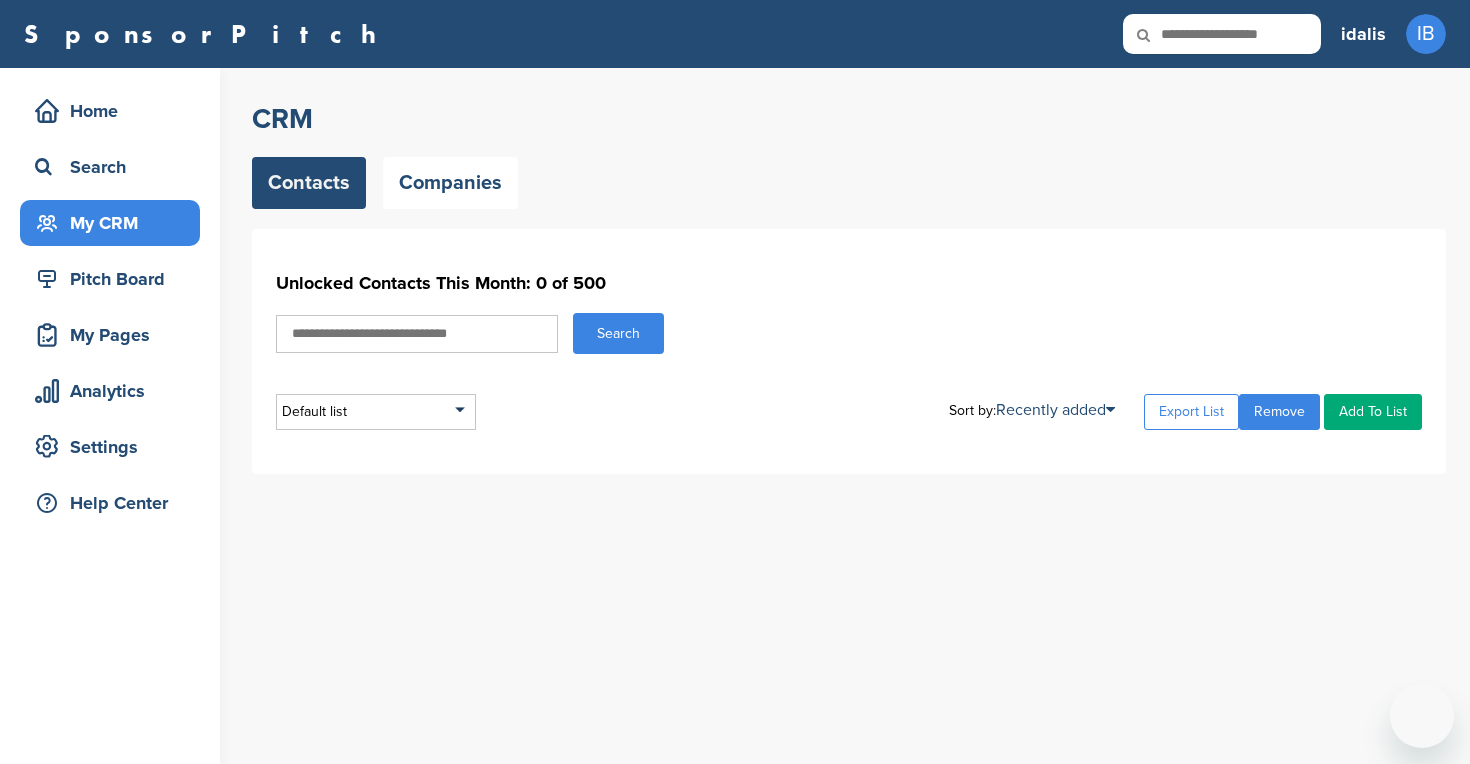 scroll, scrollTop: 0, scrollLeft: 0, axis: both 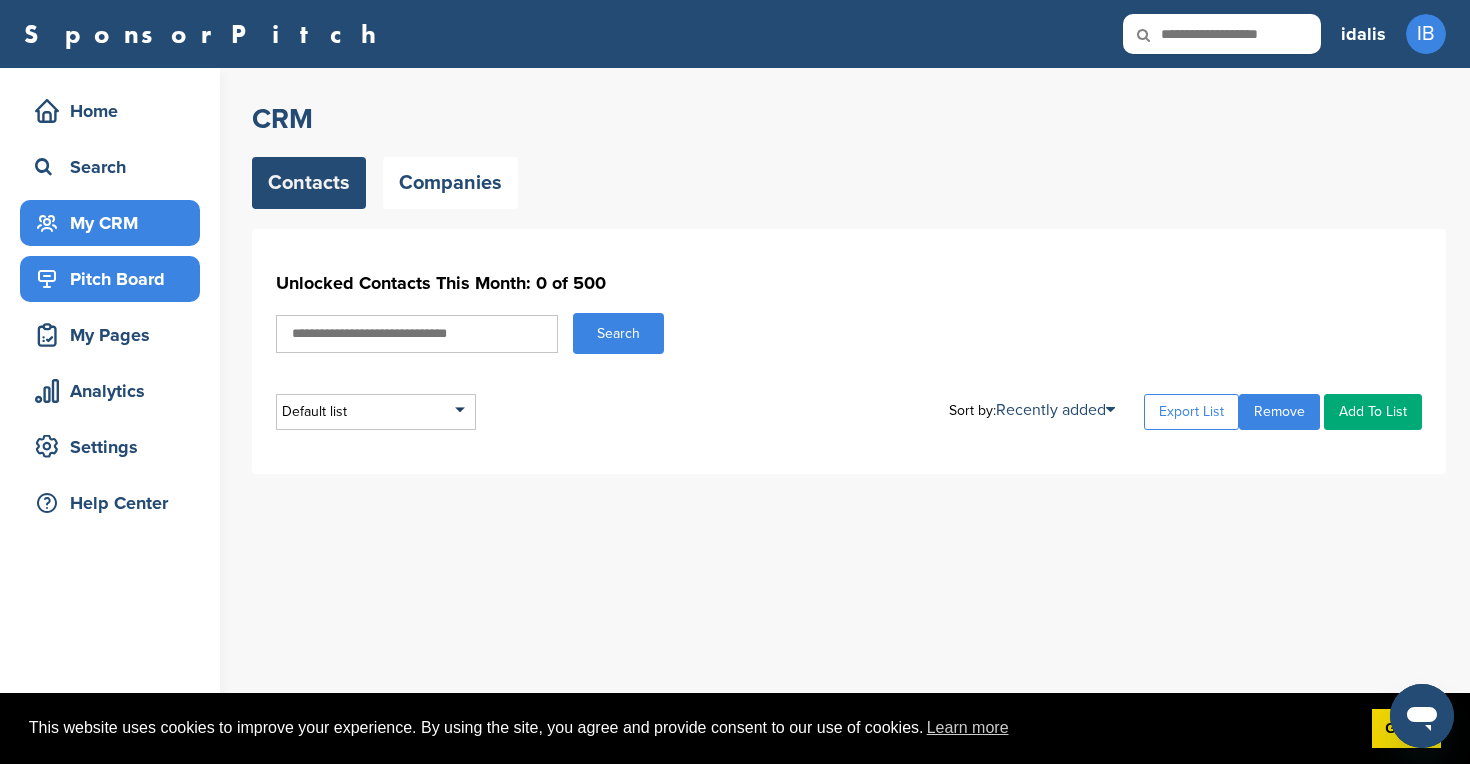 click on "Pitch Board" at bounding box center [115, 279] 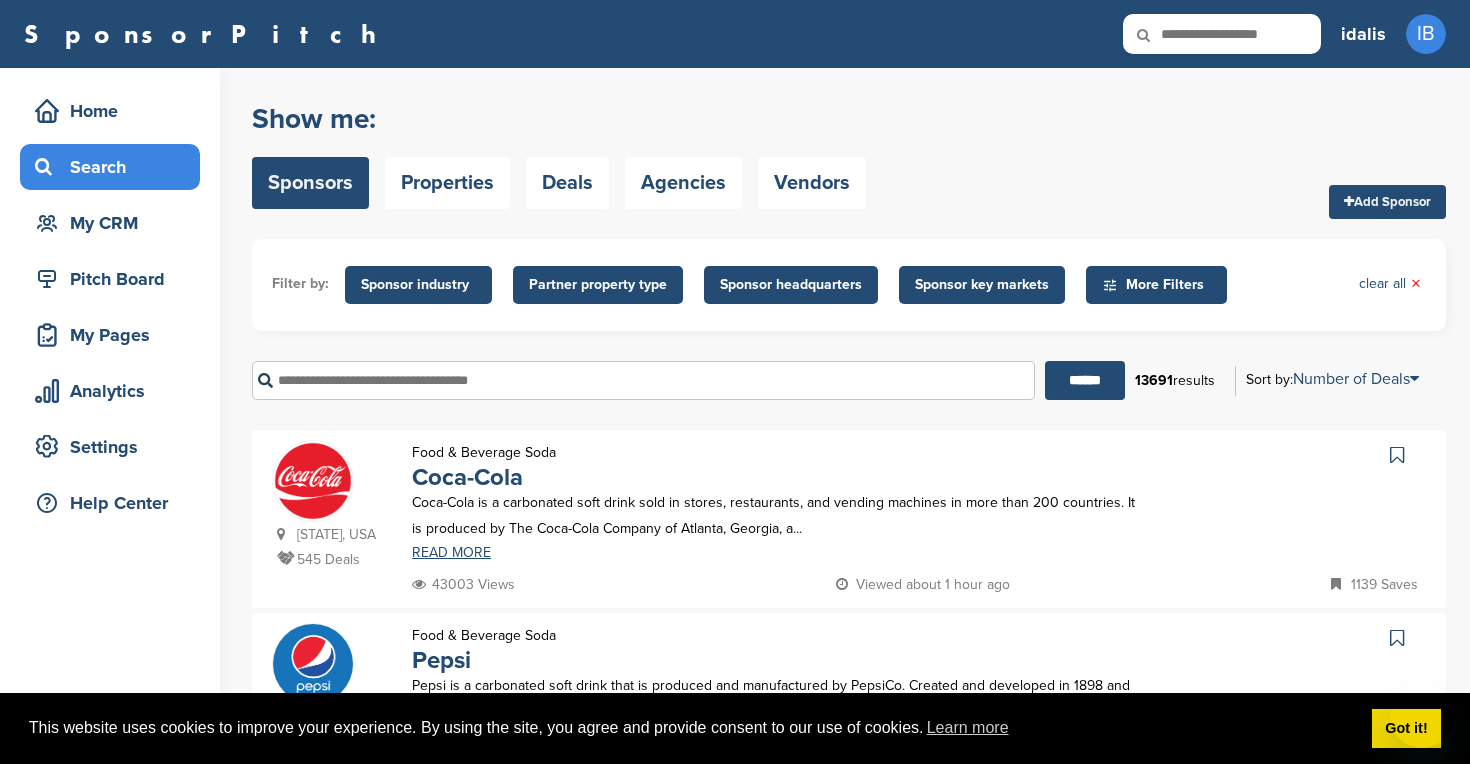 scroll, scrollTop: 0, scrollLeft: 0, axis: both 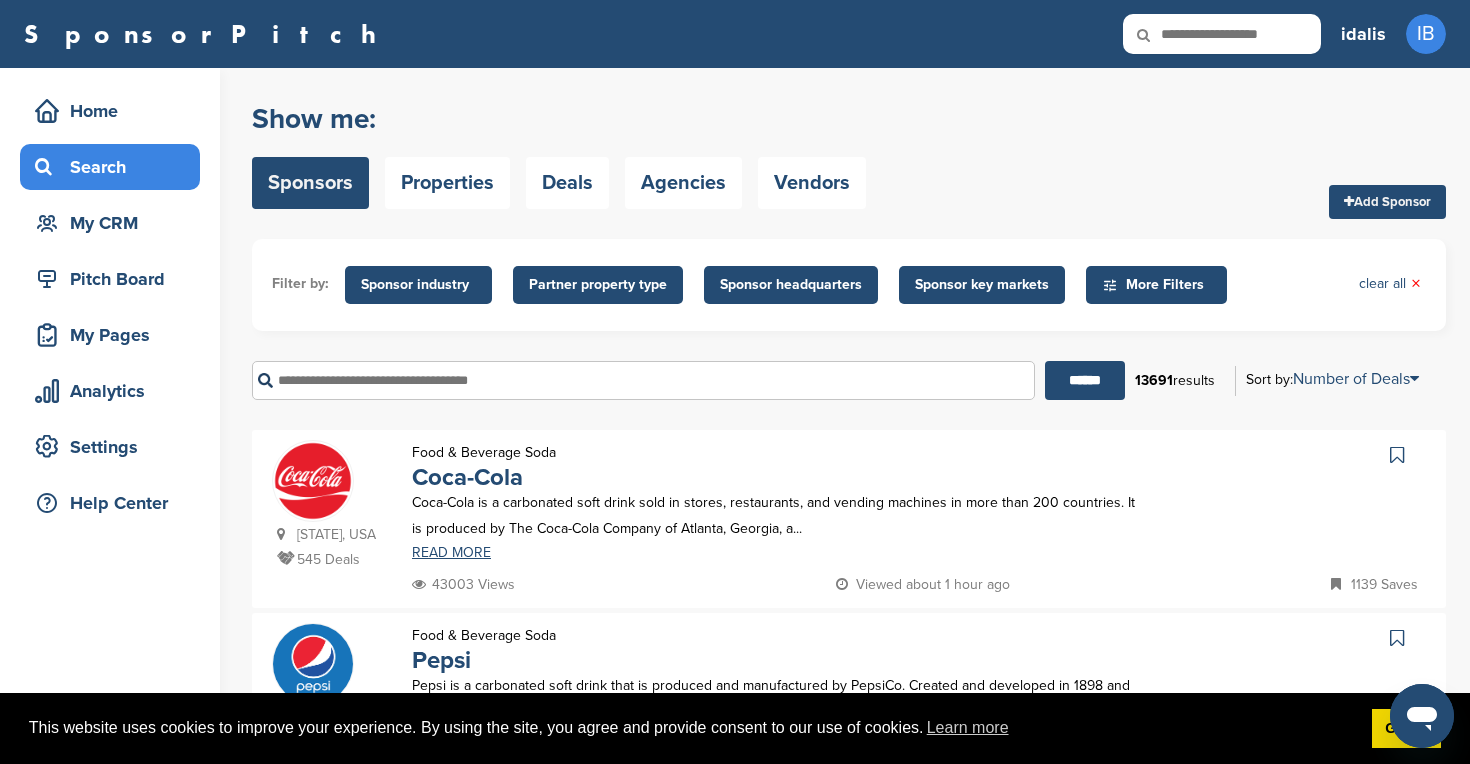 click on "Sponsor industry" at bounding box center (418, 285) 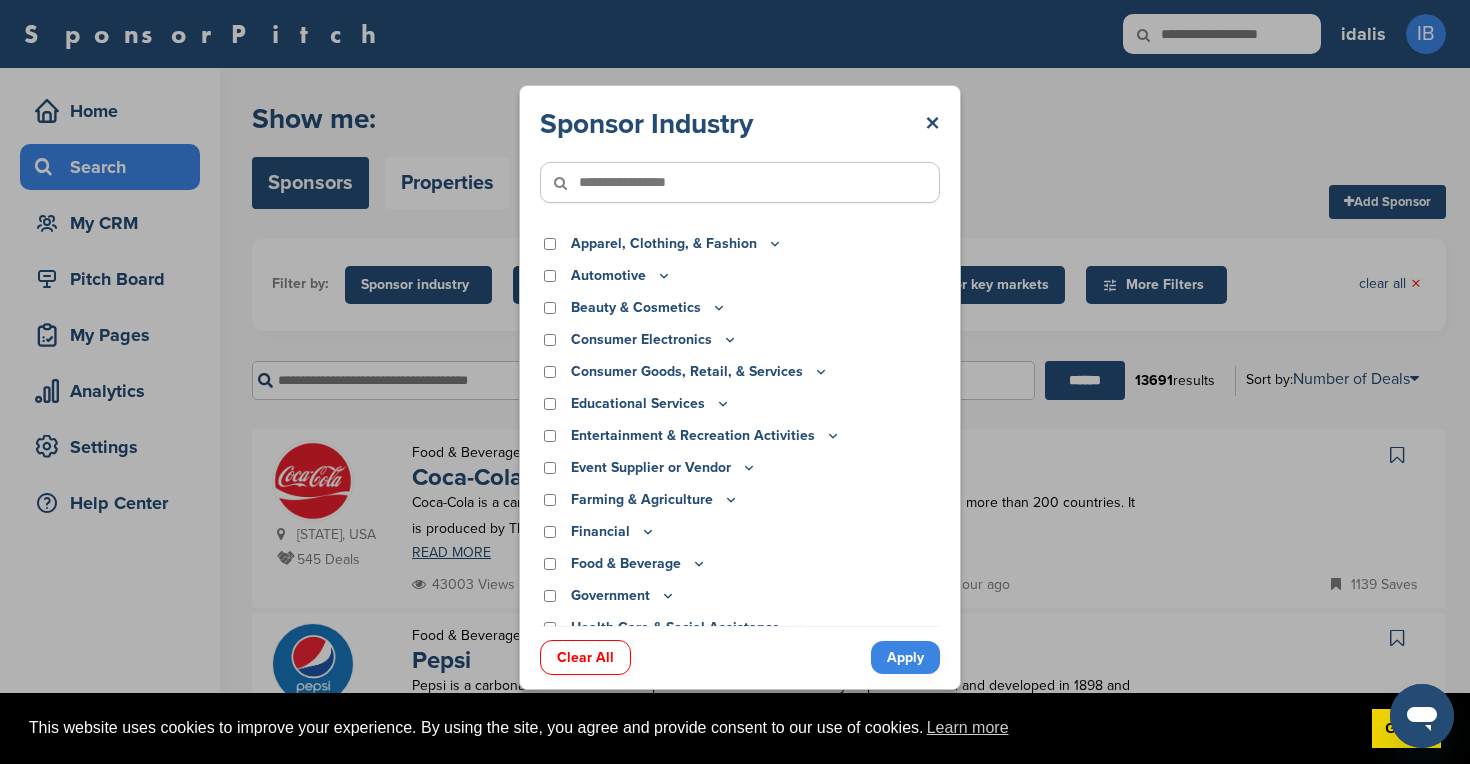click on "Beauty & Cosmetics" at bounding box center [740, 308] 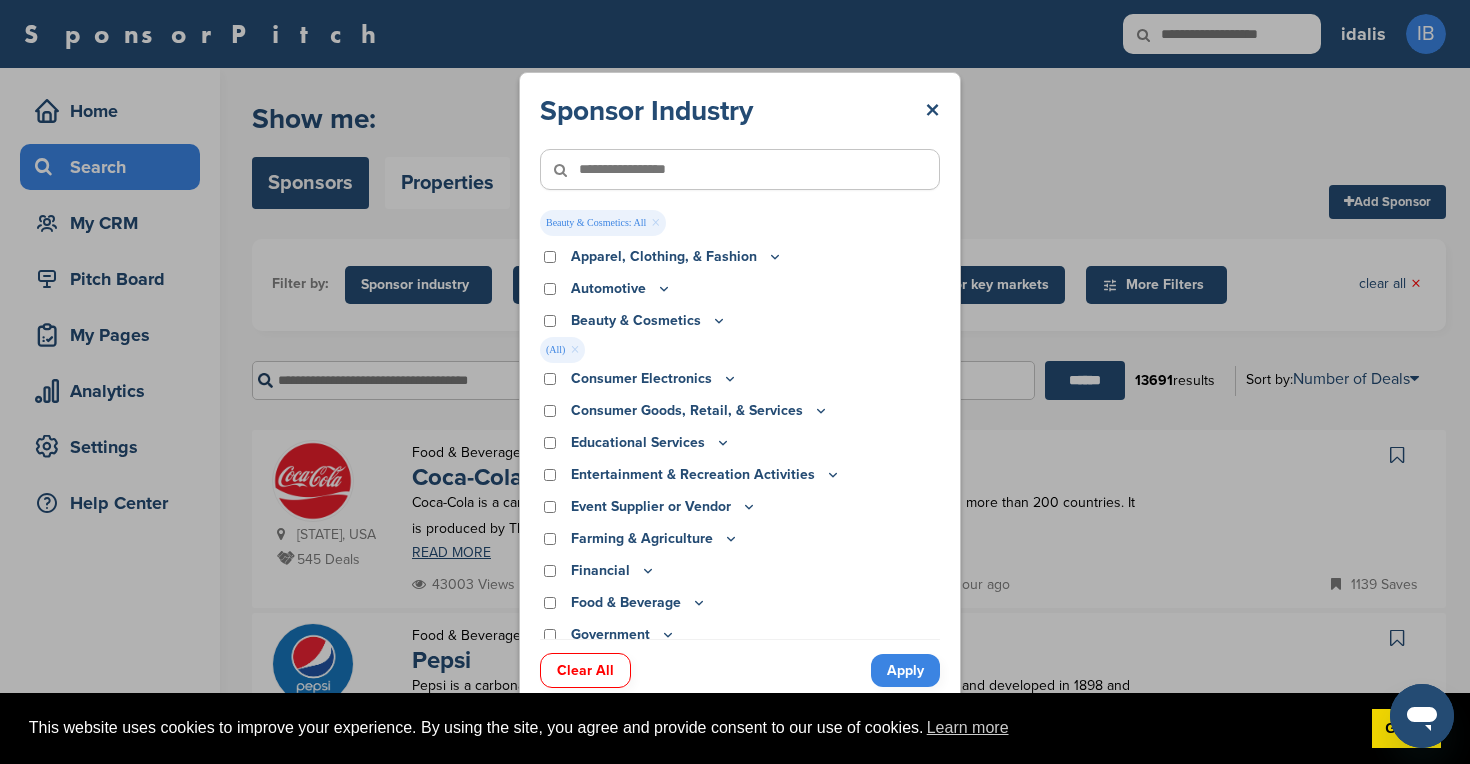 click on "Apply" at bounding box center (905, 670) 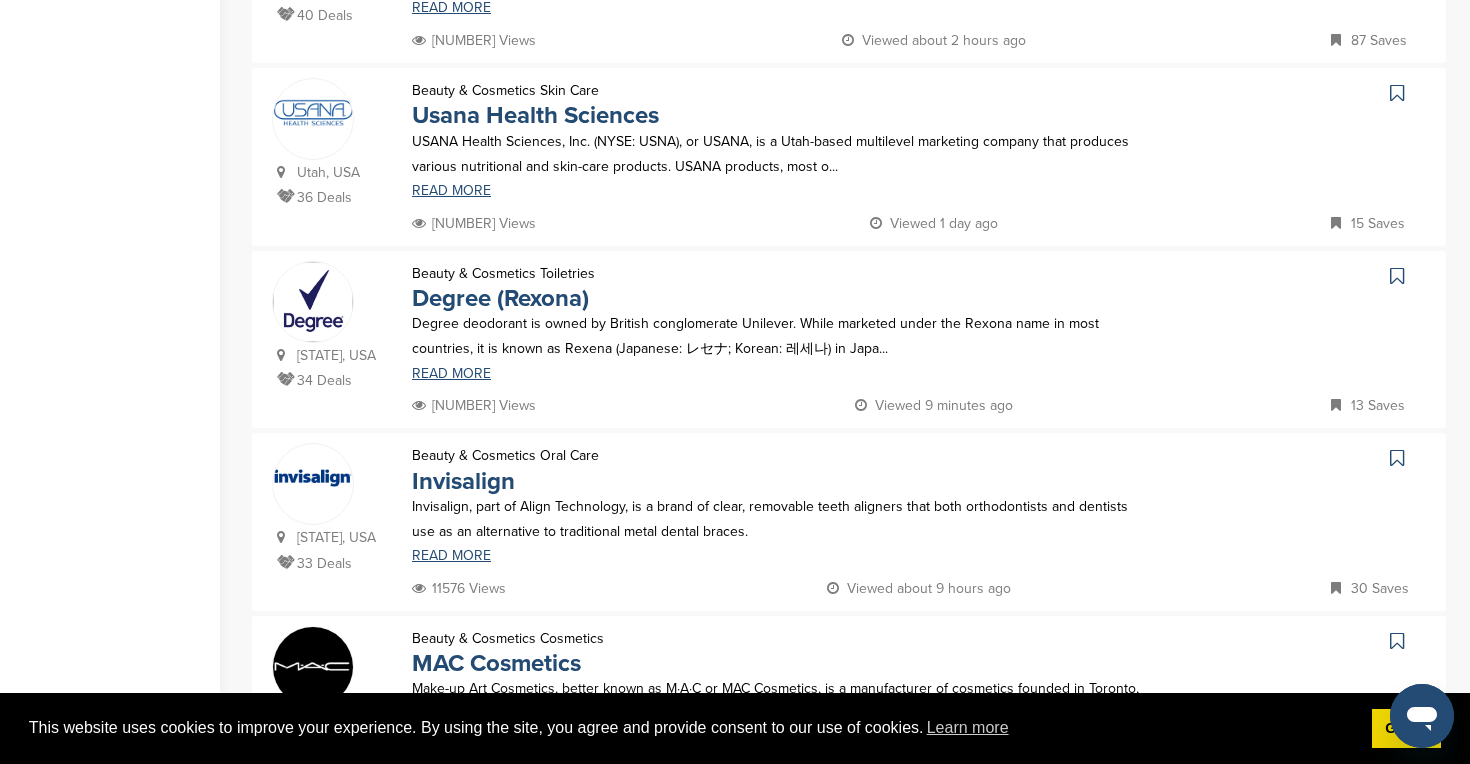 scroll, scrollTop: 694, scrollLeft: 0, axis: vertical 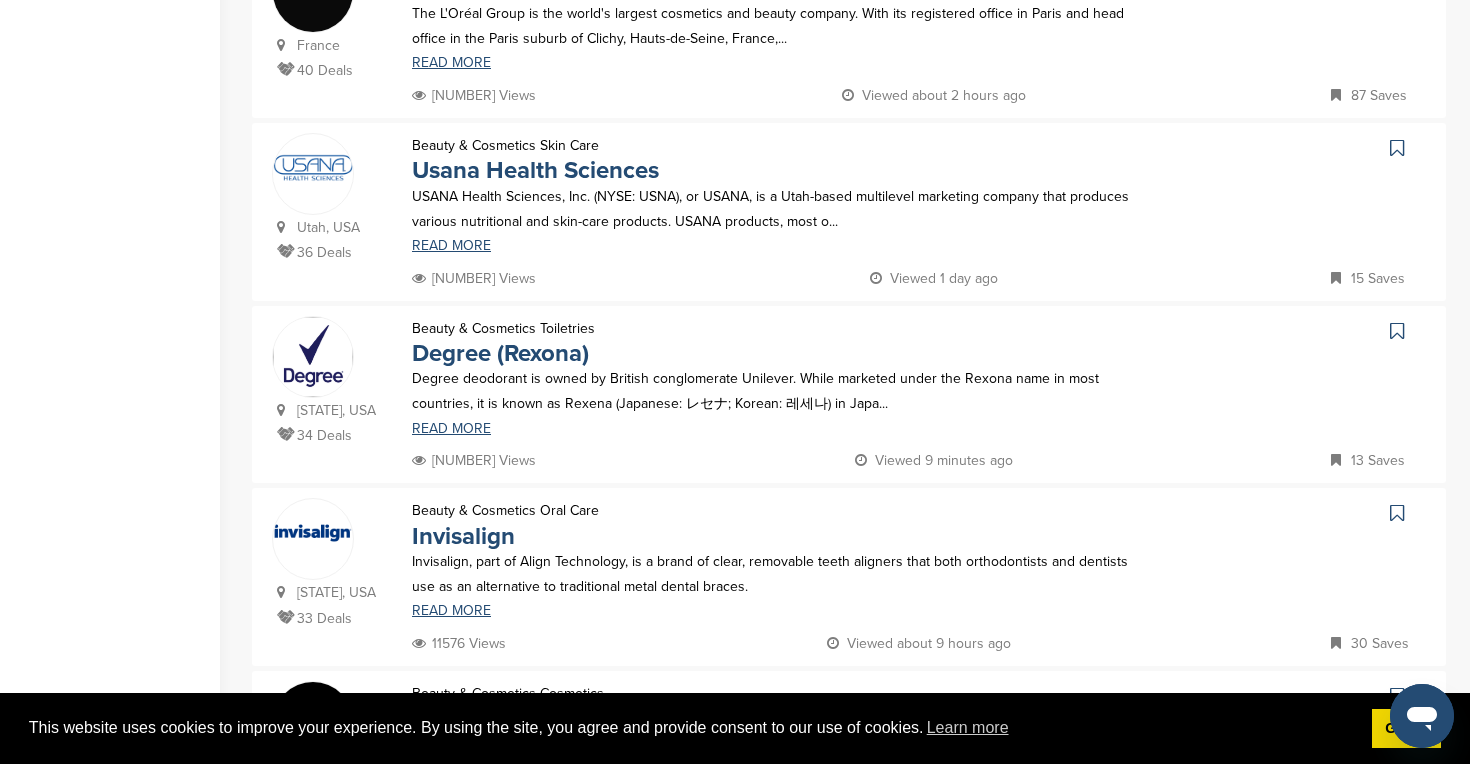 click at bounding box center [1397, 148] 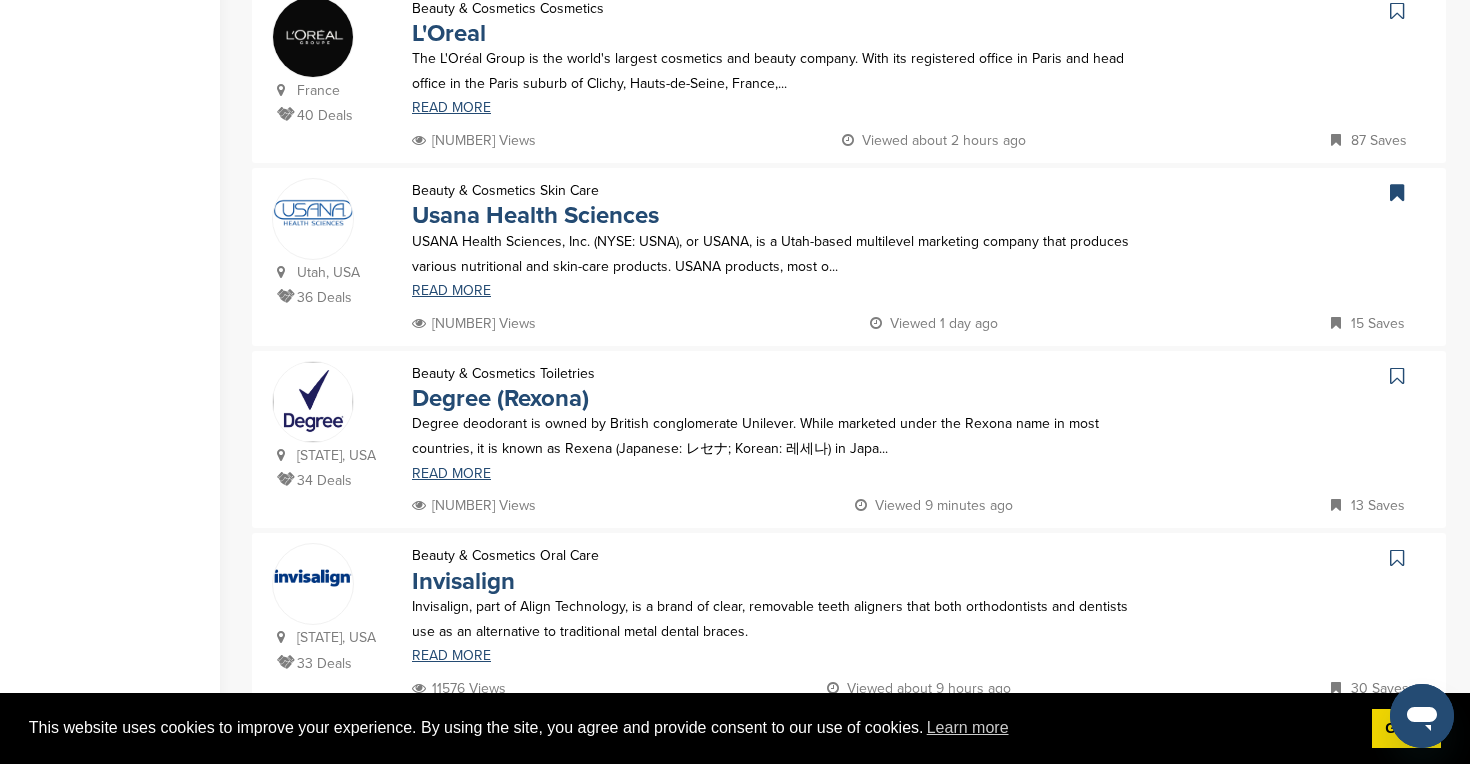 scroll, scrollTop: 677, scrollLeft: 0, axis: vertical 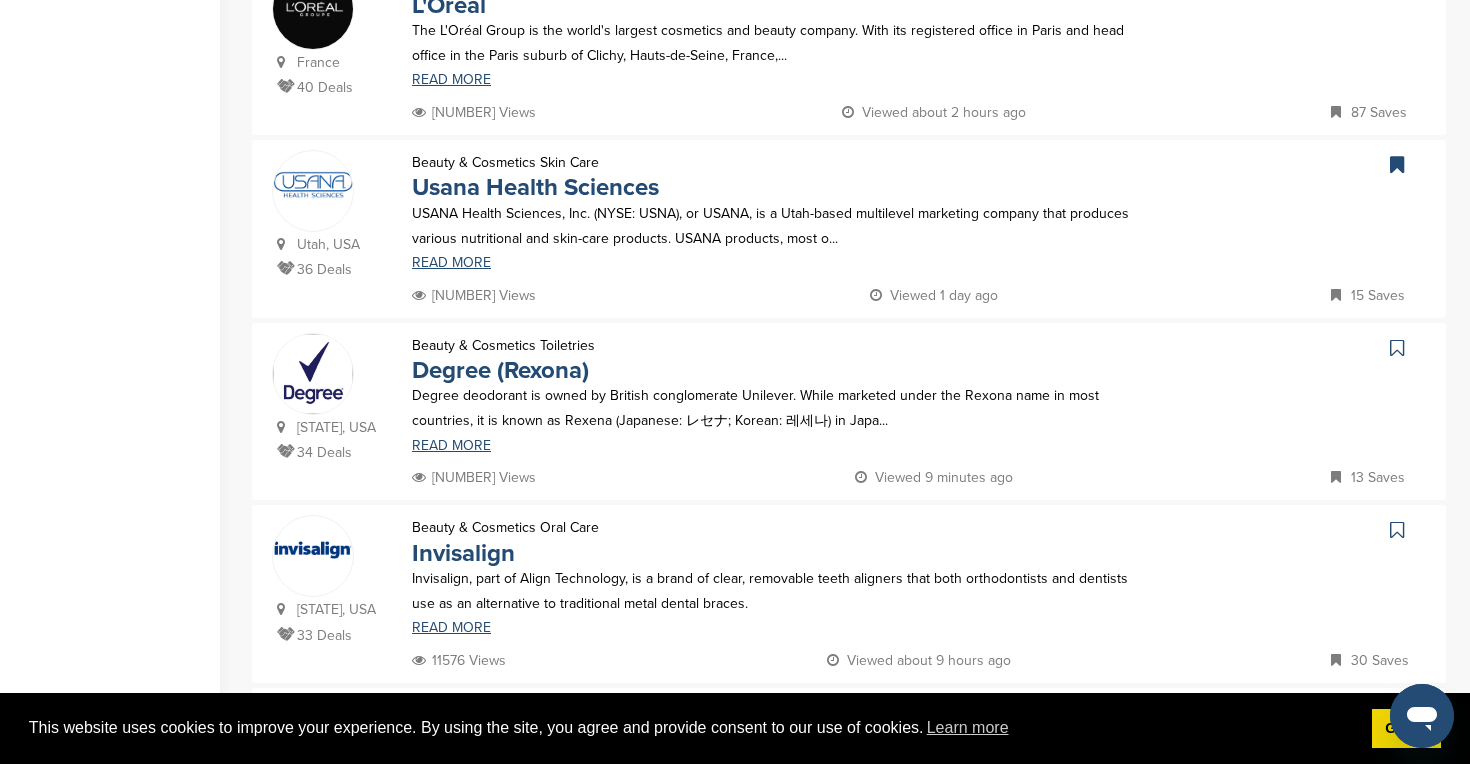 click at bounding box center [1399, 348] 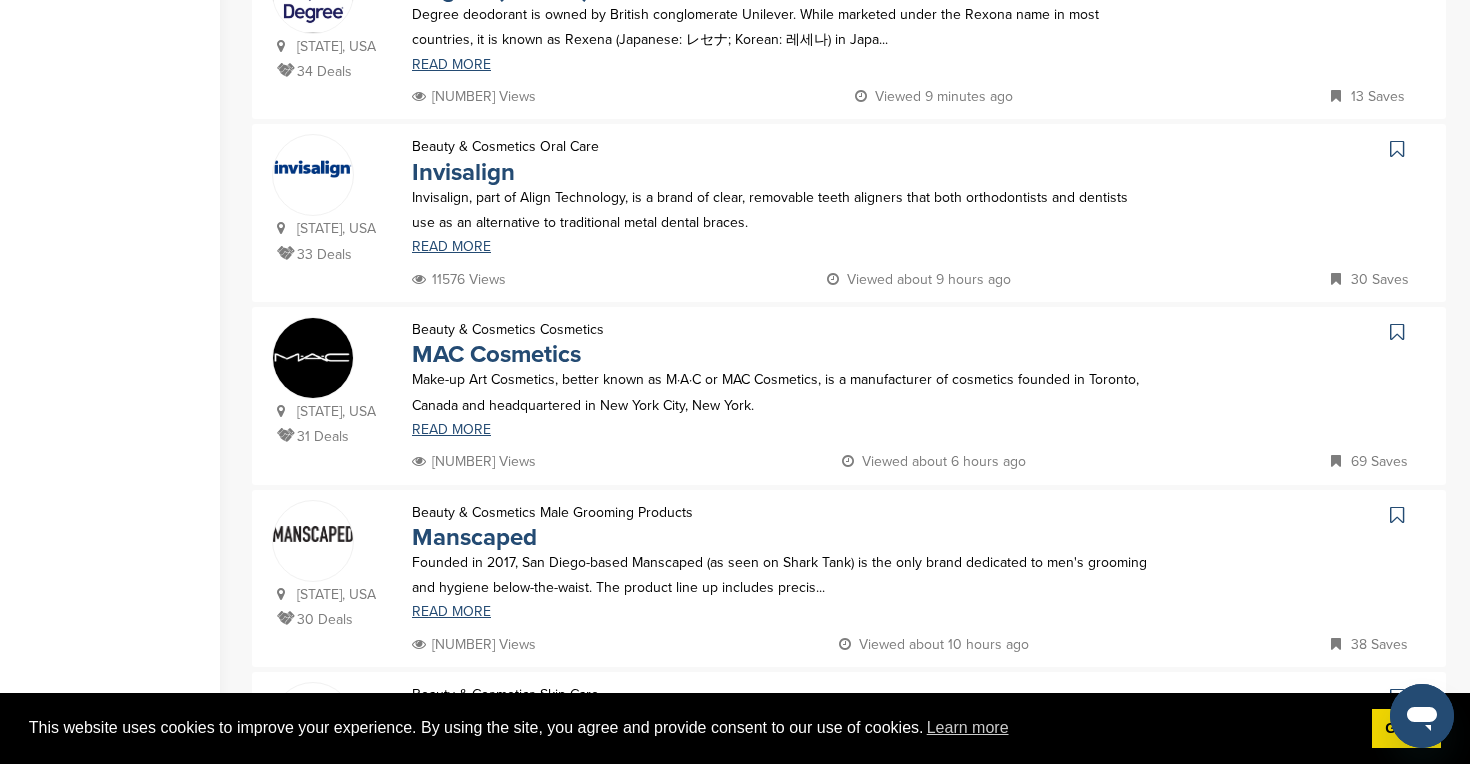 scroll, scrollTop: 1059, scrollLeft: 0, axis: vertical 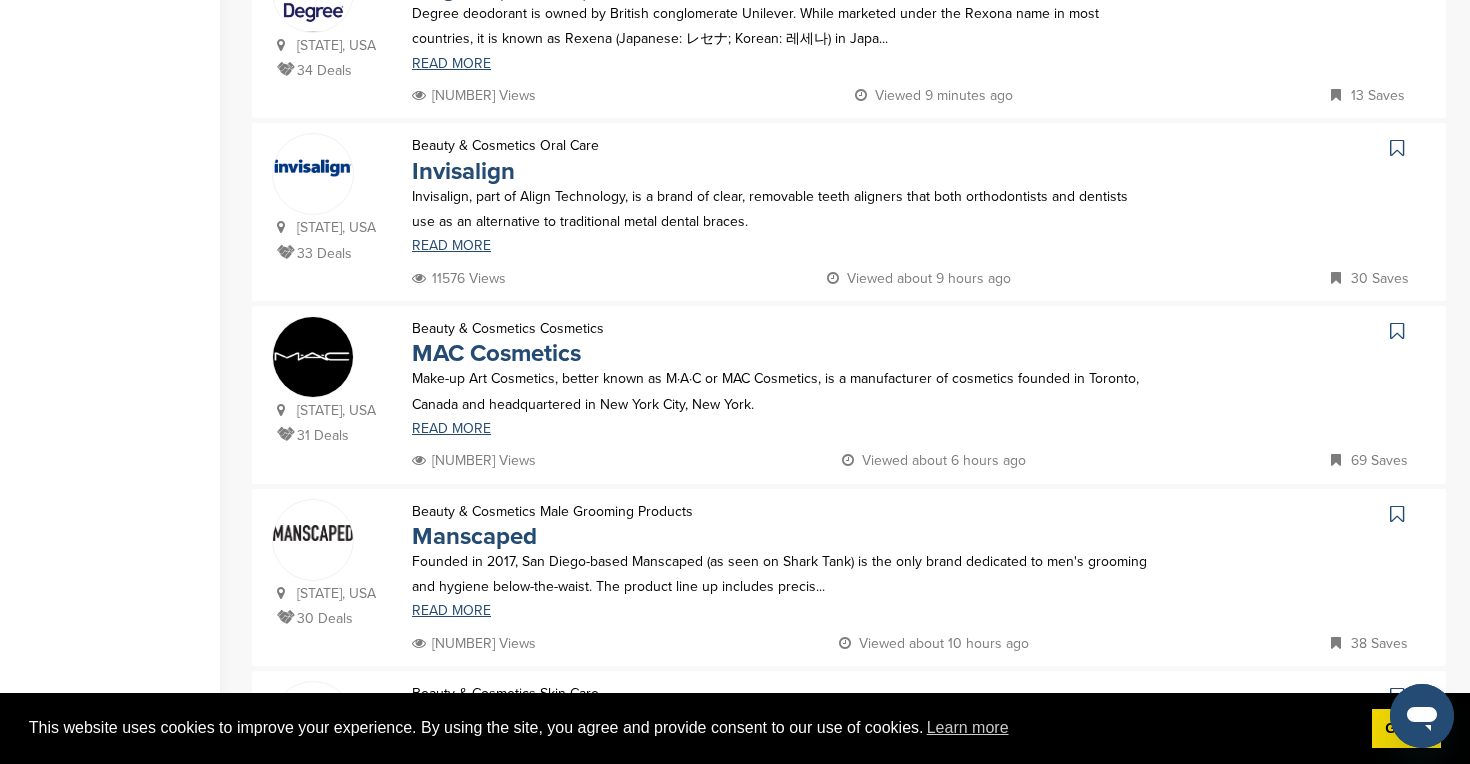 click at bounding box center [1397, 331] 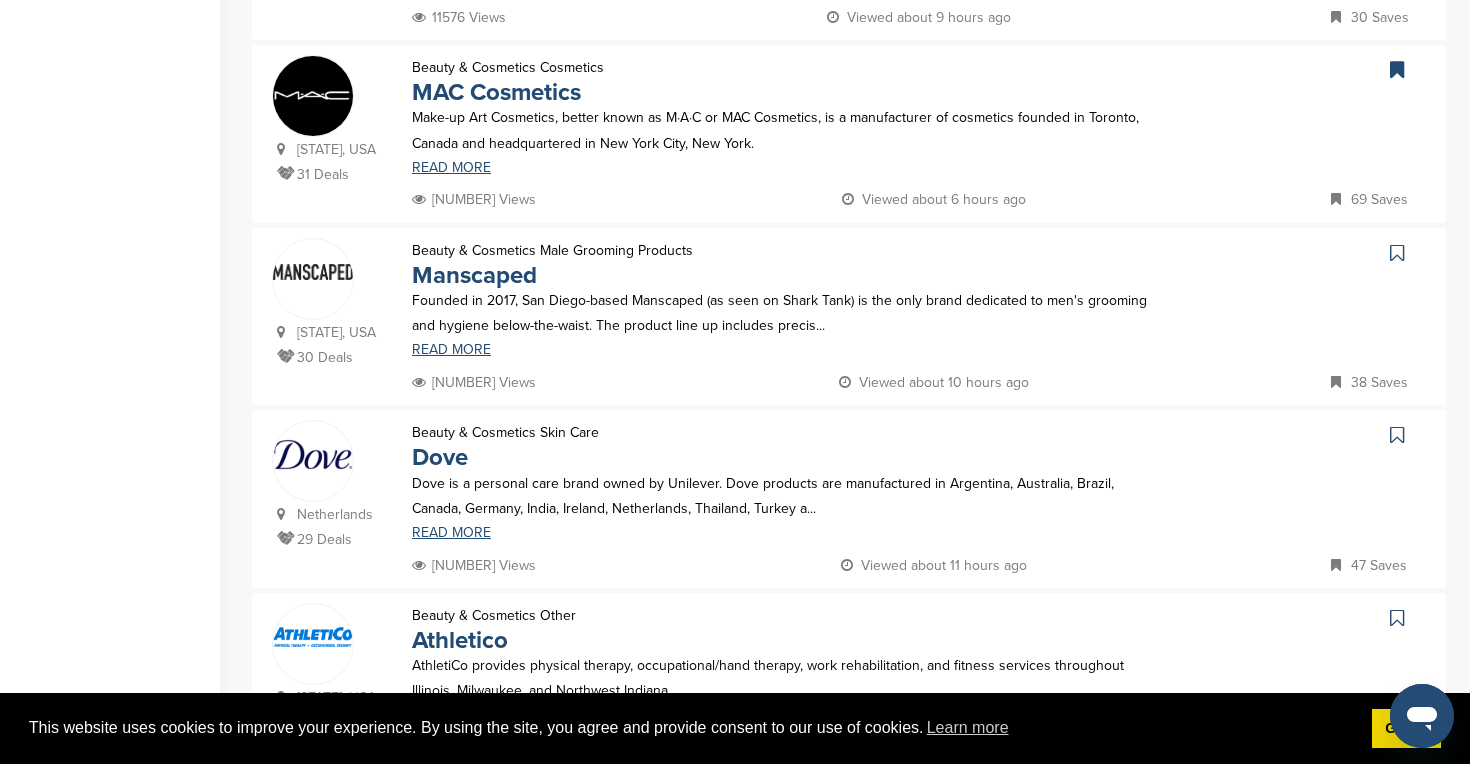 scroll, scrollTop: 1484, scrollLeft: 0, axis: vertical 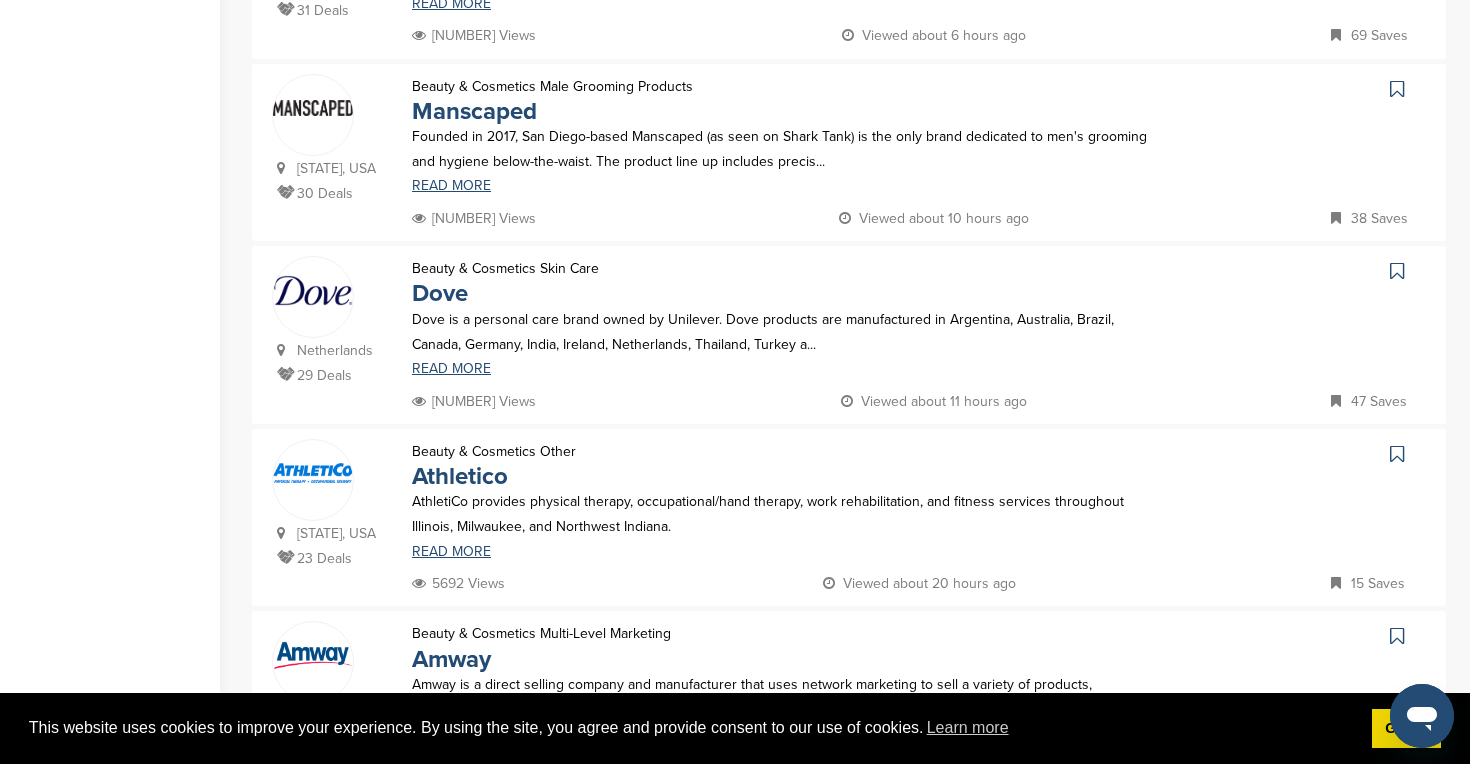 click at bounding box center (1397, 89) 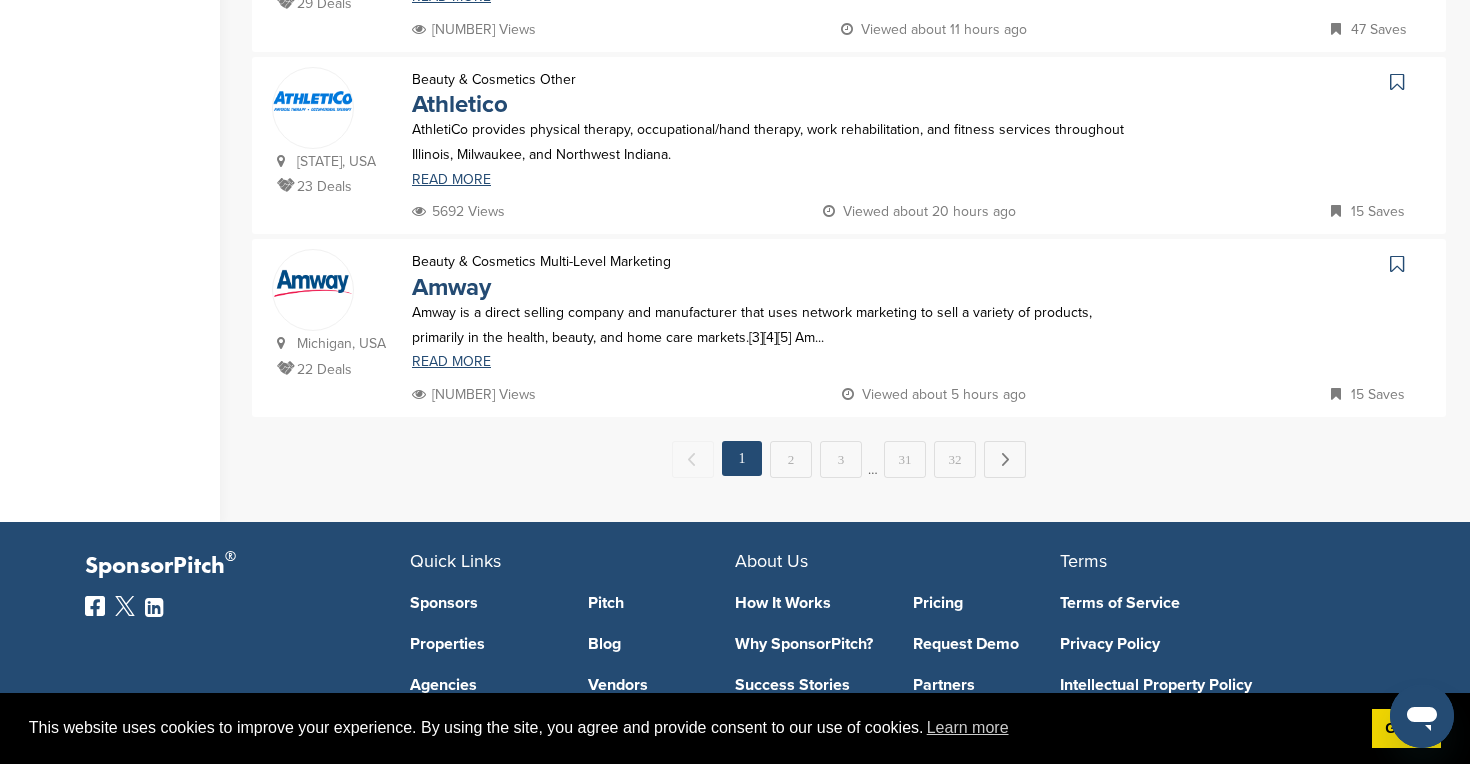 scroll, scrollTop: 1870, scrollLeft: 0, axis: vertical 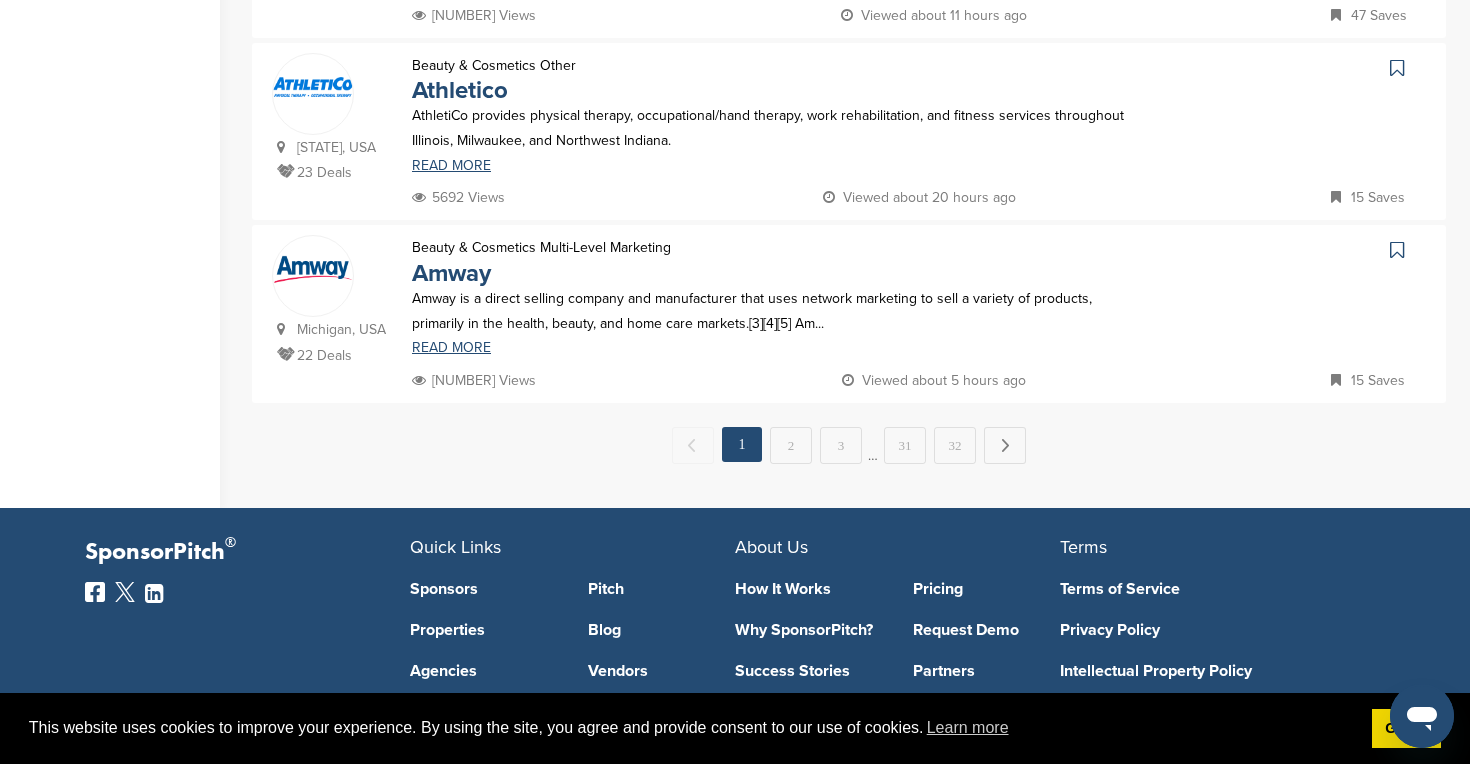 click at bounding box center (1399, 250) 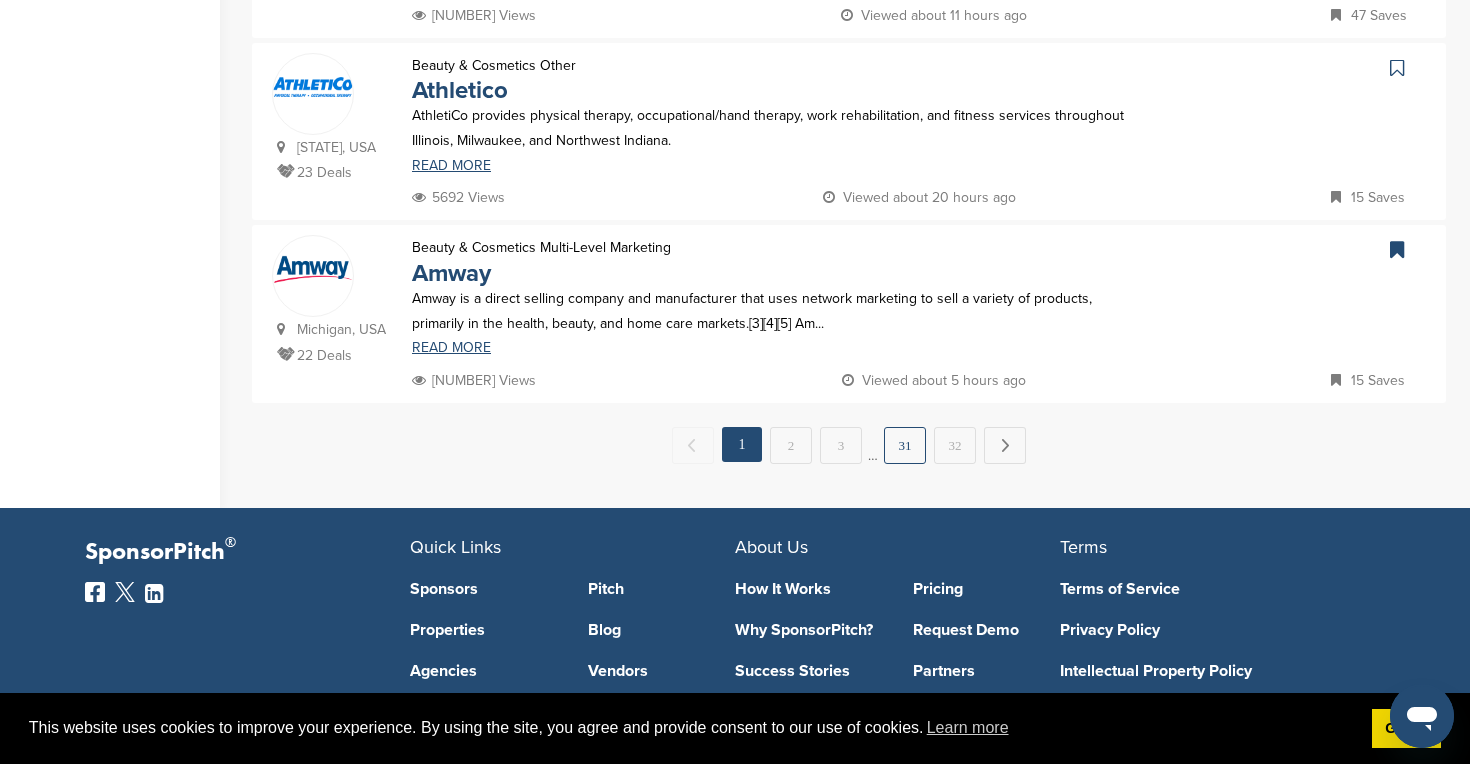 click on "31" at bounding box center [905, 445] 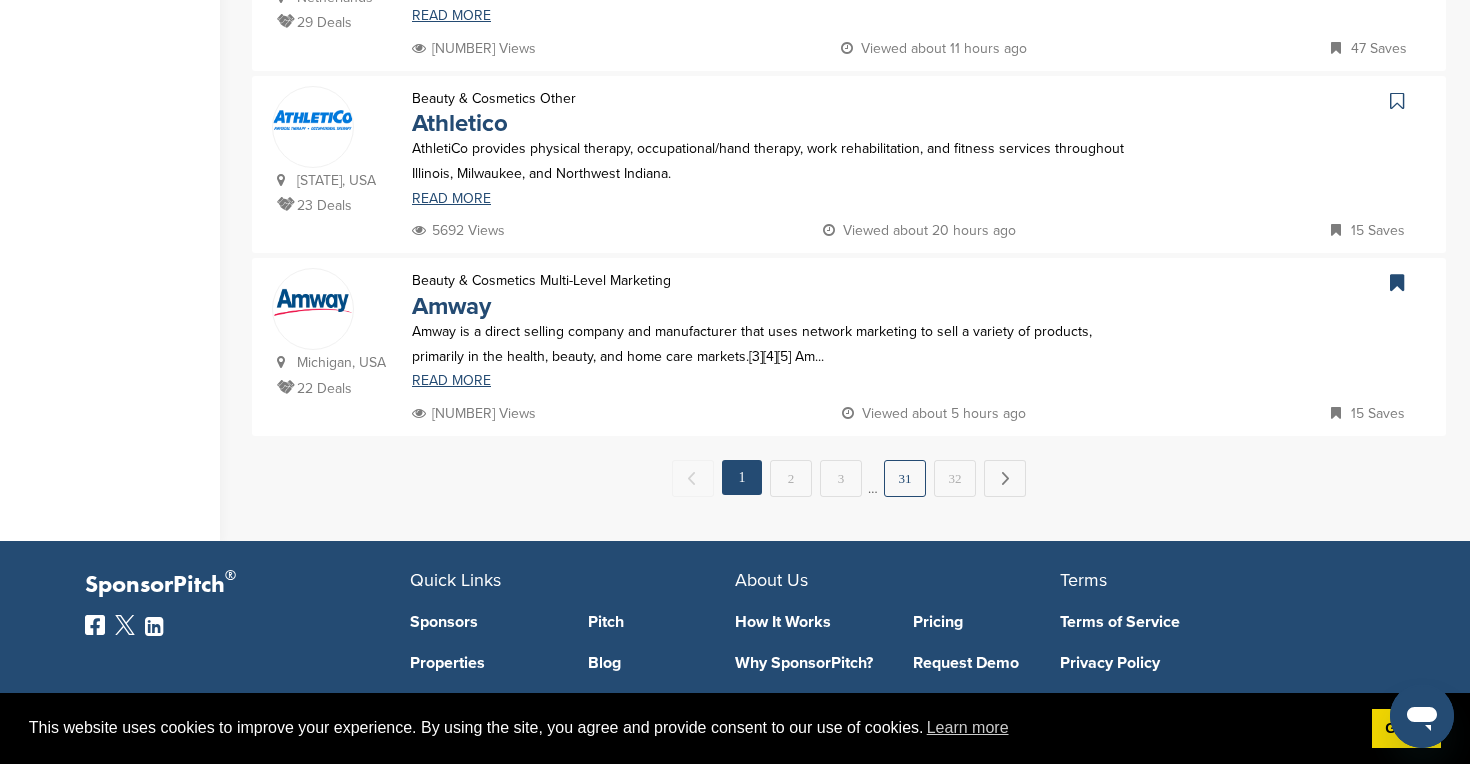 scroll, scrollTop: 0, scrollLeft: 0, axis: both 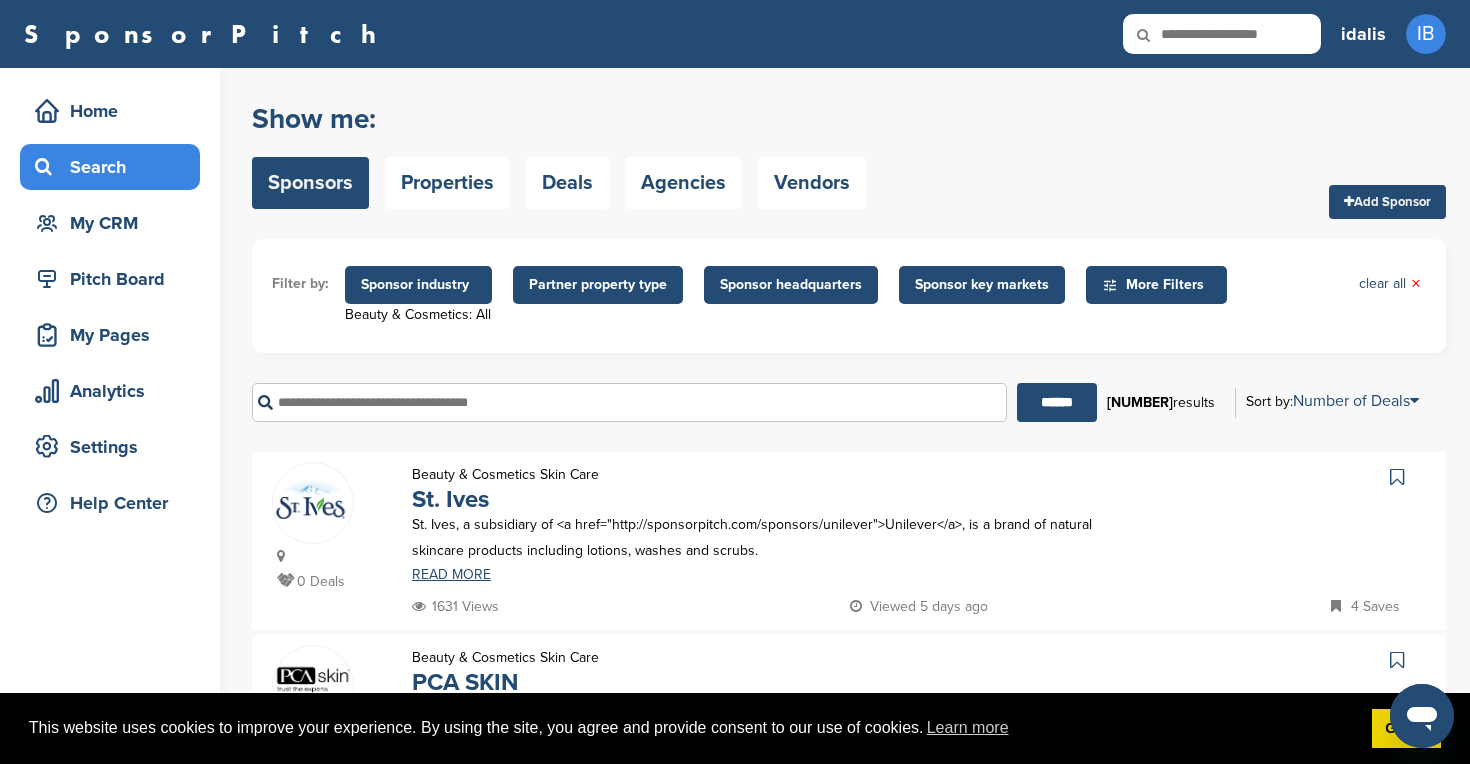 click at bounding box center (1397, 477) 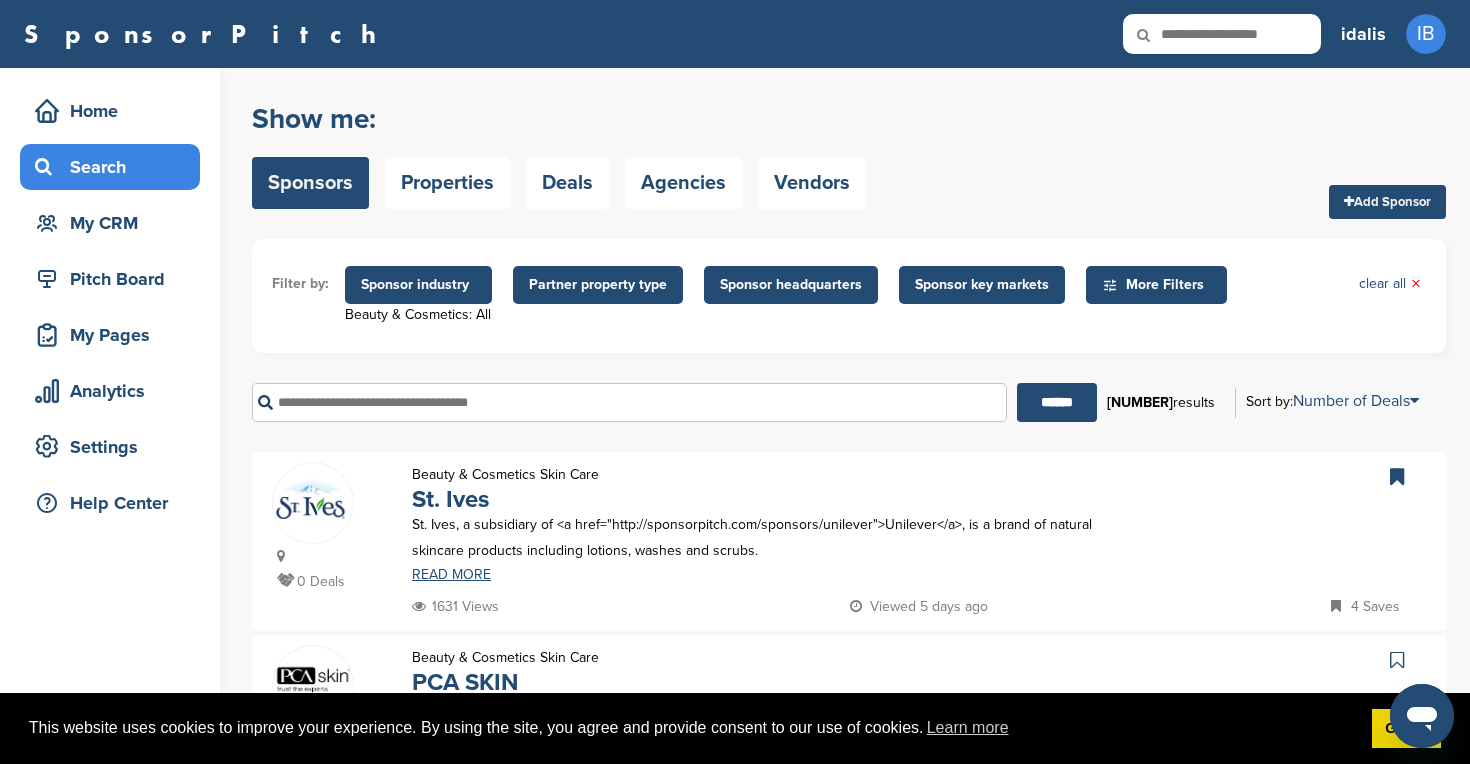 click at bounding box center (1397, 660) 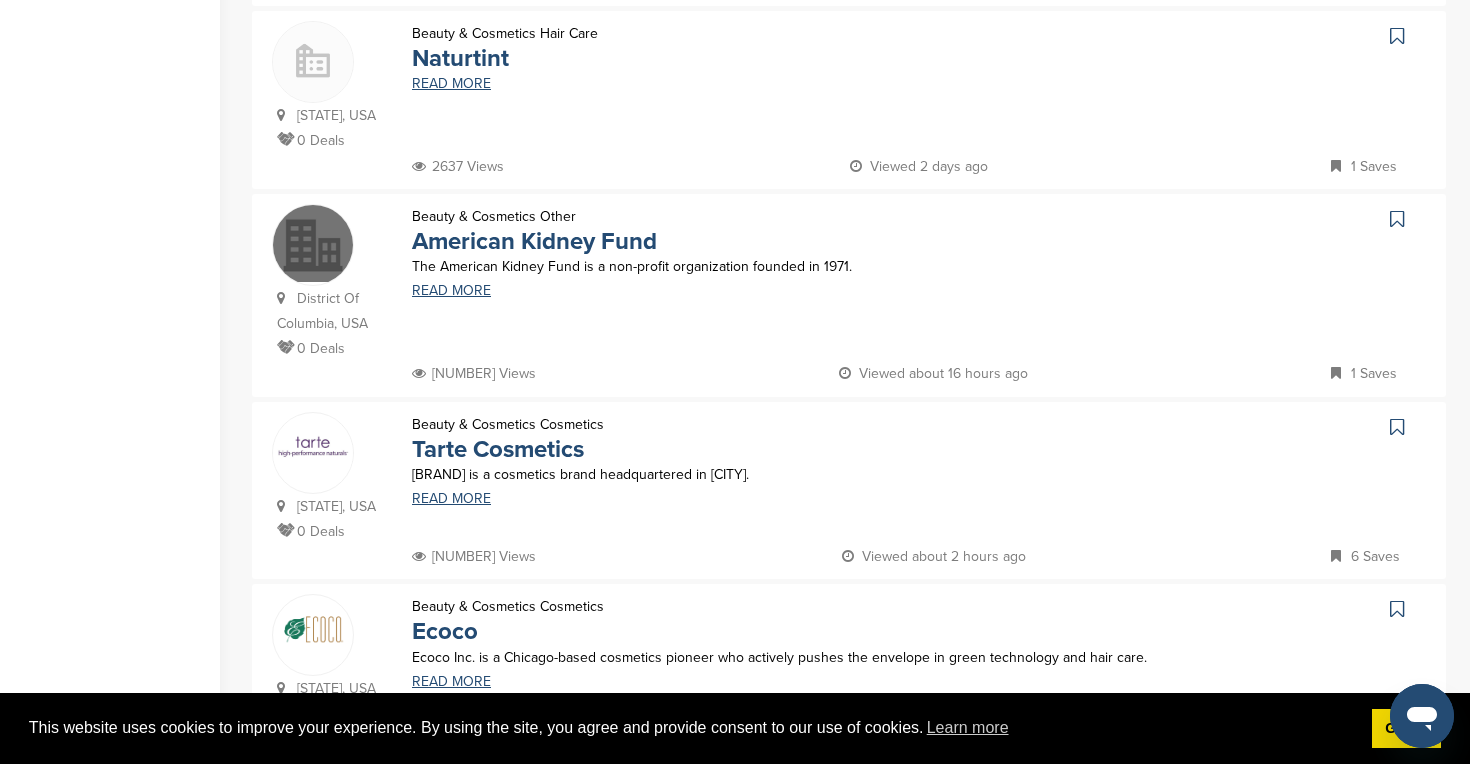 scroll, scrollTop: 842, scrollLeft: 0, axis: vertical 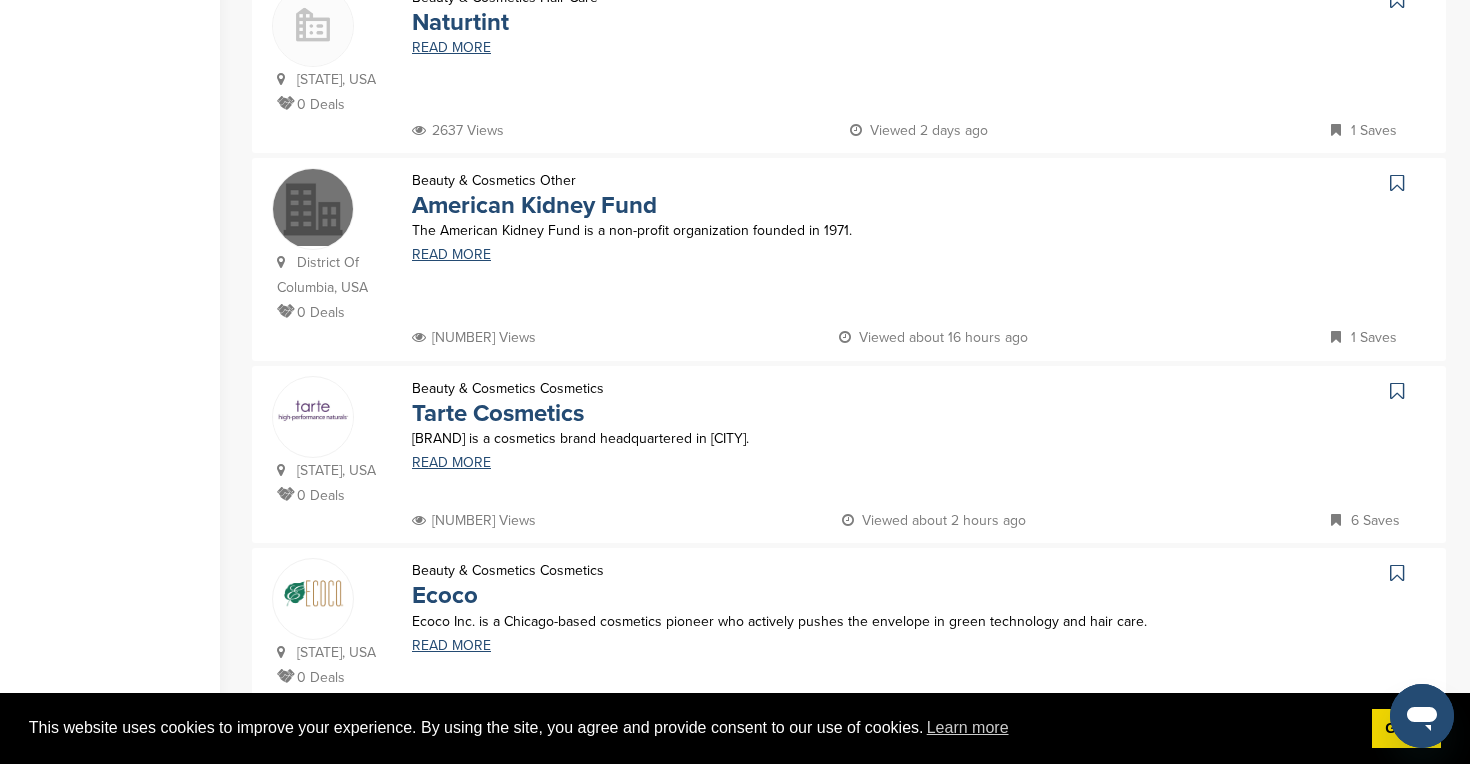 click at bounding box center (1397, 391) 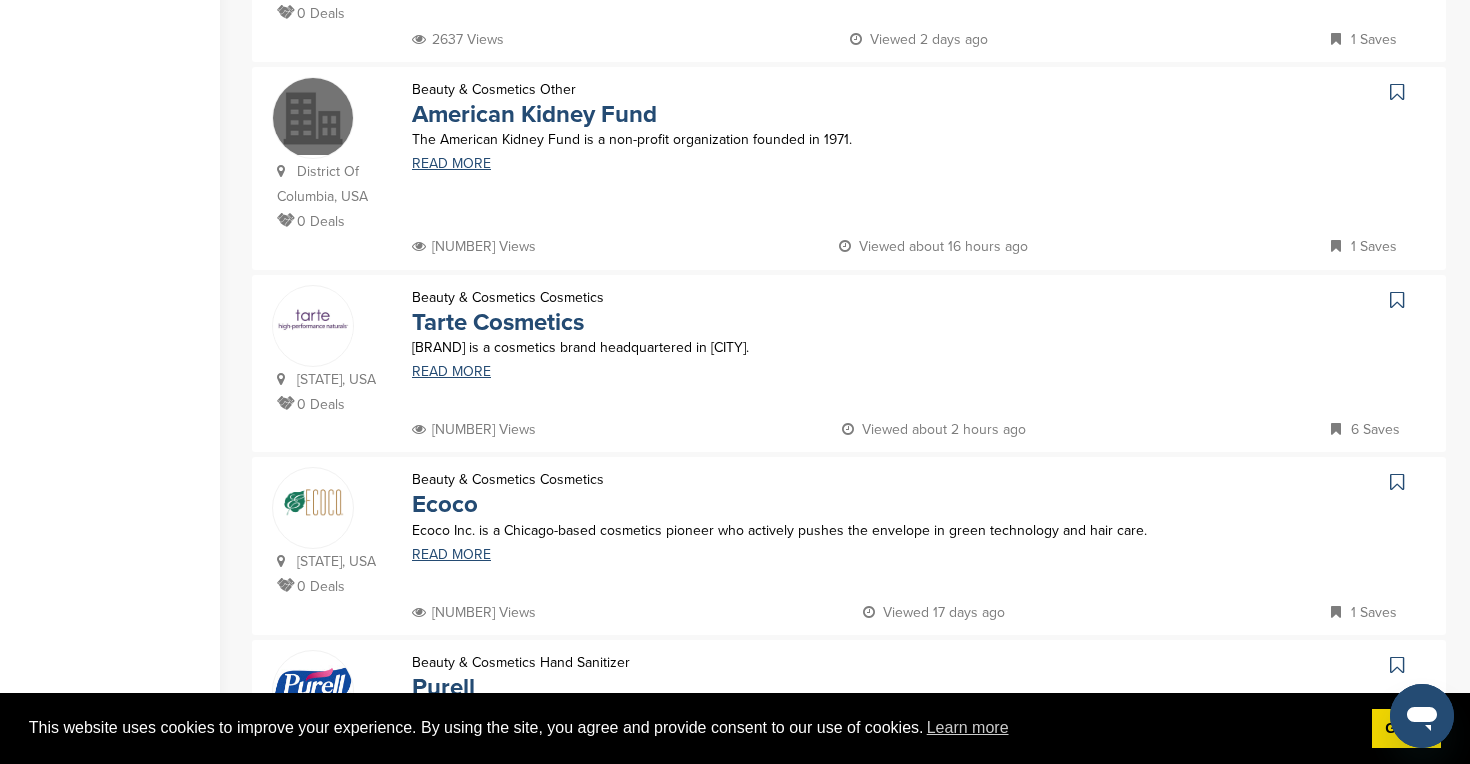 scroll, scrollTop: 954, scrollLeft: 0, axis: vertical 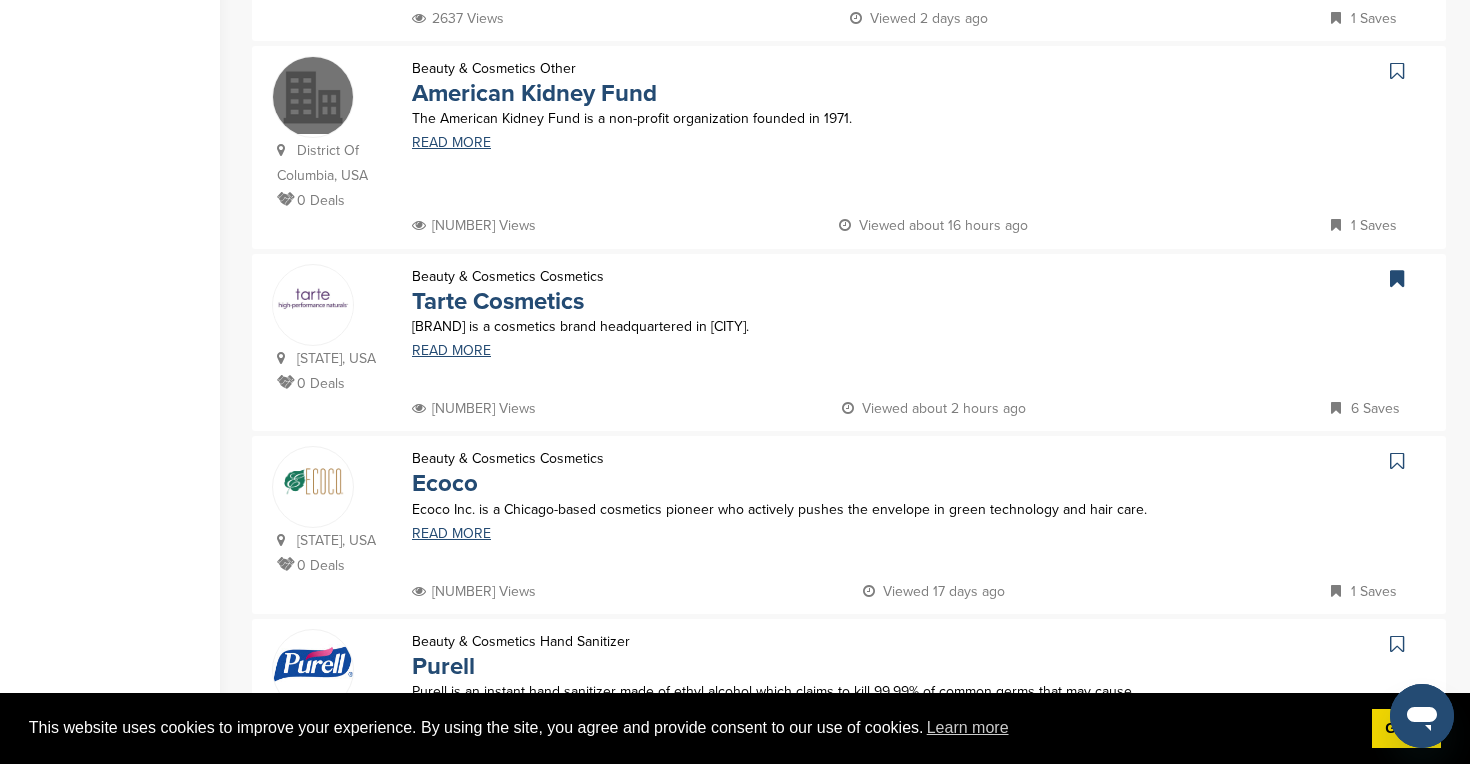 click at bounding box center [1399, 461] 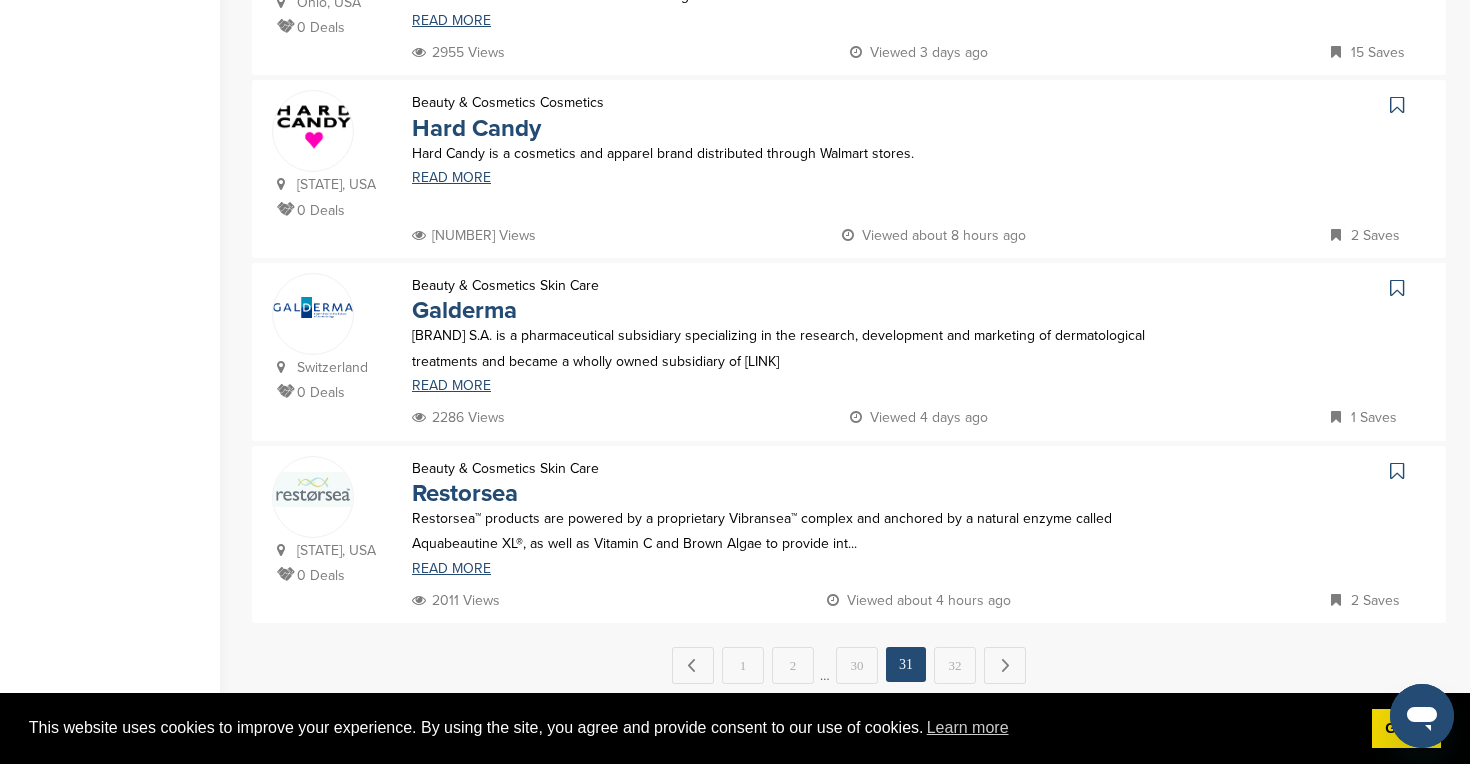 scroll, scrollTop: 1687, scrollLeft: 0, axis: vertical 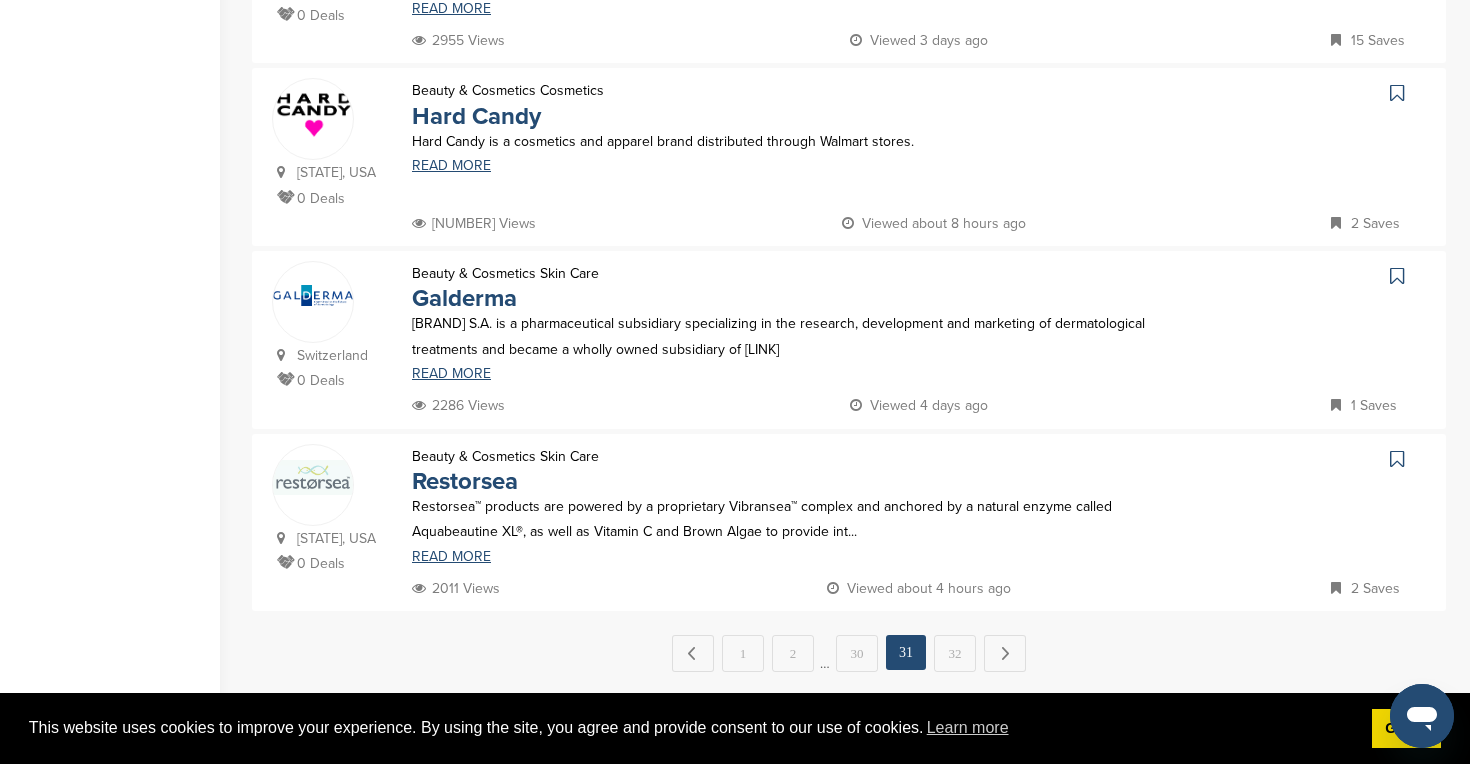 click at bounding box center [1397, 276] 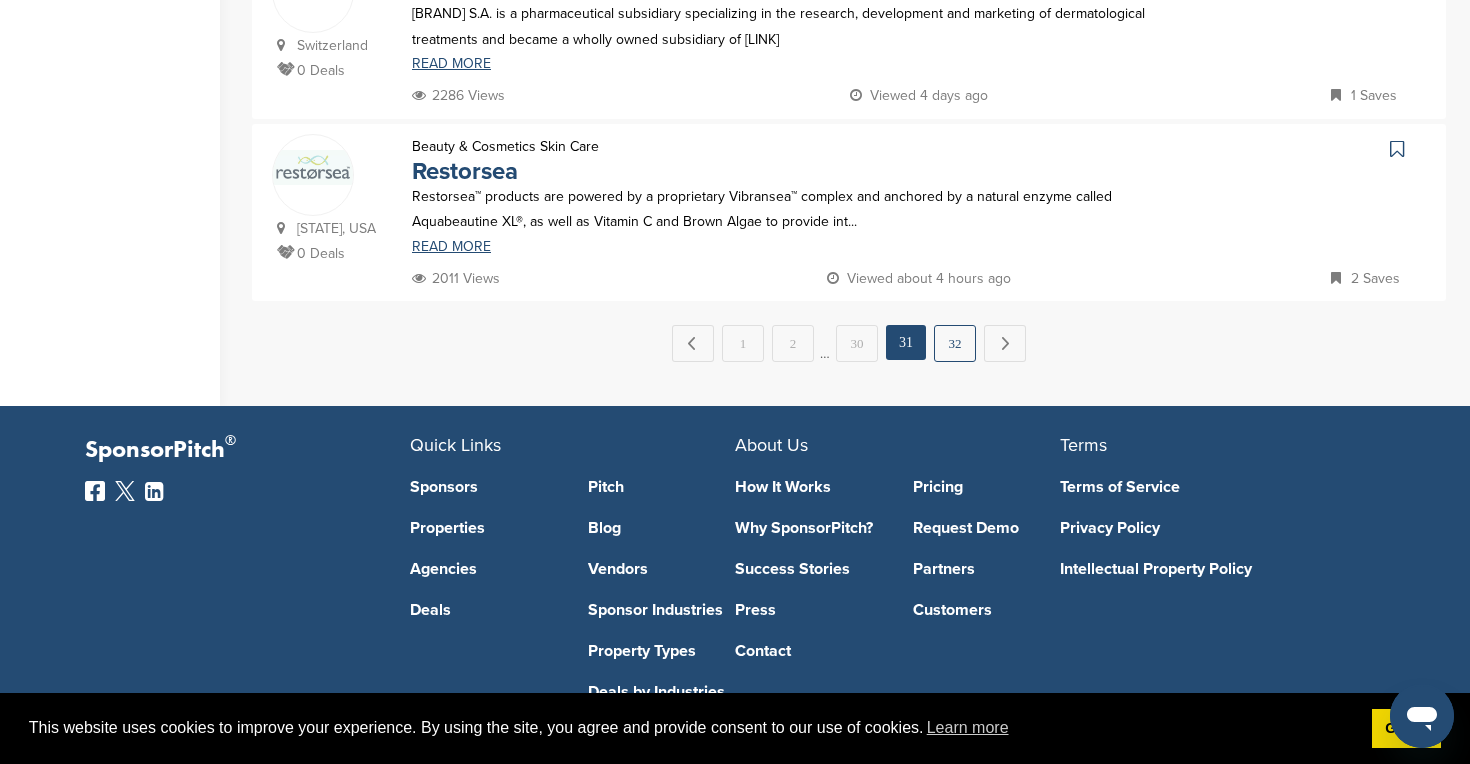 click on "32" at bounding box center (955, 343) 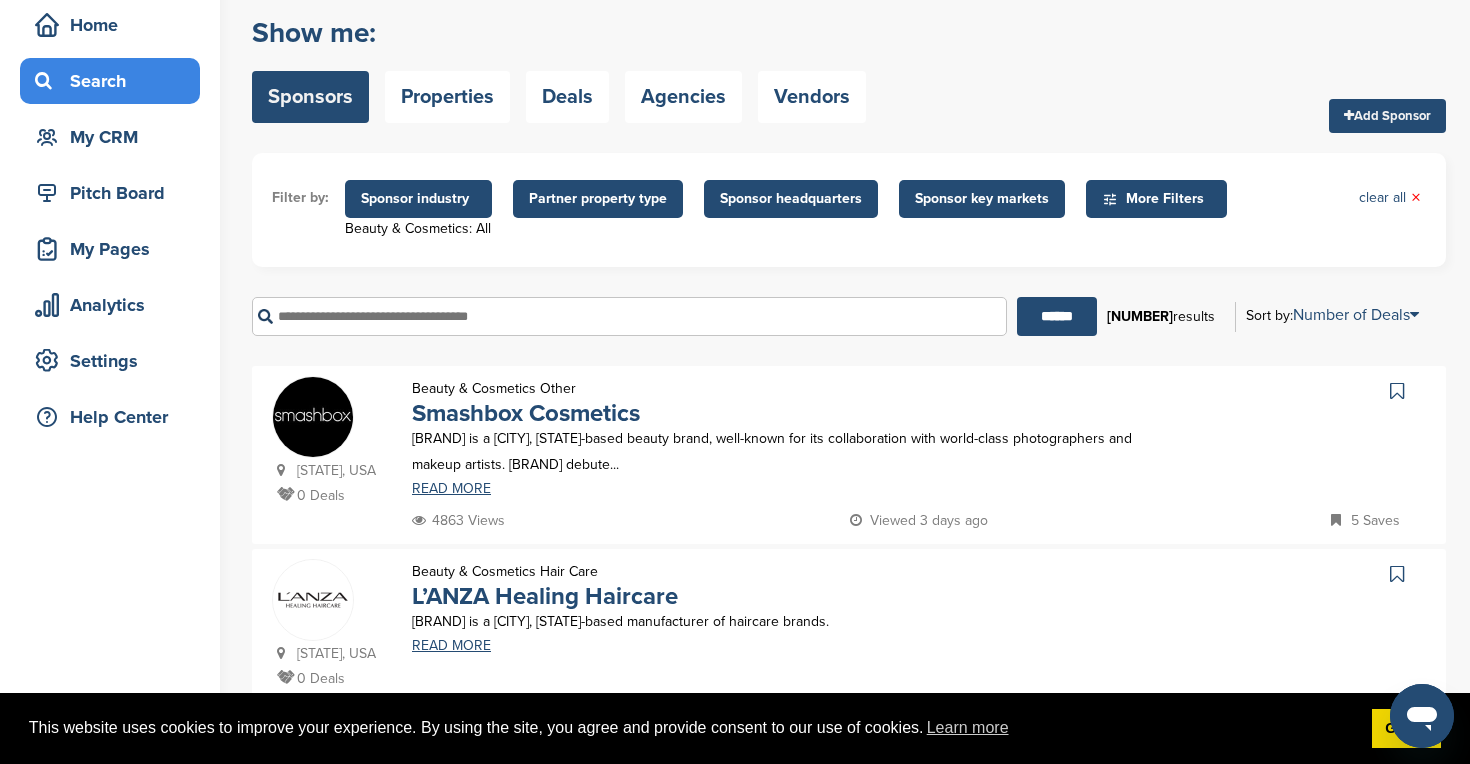 scroll, scrollTop: 122, scrollLeft: 0, axis: vertical 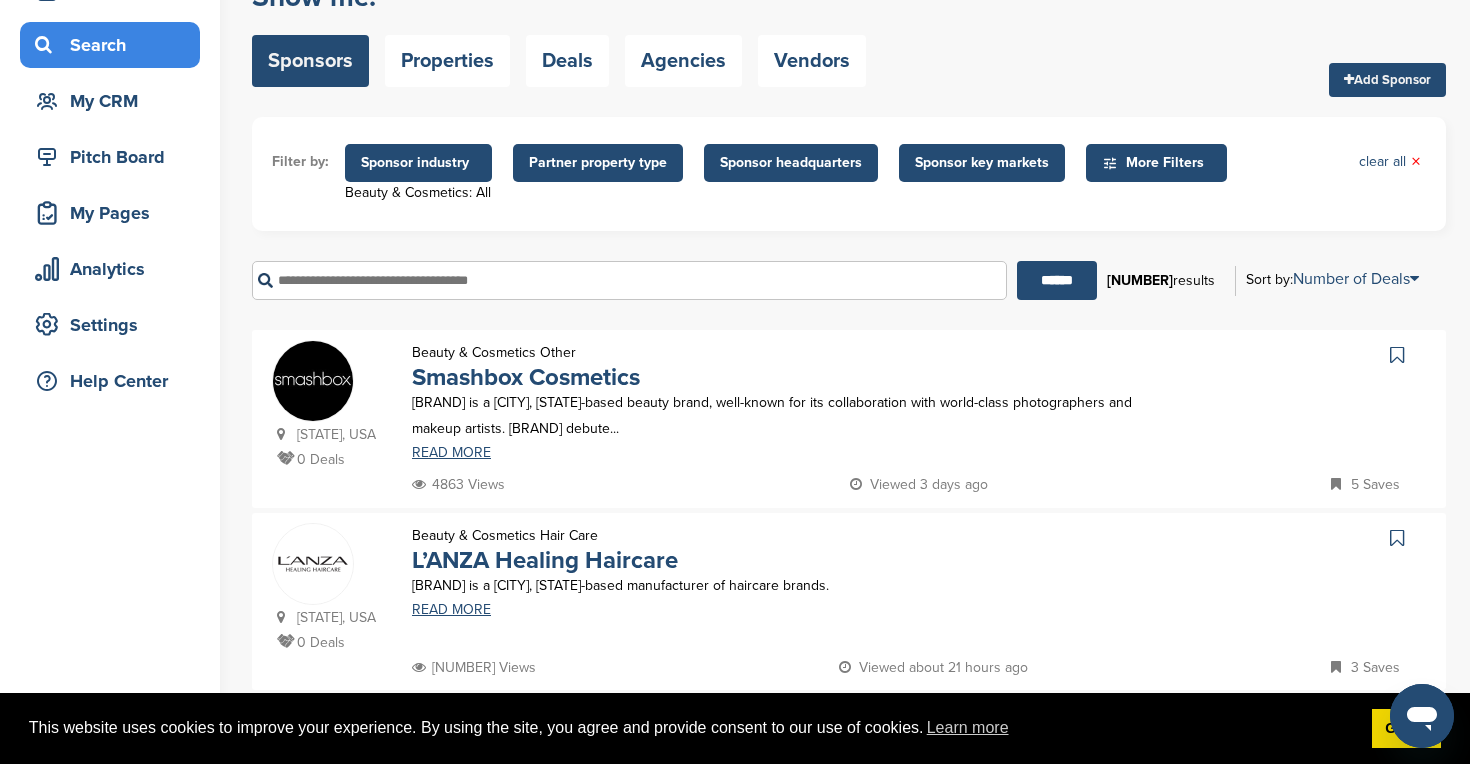 click at bounding box center [1397, 355] 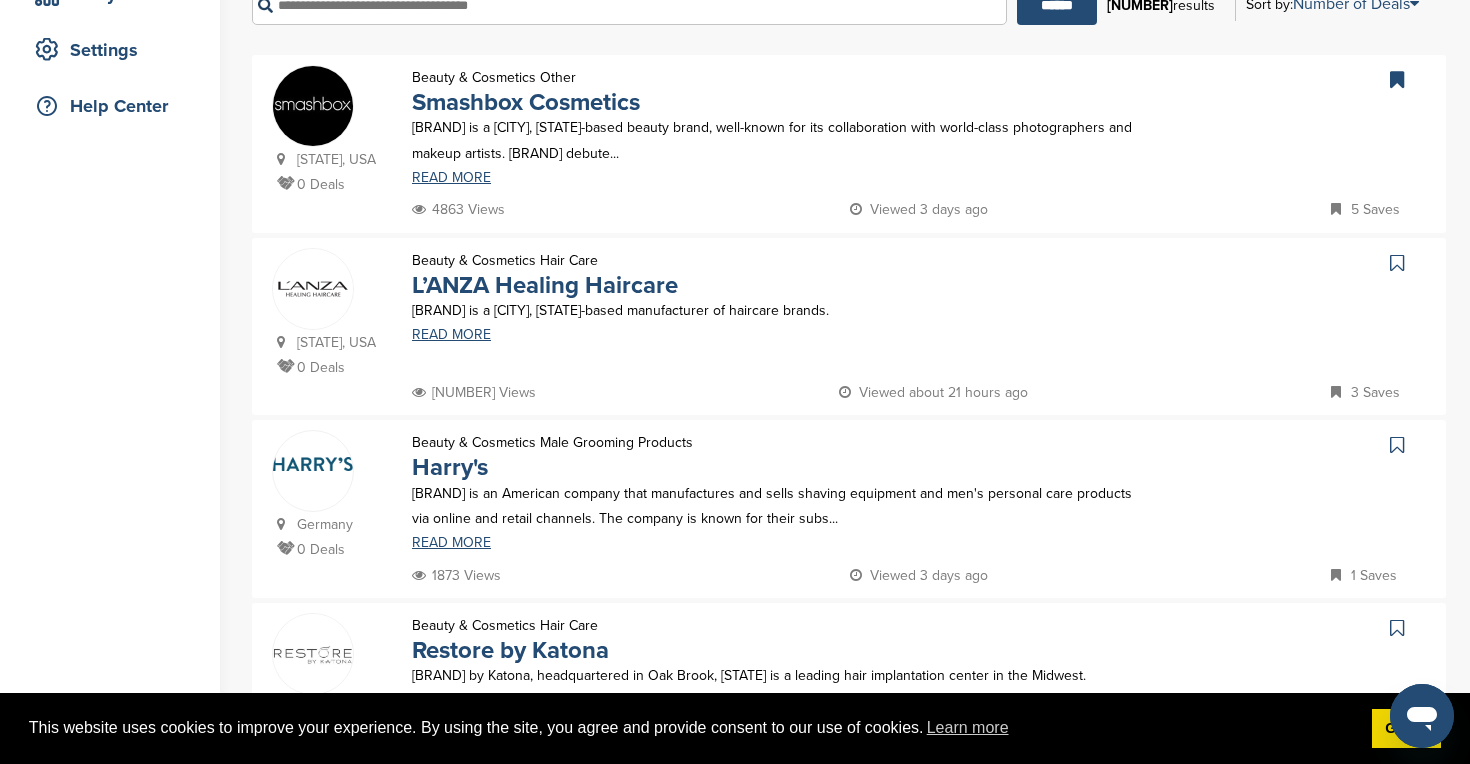 scroll, scrollTop: 592, scrollLeft: 0, axis: vertical 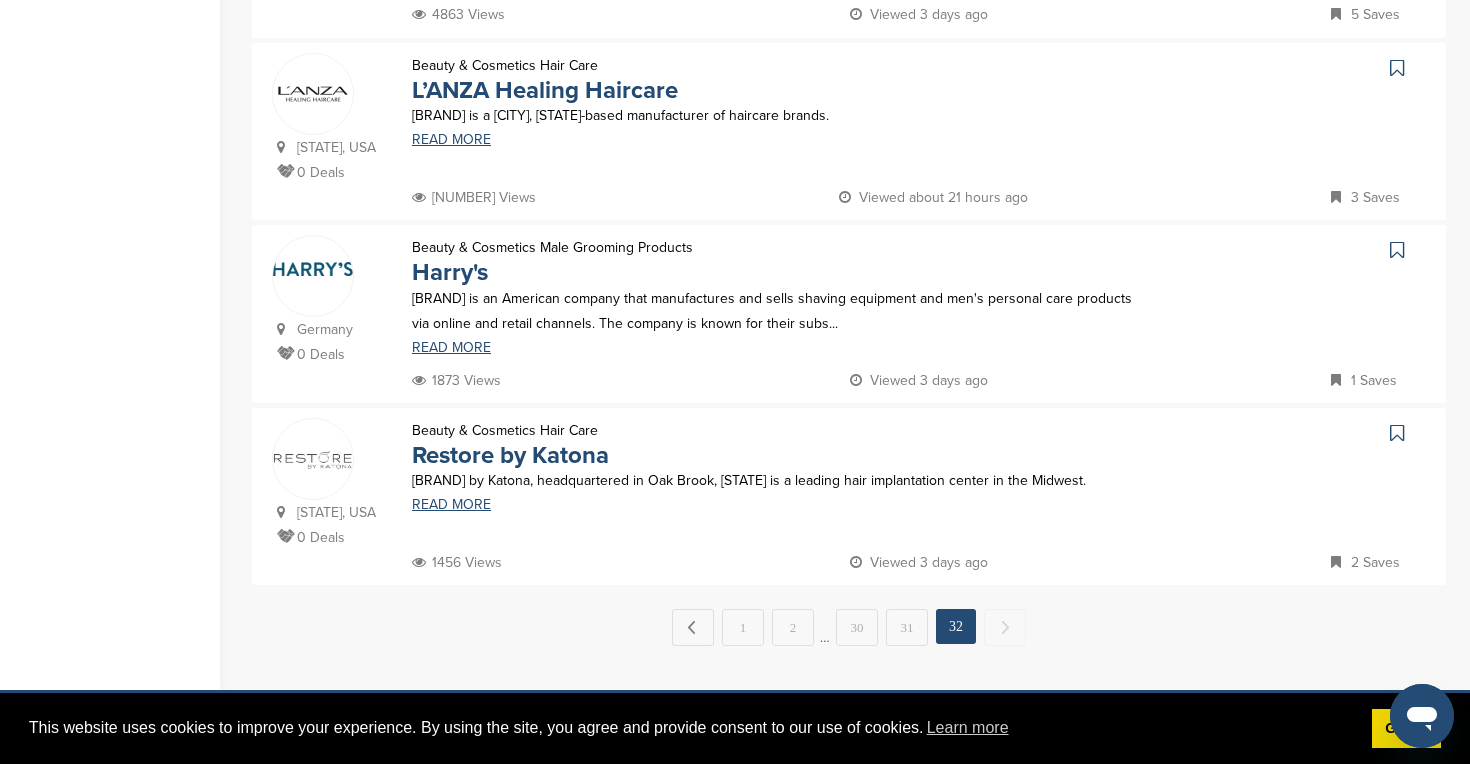 click at bounding box center (1397, 433) 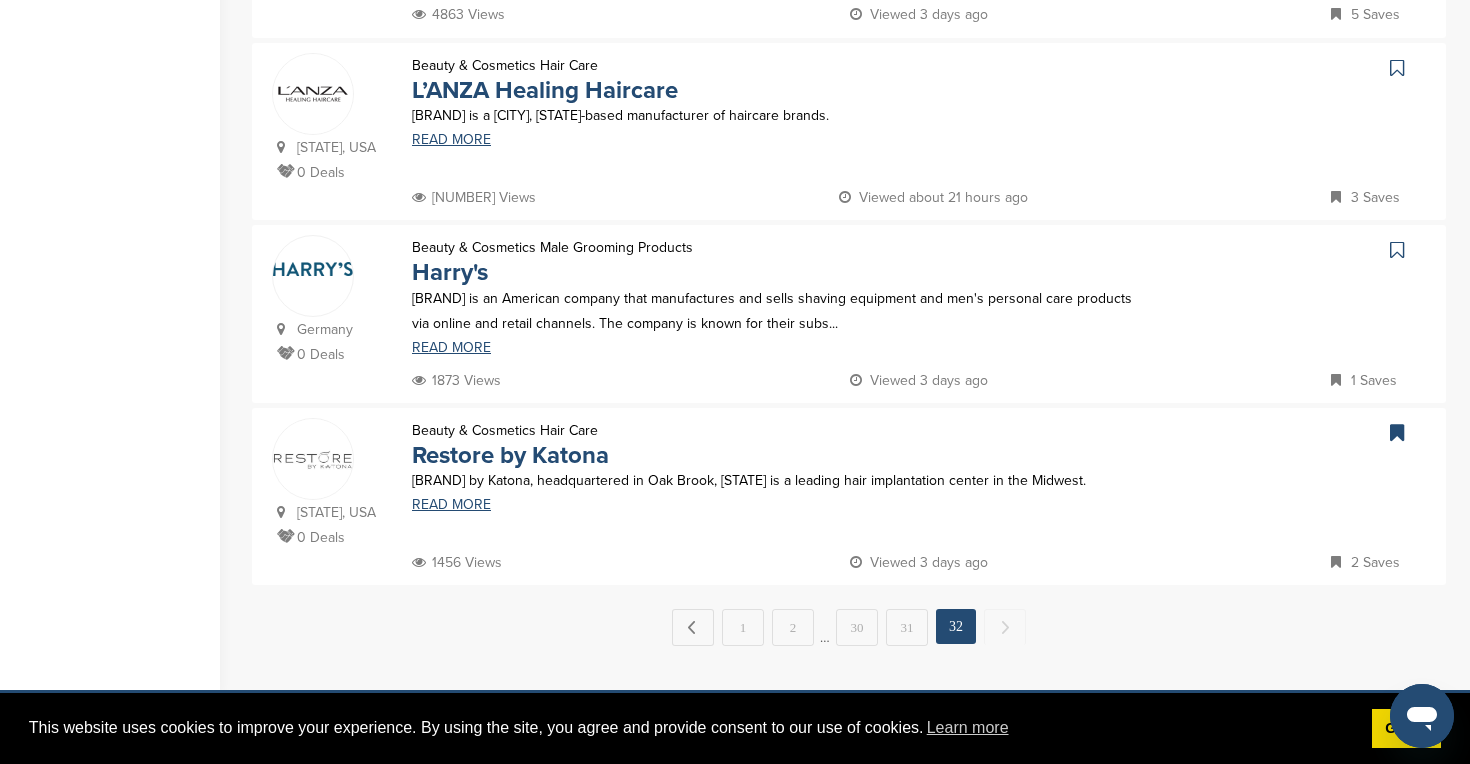 click on "Next →" at bounding box center (1005, 627) 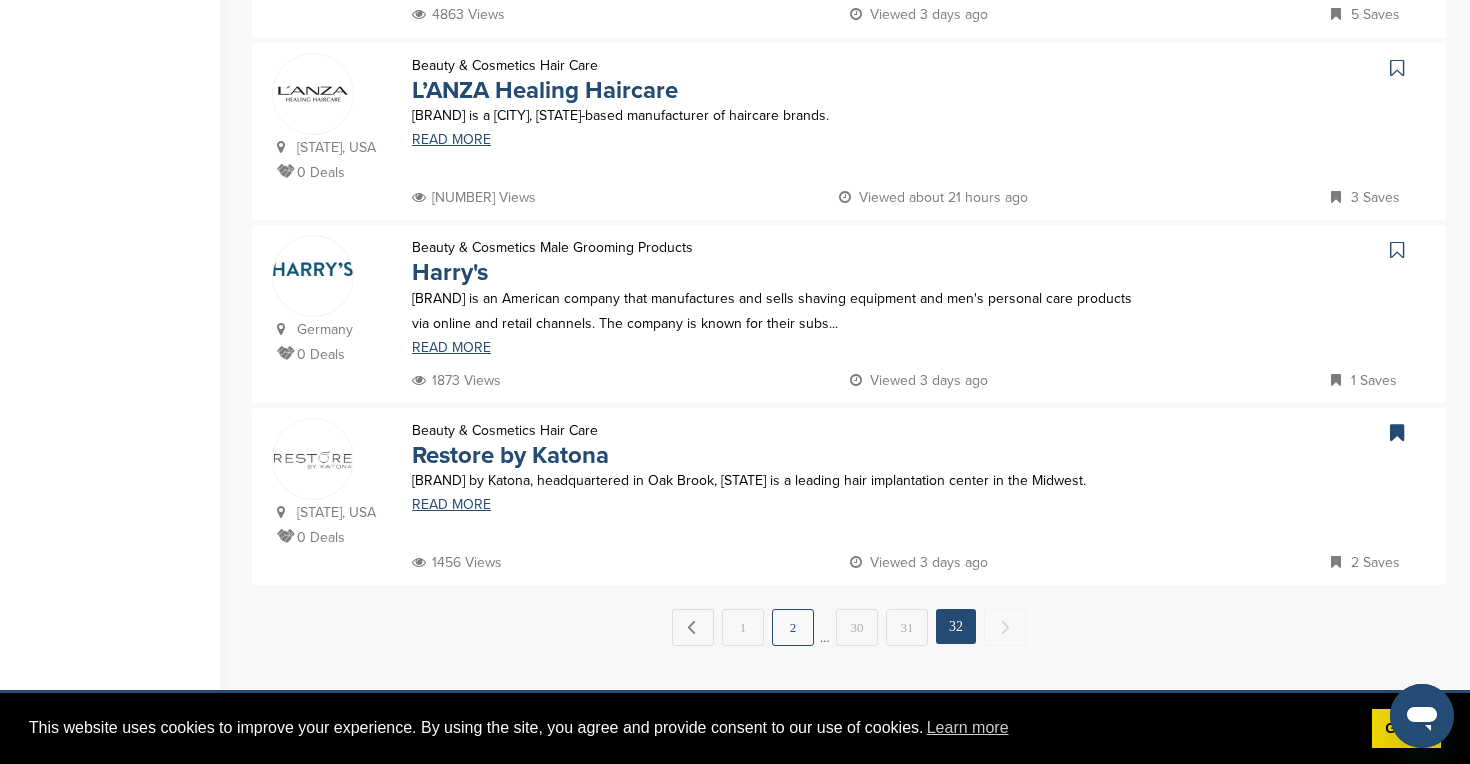 click on "2" at bounding box center [793, 627] 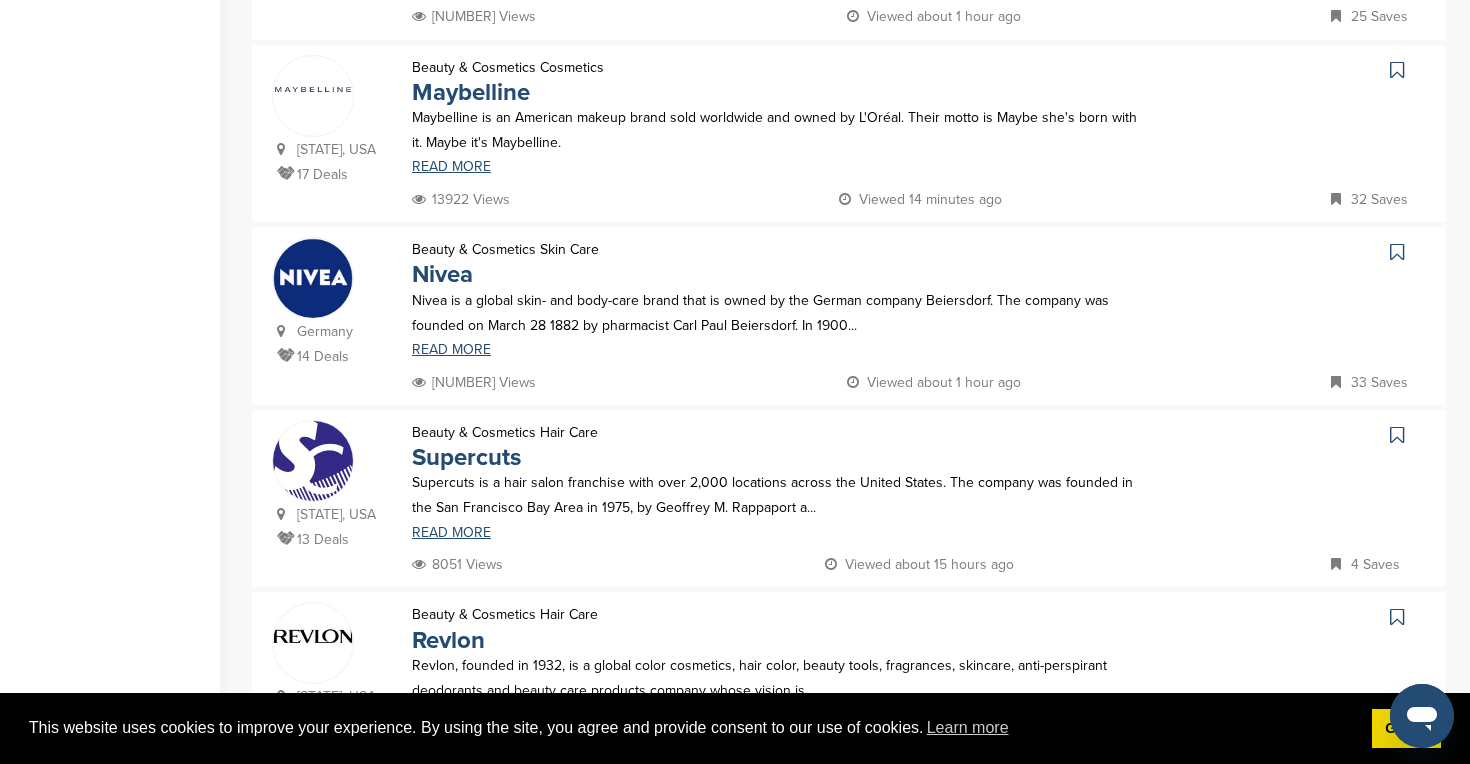 scroll, scrollTop: 593, scrollLeft: 0, axis: vertical 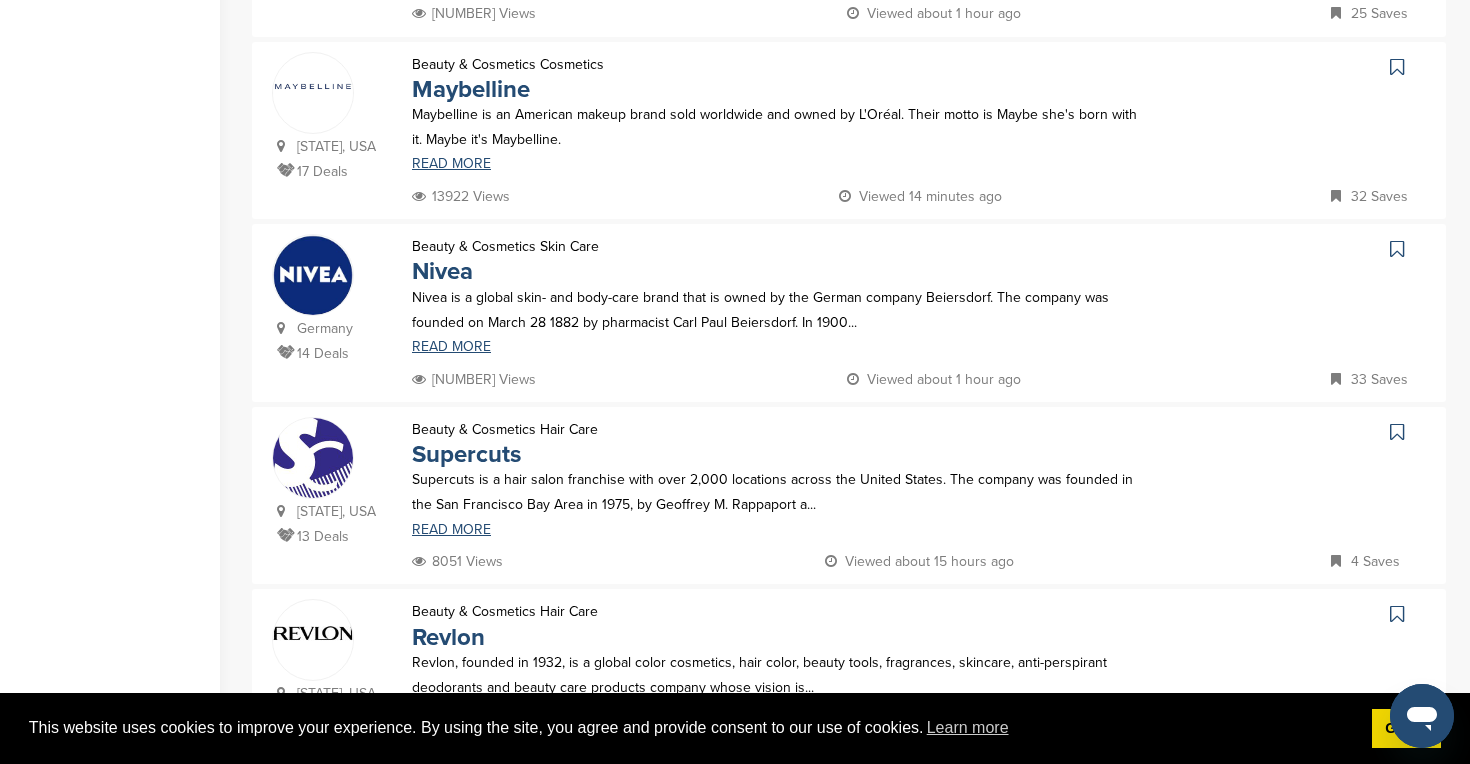 click at bounding box center [1397, 249] 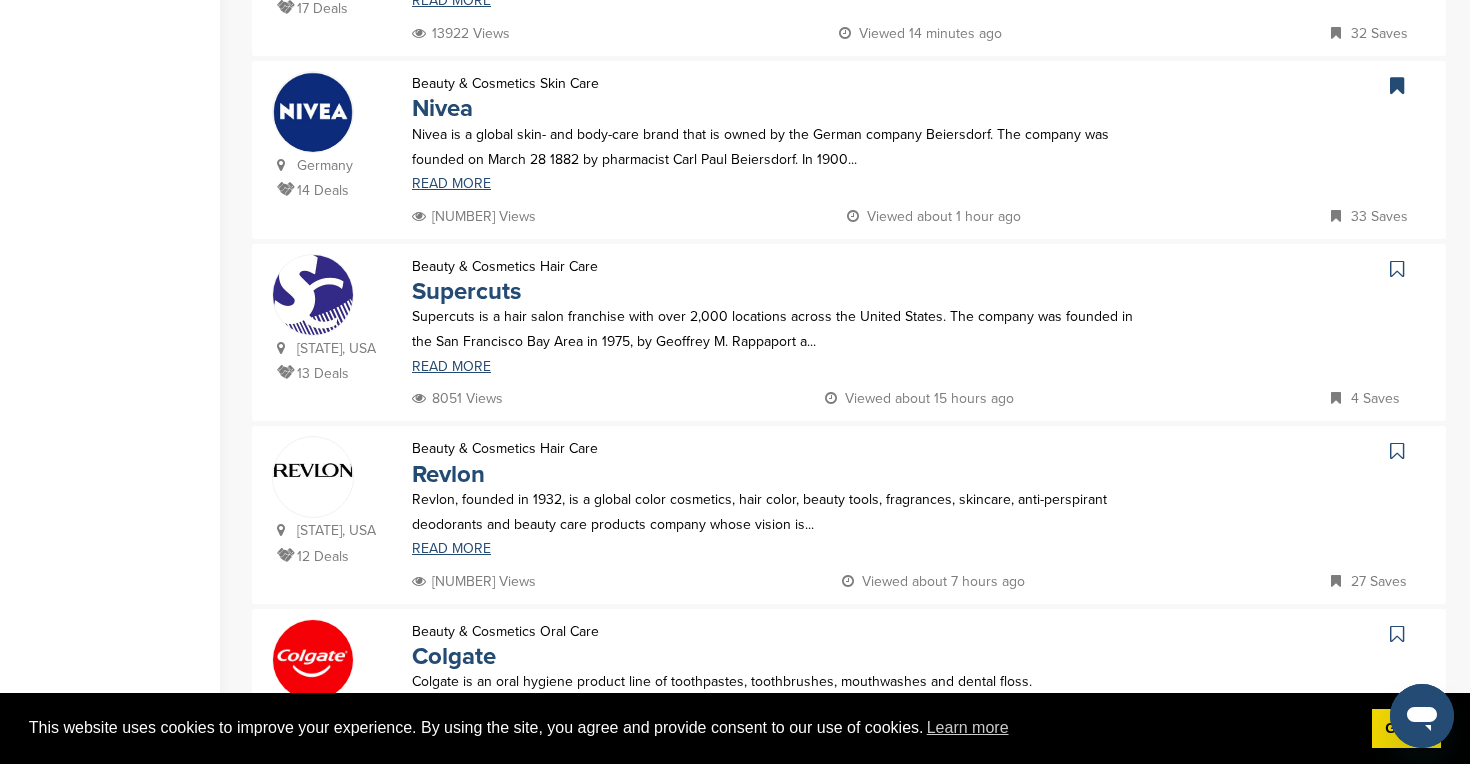 scroll, scrollTop: 757, scrollLeft: 0, axis: vertical 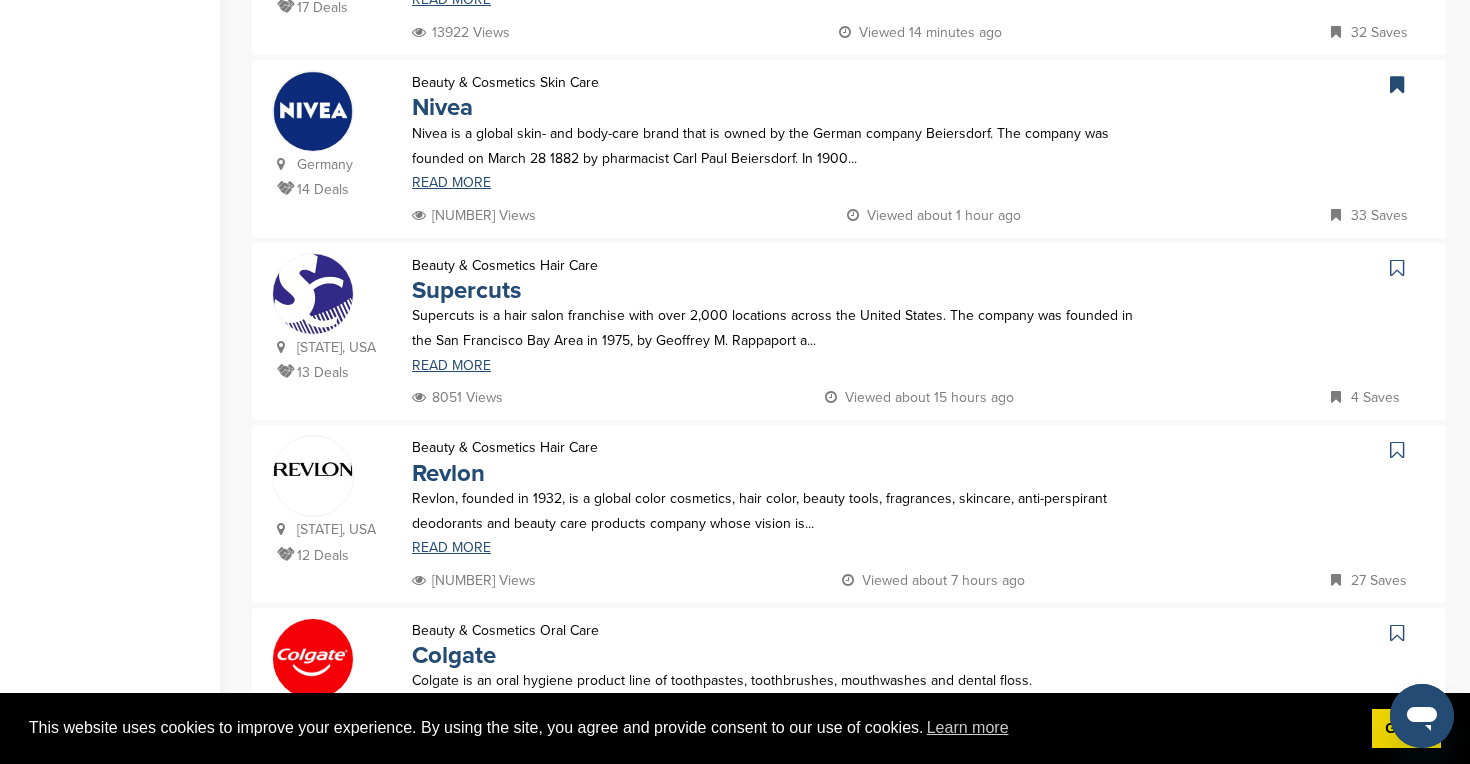 click at bounding box center (1397, 450) 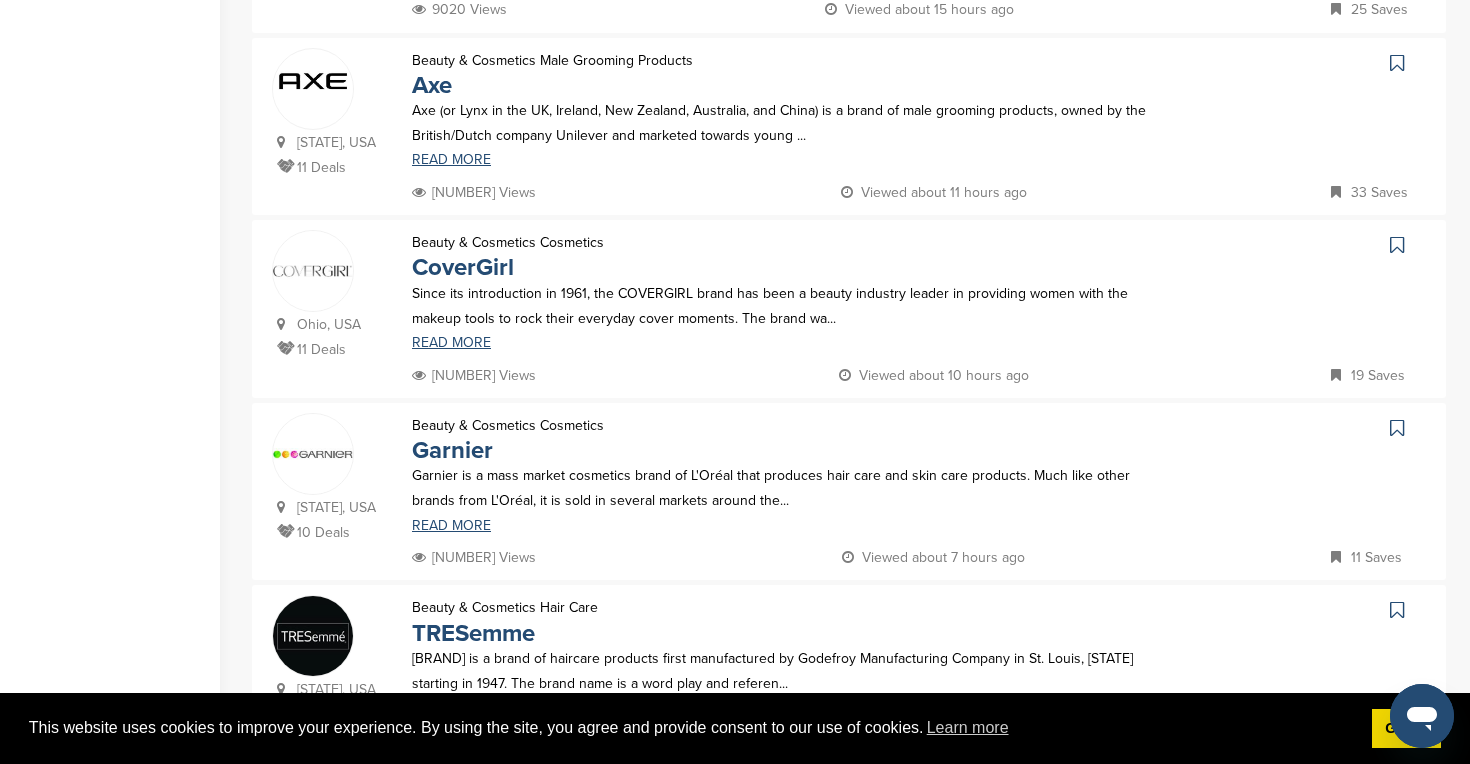 scroll, scrollTop: 1648, scrollLeft: 0, axis: vertical 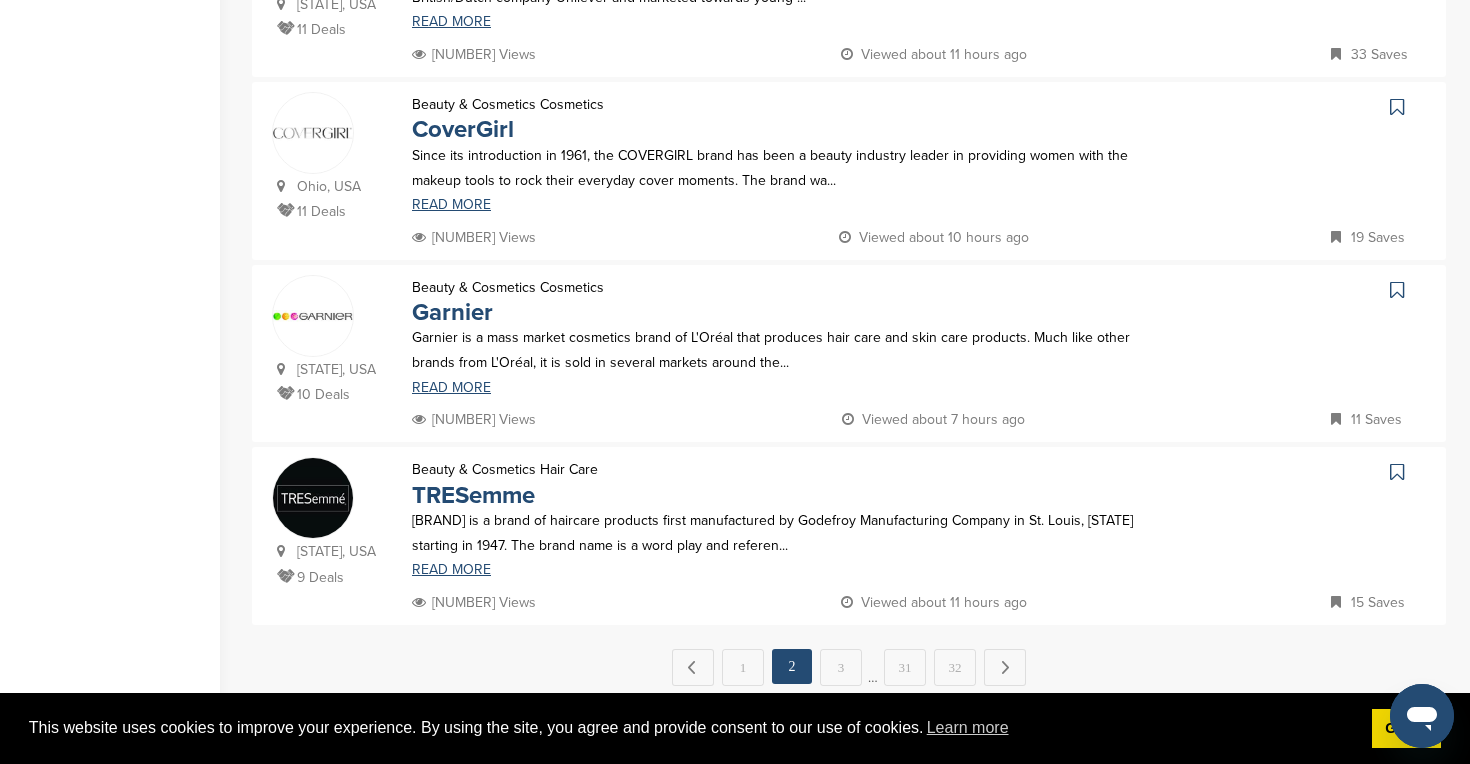 click at bounding box center [1397, 107] 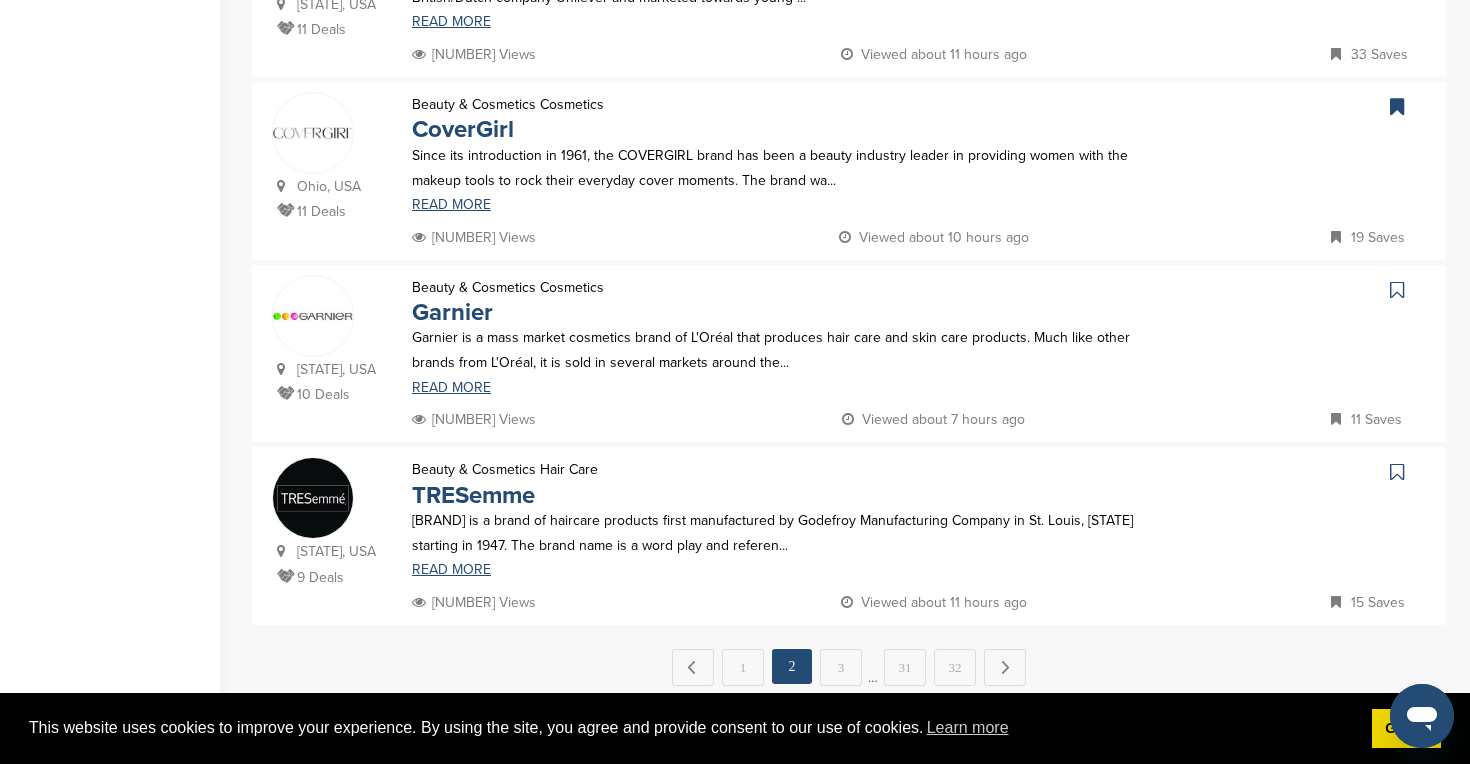 click at bounding box center (1397, 290) 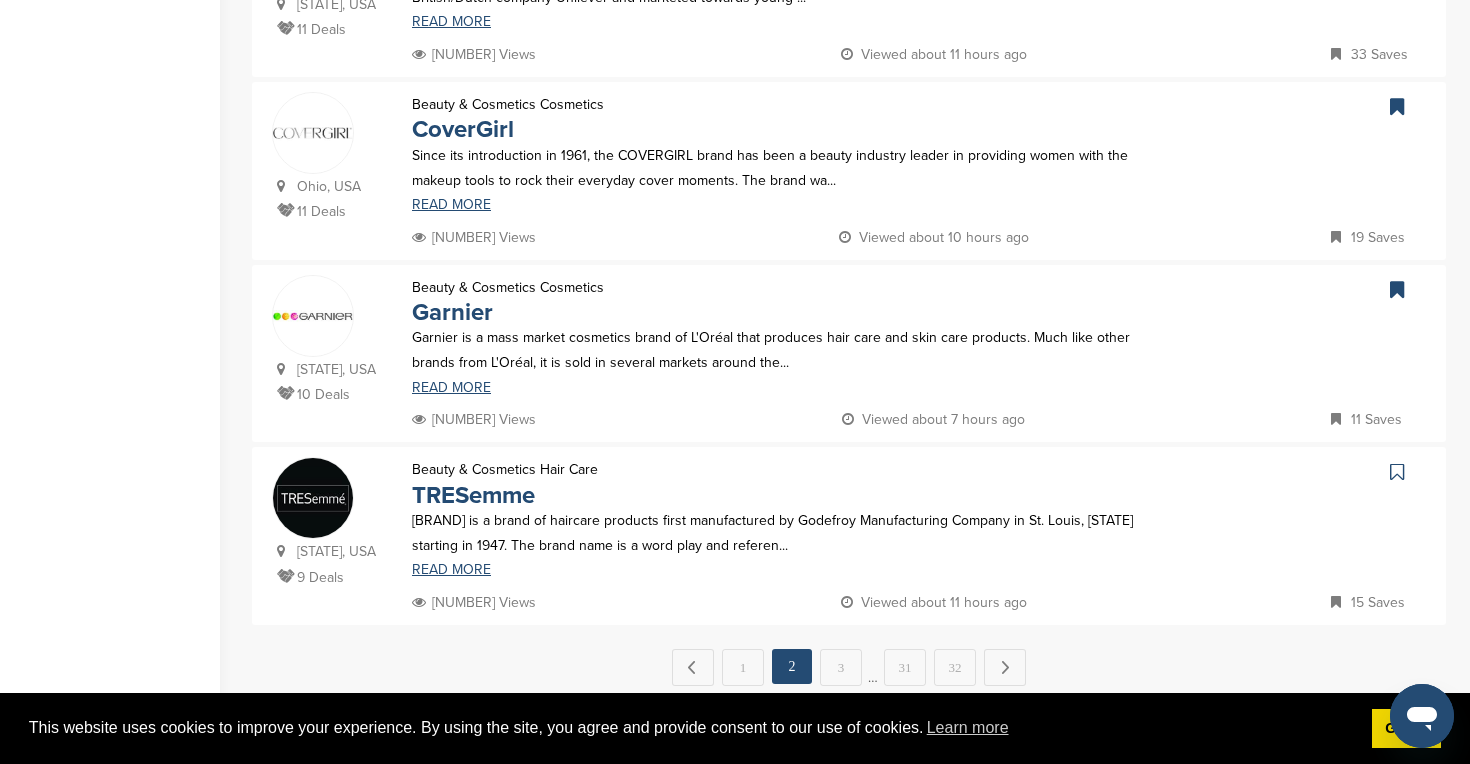 click at bounding box center [1397, 472] 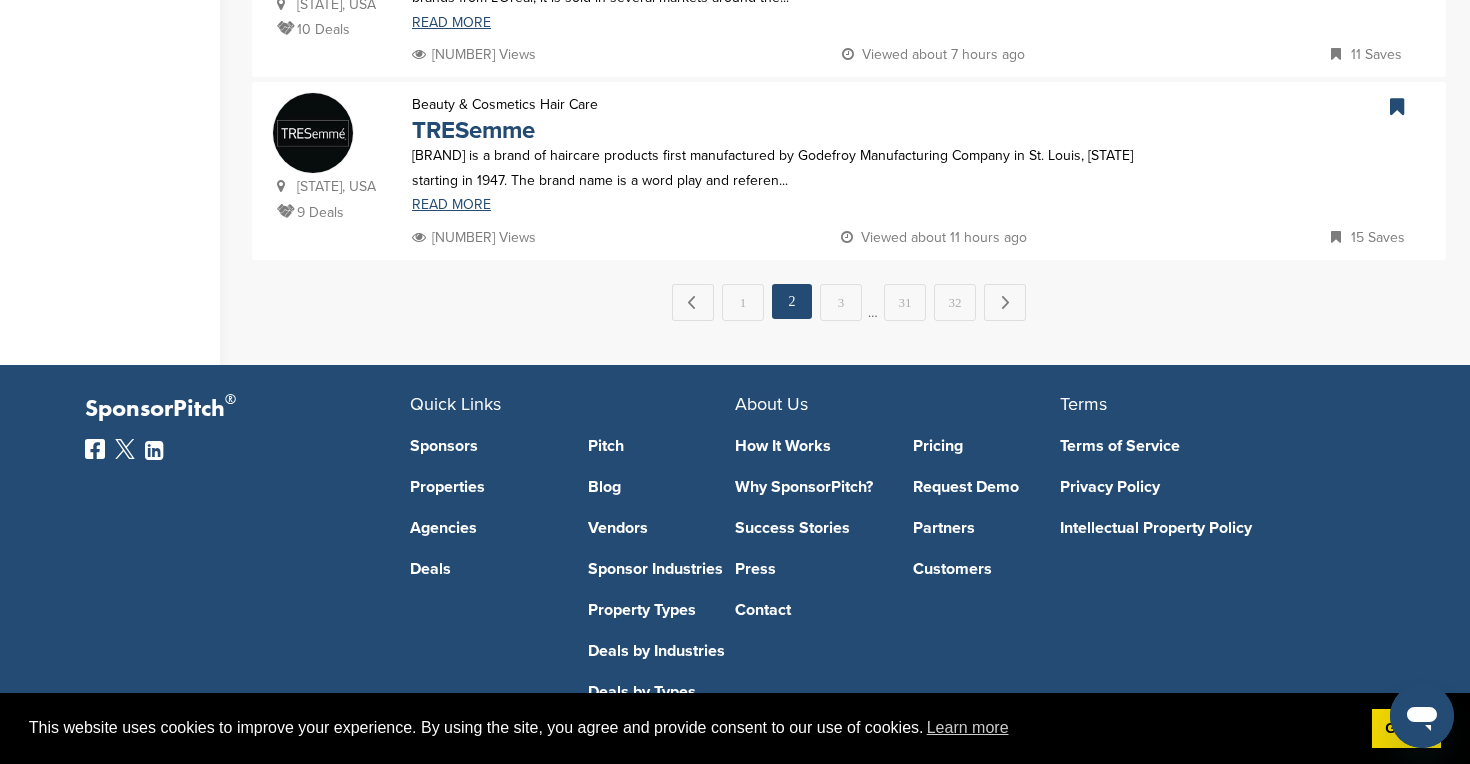 scroll, scrollTop: 2065, scrollLeft: 0, axis: vertical 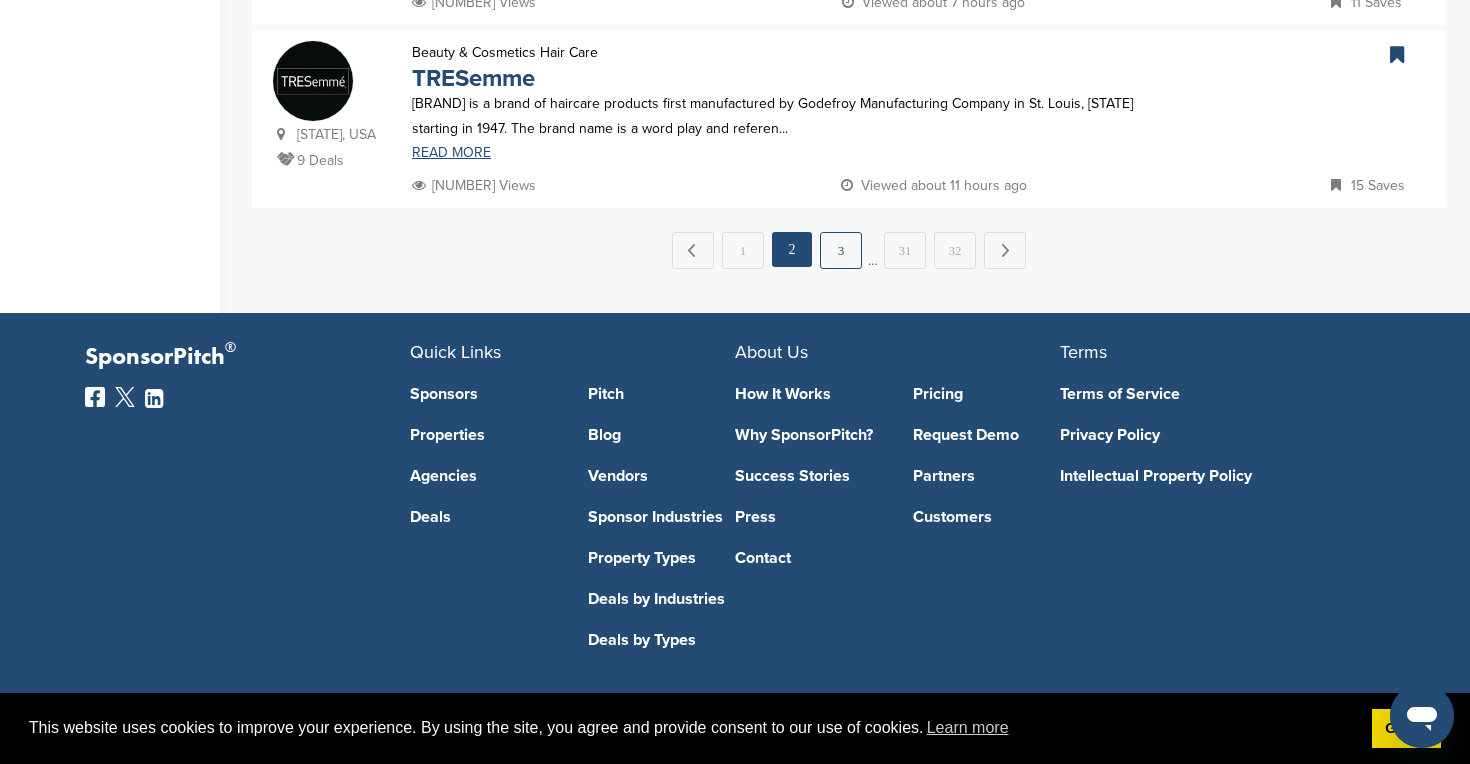 click on "3" at bounding box center (841, 250) 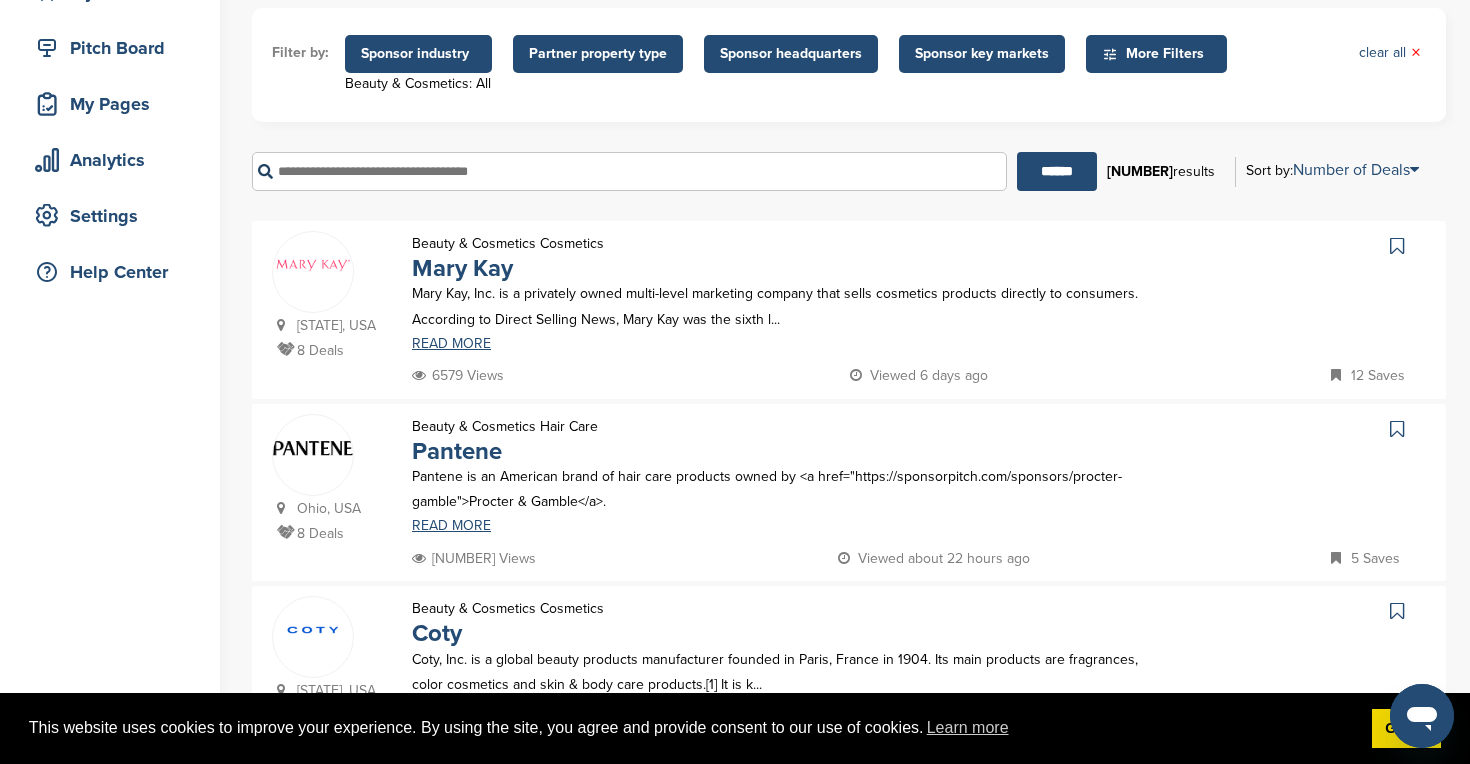 scroll, scrollTop: 248, scrollLeft: 0, axis: vertical 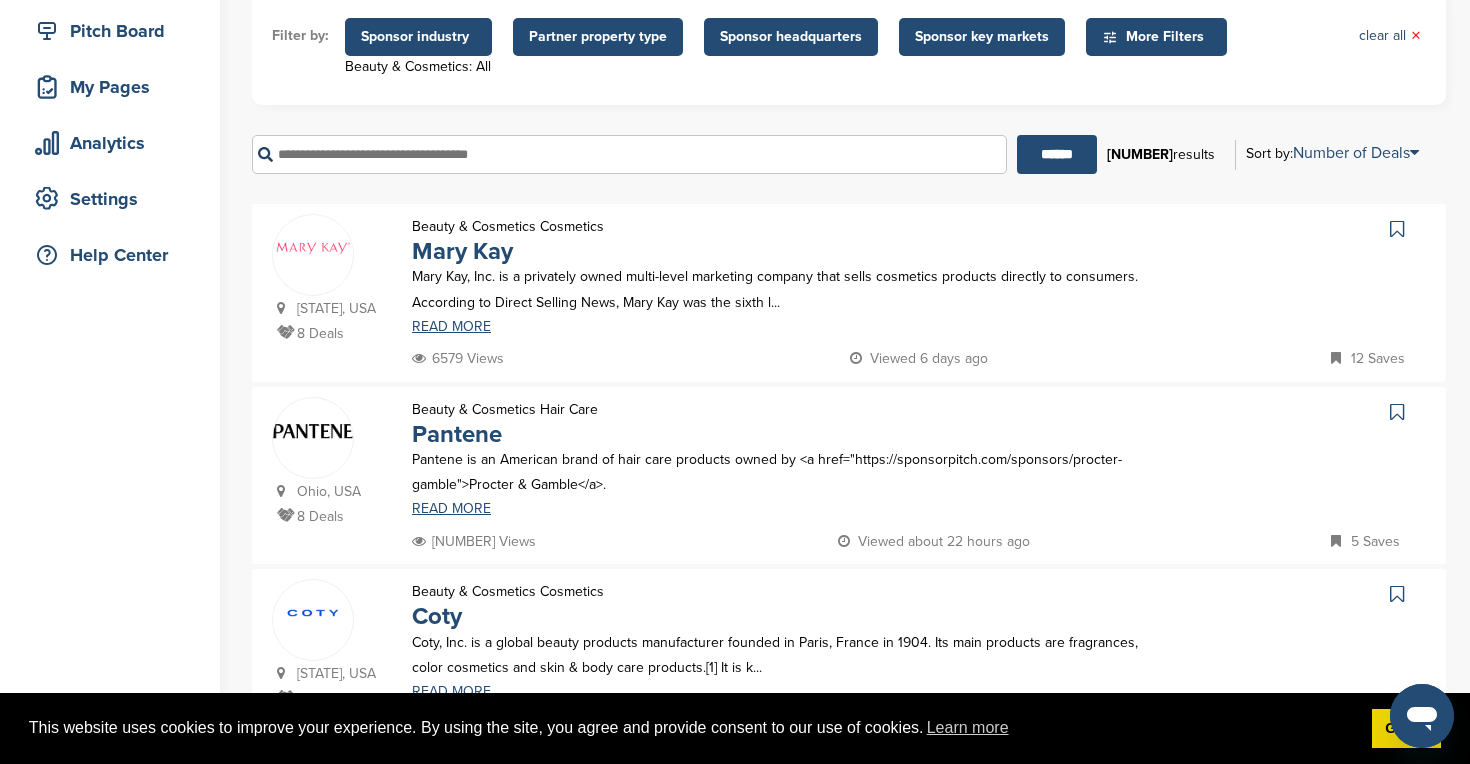 click at bounding box center (1397, 229) 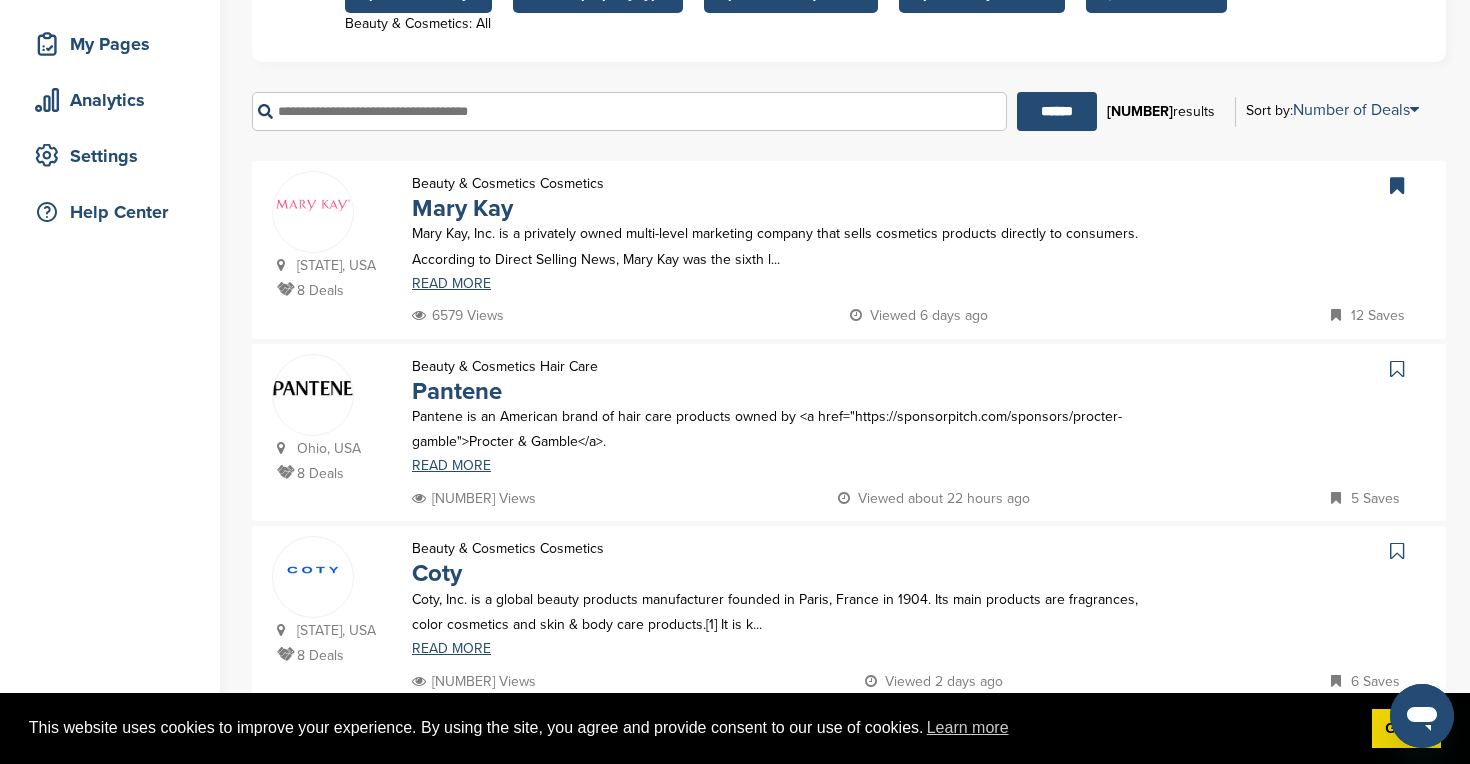 scroll, scrollTop: 293, scrollLeft: 0, axis: vertical 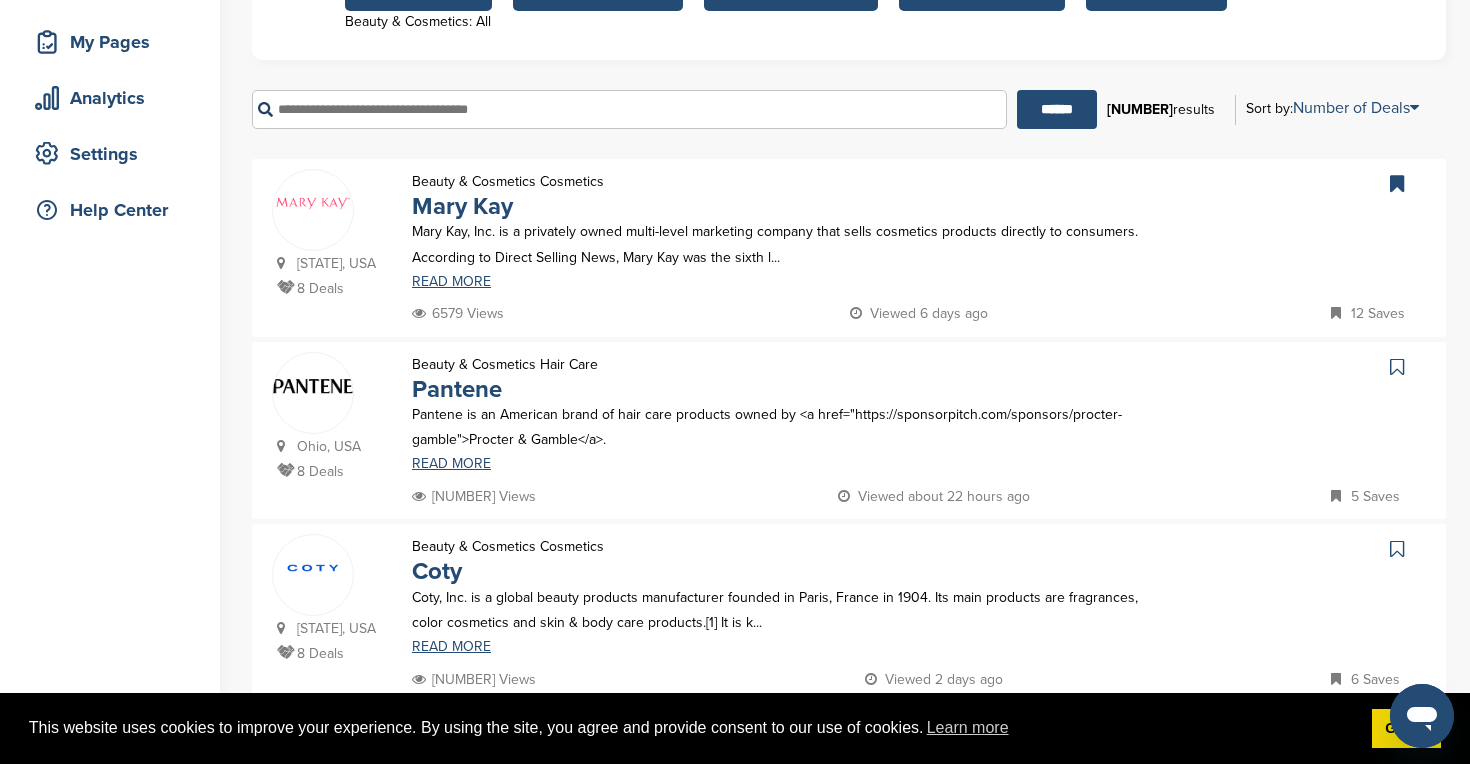 click at bounding box center [1397, 367] 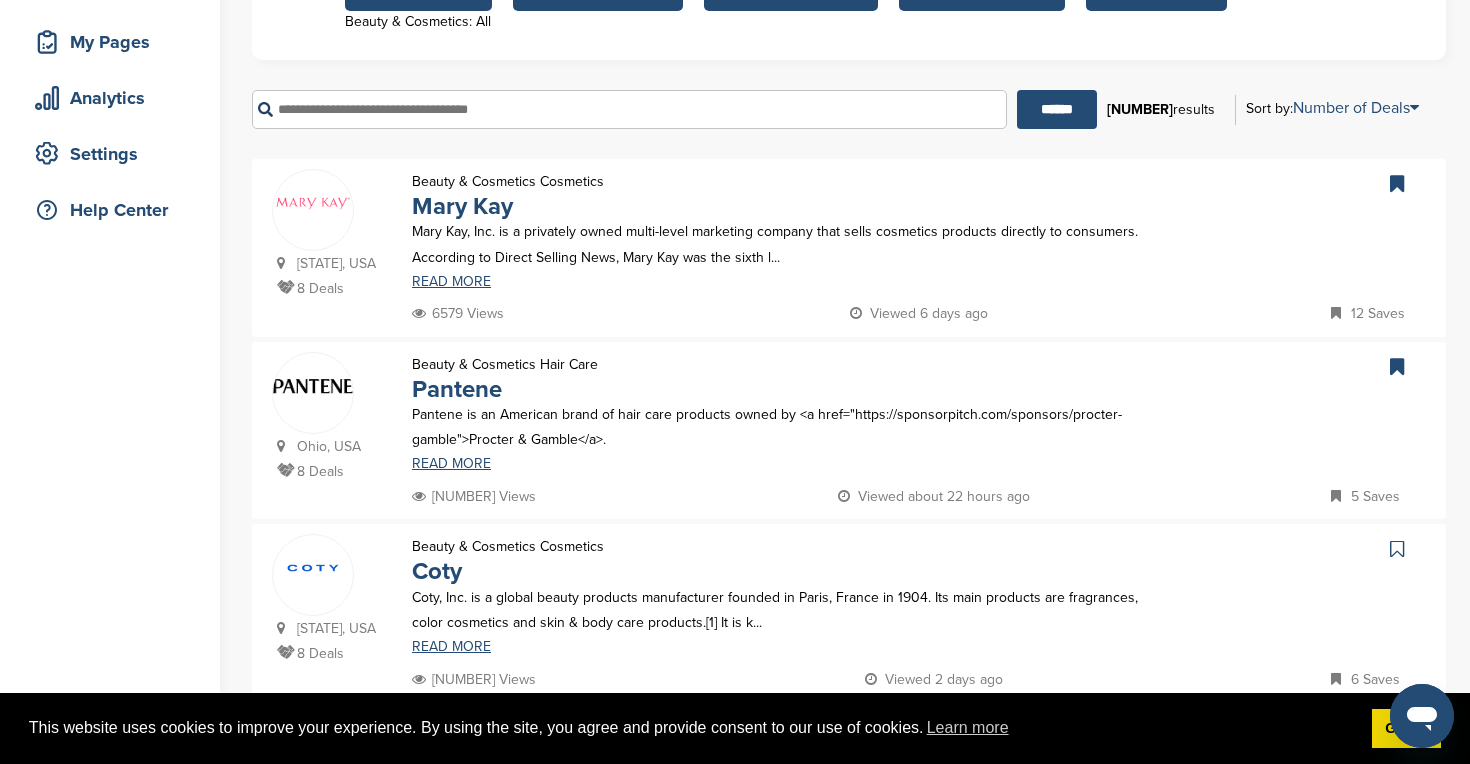 click at bounding box center [1397, 549] 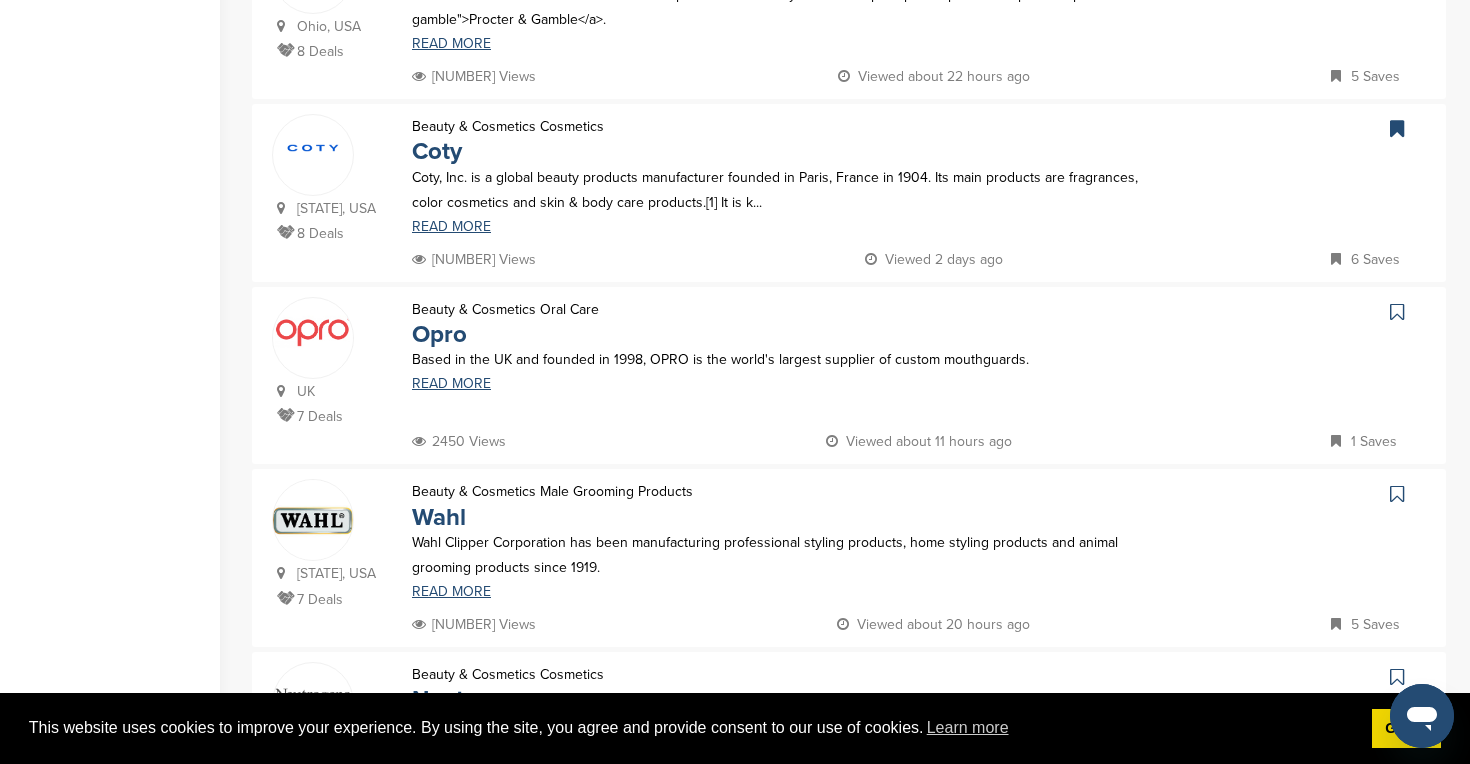 scroll, scrollTop: 726, scrollLeft: 0, axis: vertical 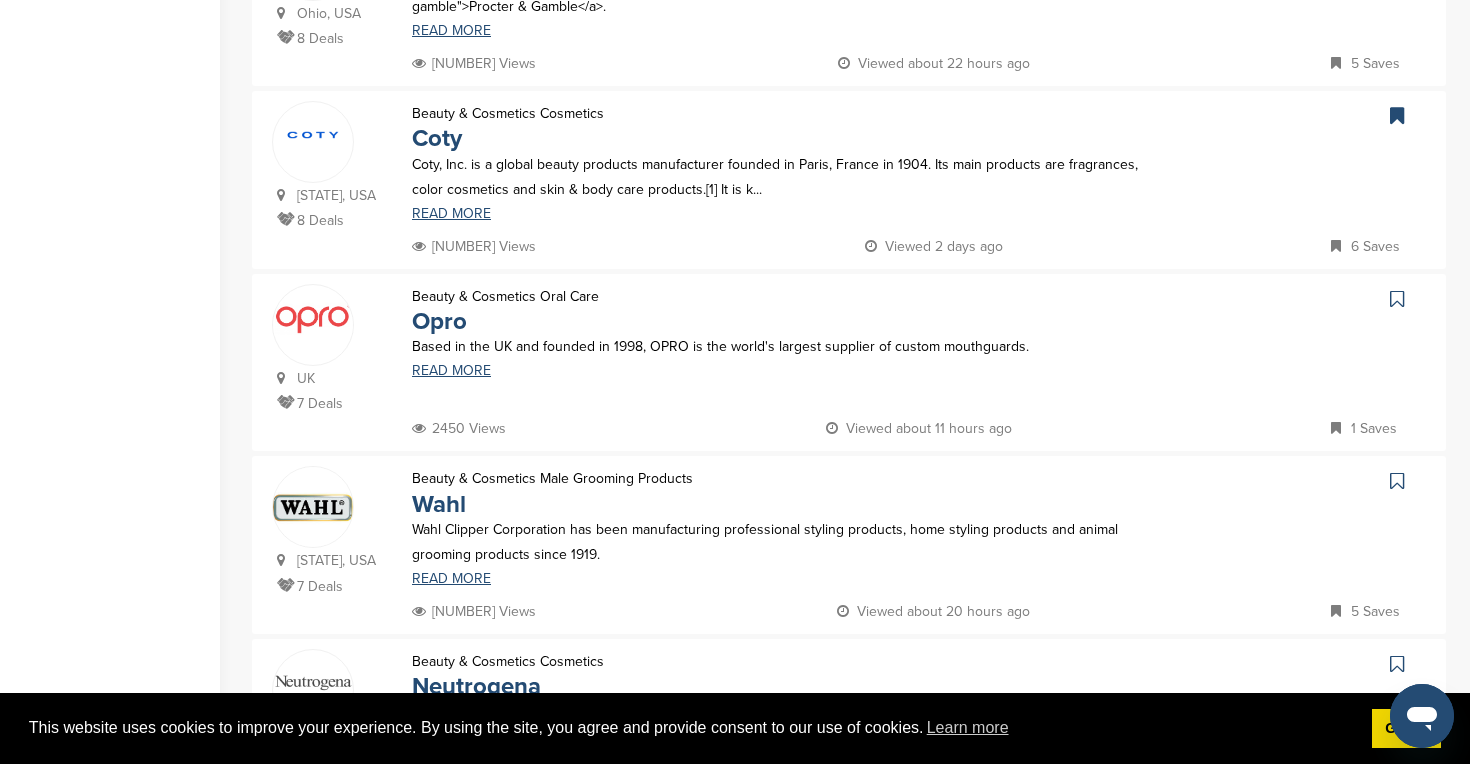 click at bounding box center (1397, 299) 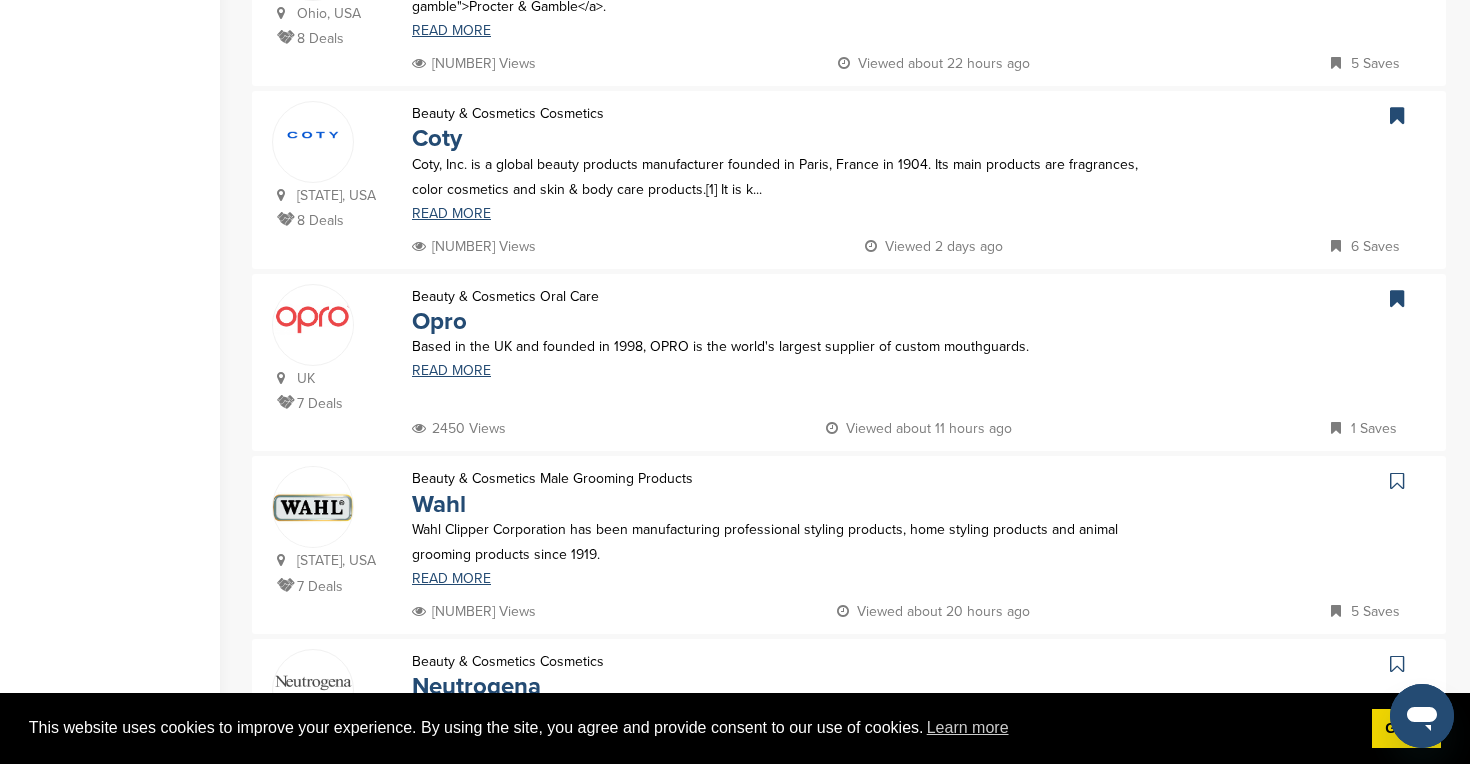 click at bounding box center (1397, 481) 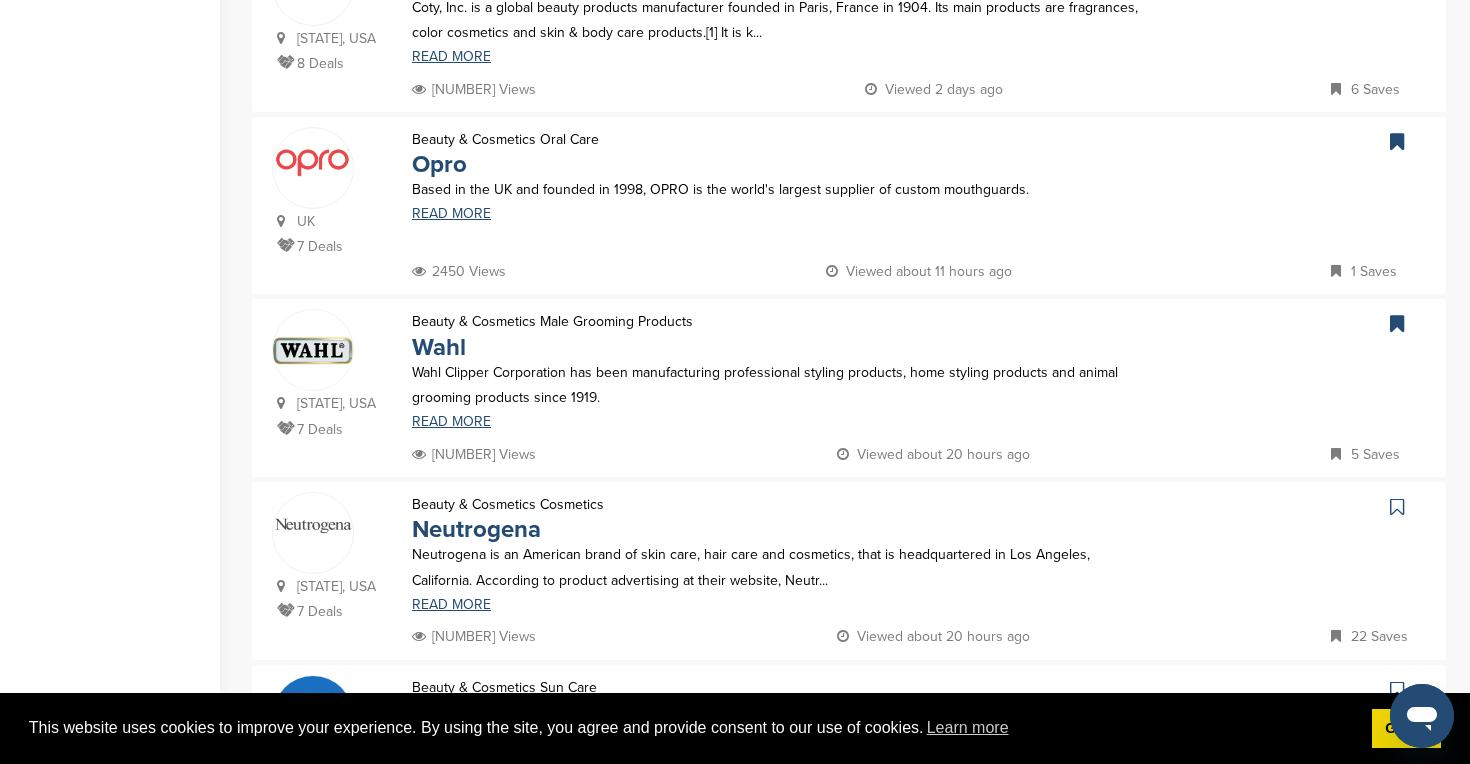 scroll, scrollTop: 1118, scrollLeft: 0, axis: vertical 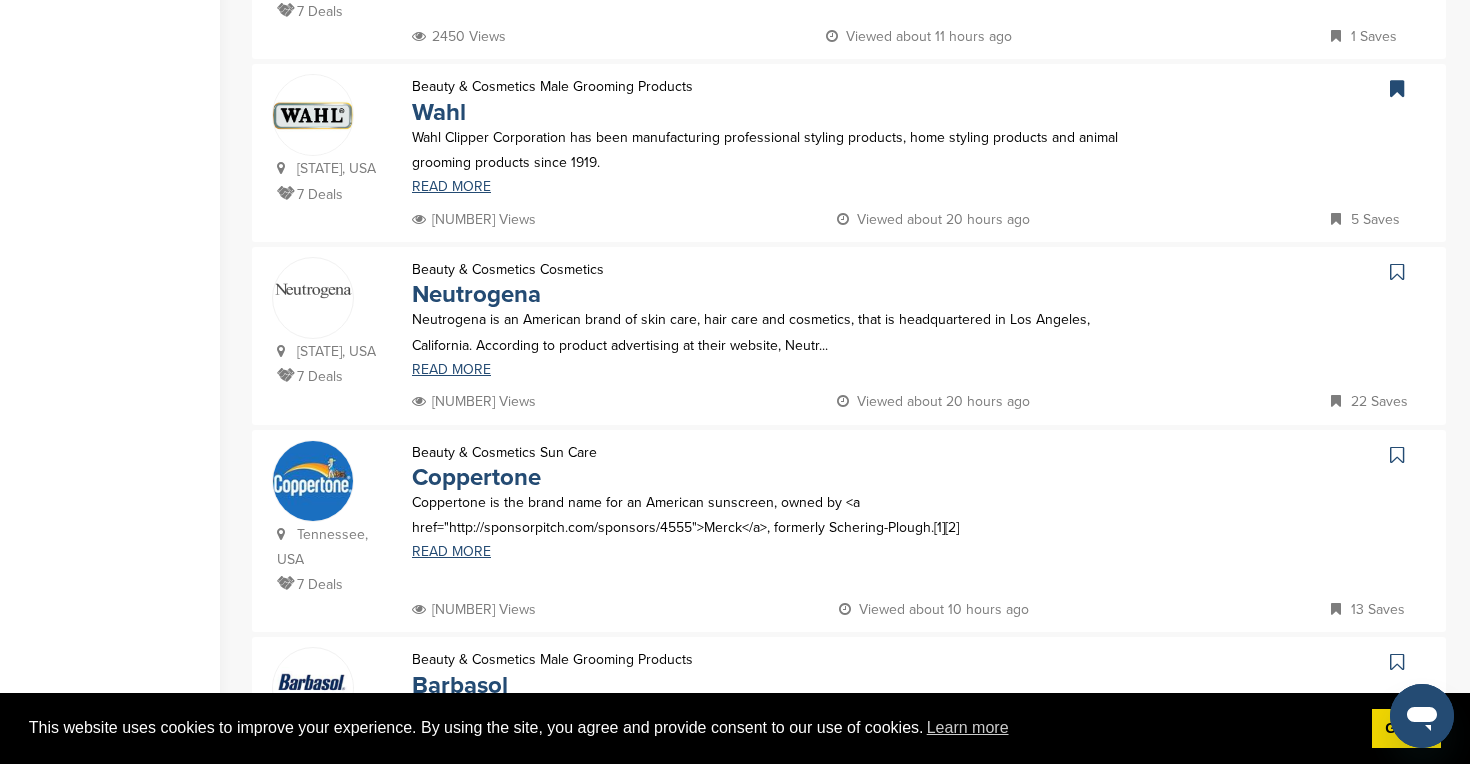 click at bounding box center [1397, 272] 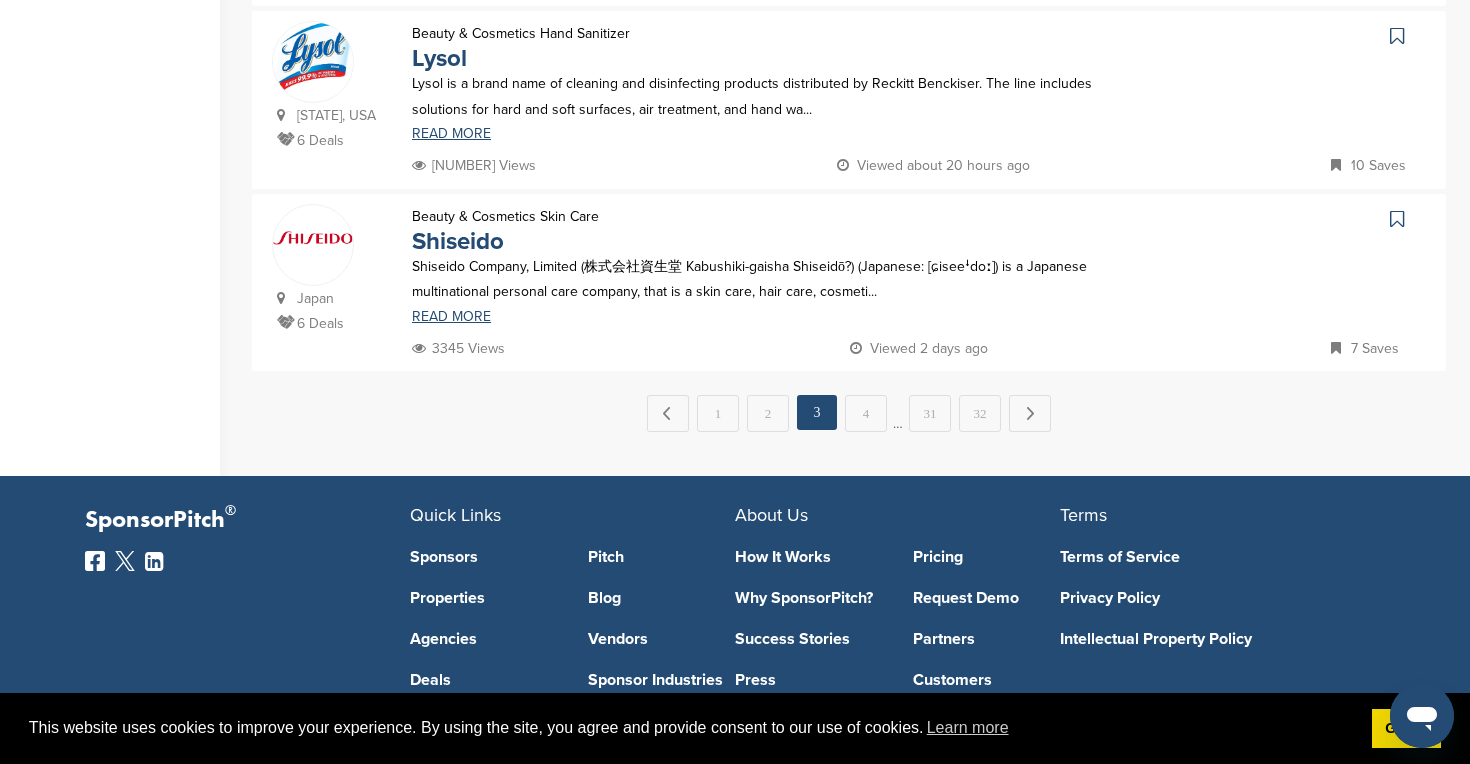 scroll, scrollTop: 1984, scrollLeft: 0, axis: vertical 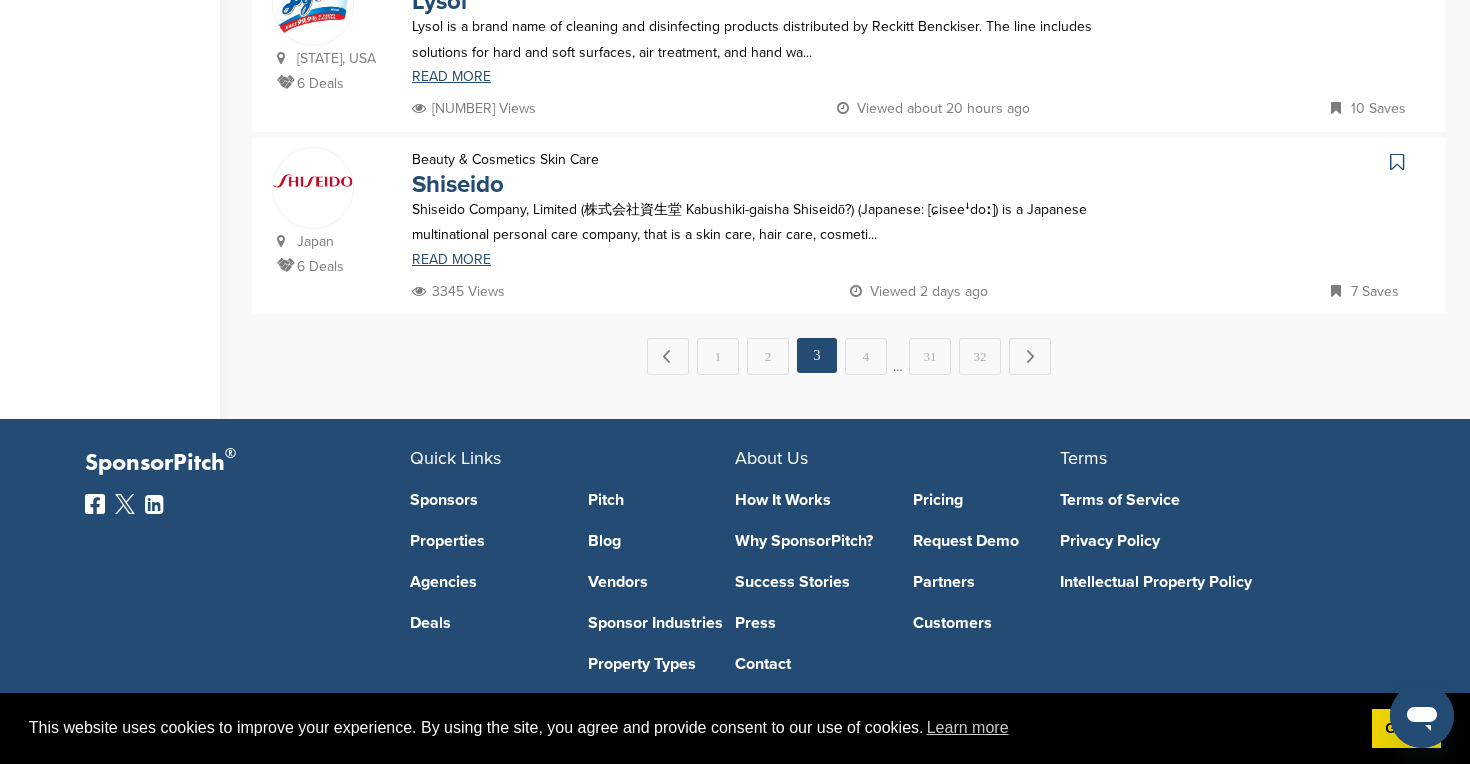 click at bounding box center [1399, 162] 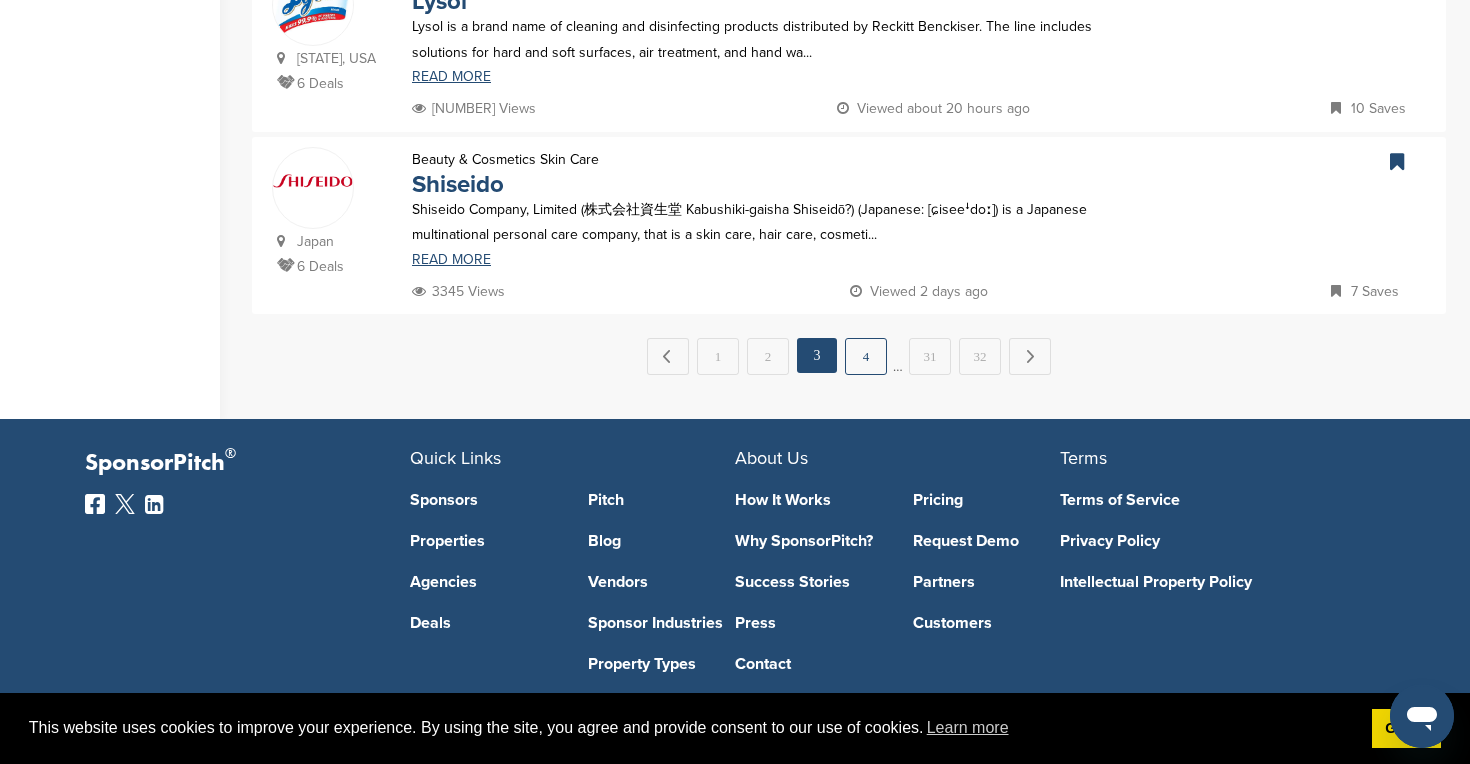 click on "4" at bounding box center [866, 356] 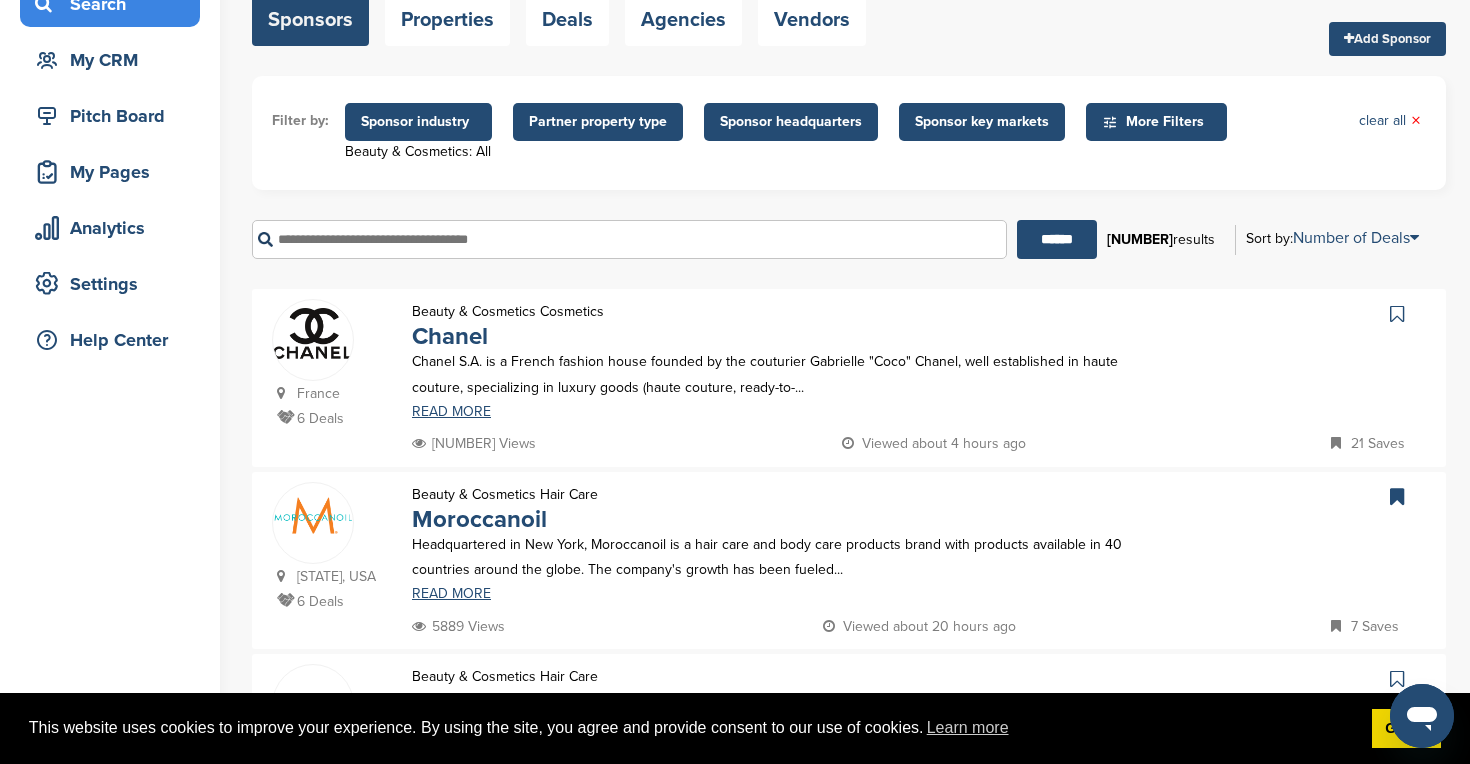 scroll, scrollTop: 198, scrollLeft: 0, axis: vertical 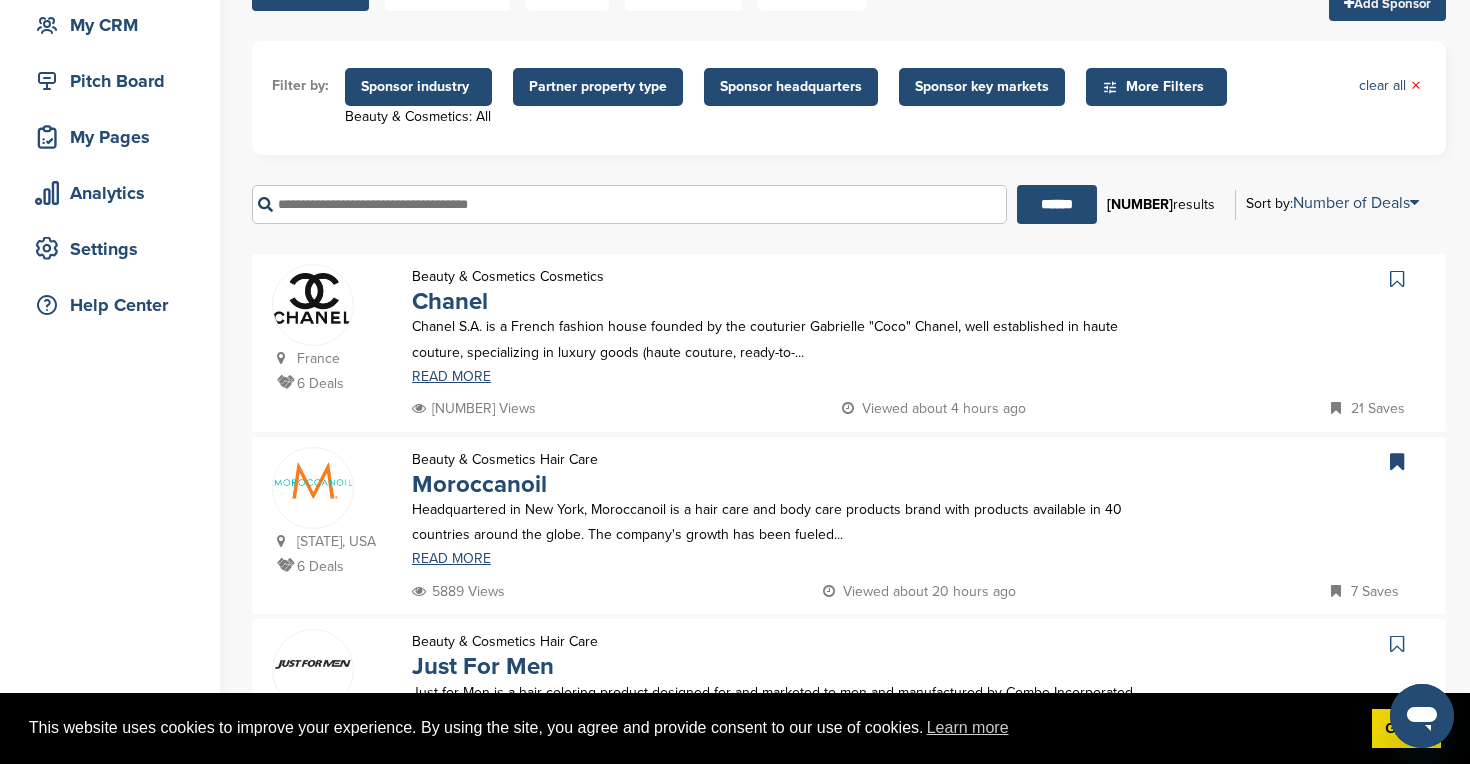 click at bounding box center (1397, 279) 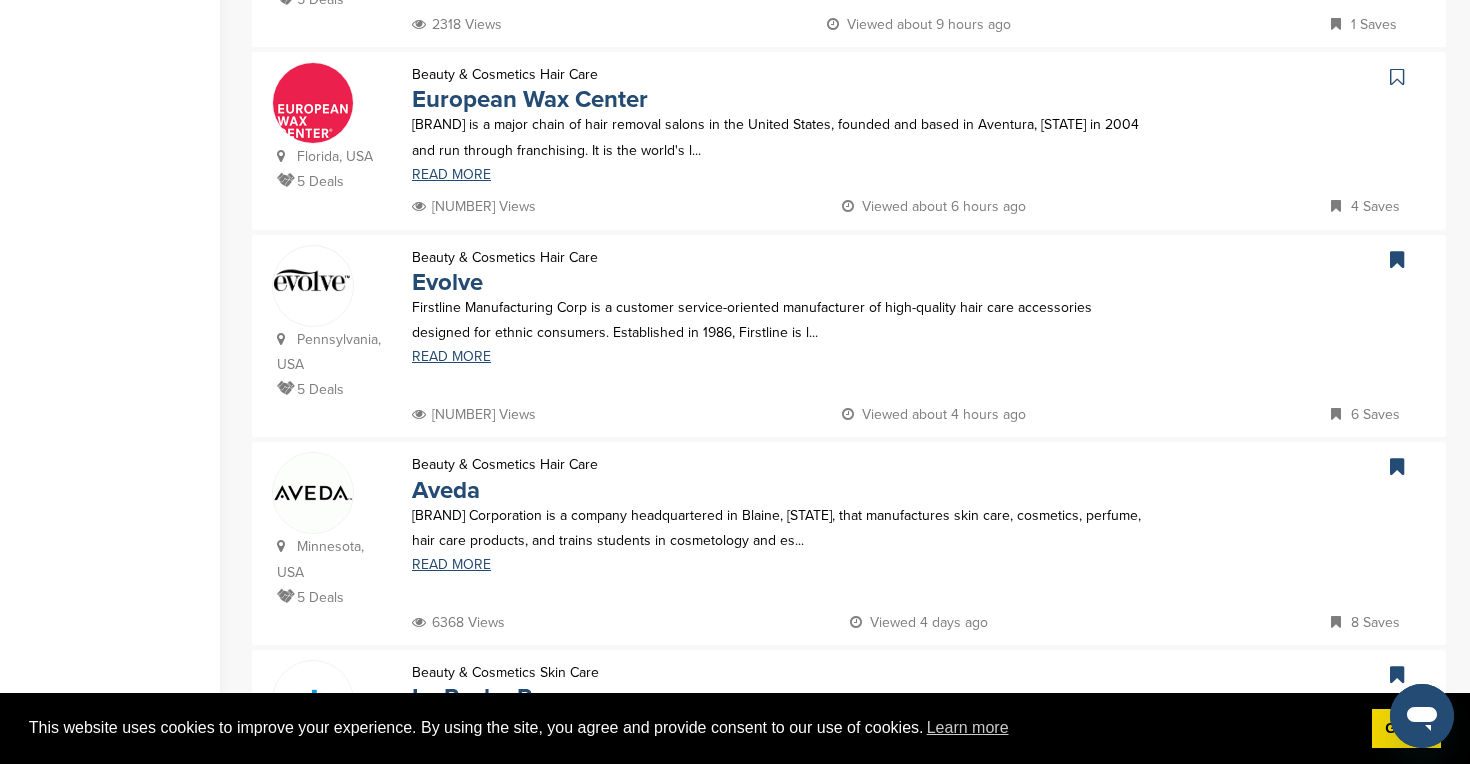 scroll, scrollTop: 1250, scrollLeft: 0, axis: vertical 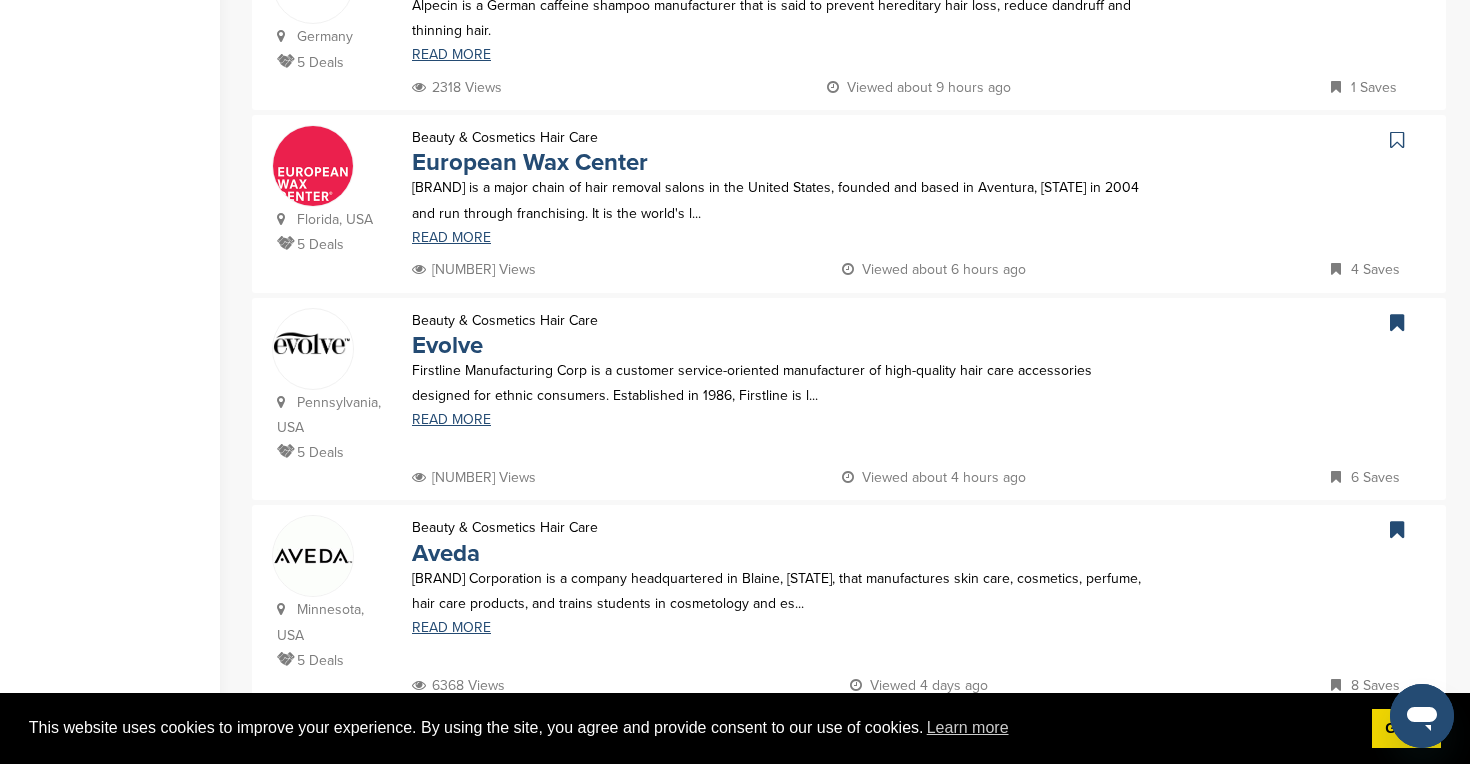 click at bounding box center (1397, 140) 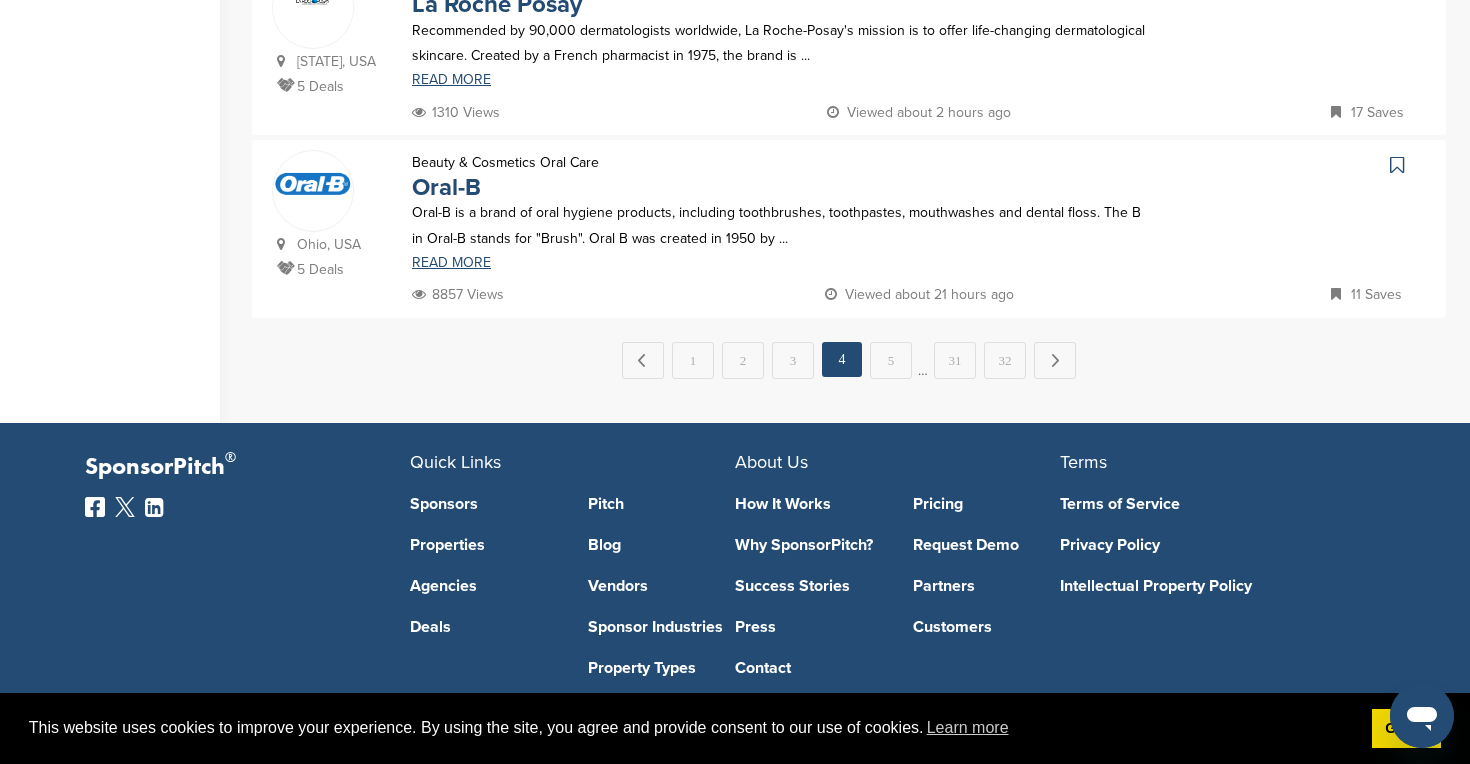 scroll, scrollTop: 1978, scrollLeft: 0, axis: vertical 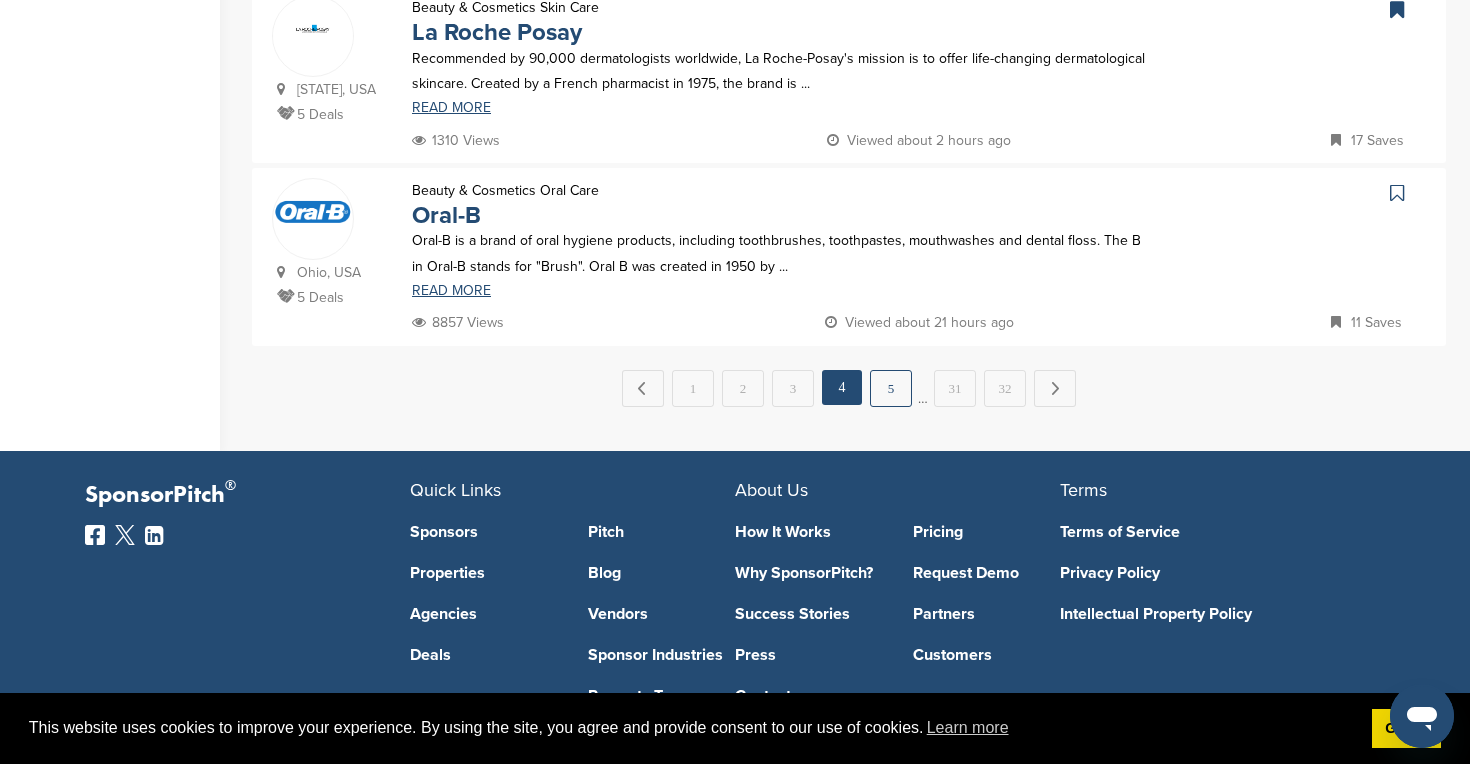 click on "5" at bounding box center [891, 388] 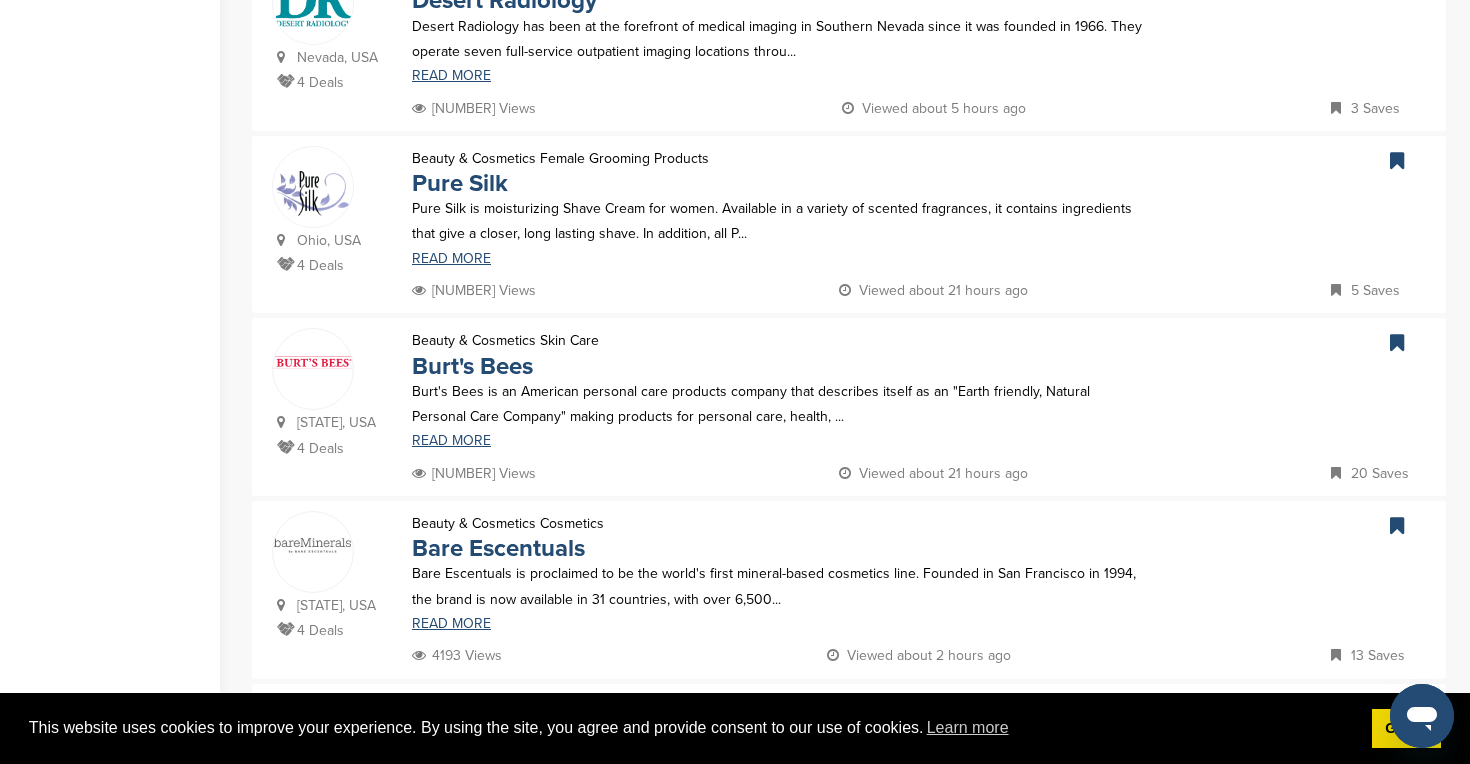 scroll, scrollTop: 868, scrollLeft: 0, axis: vertical 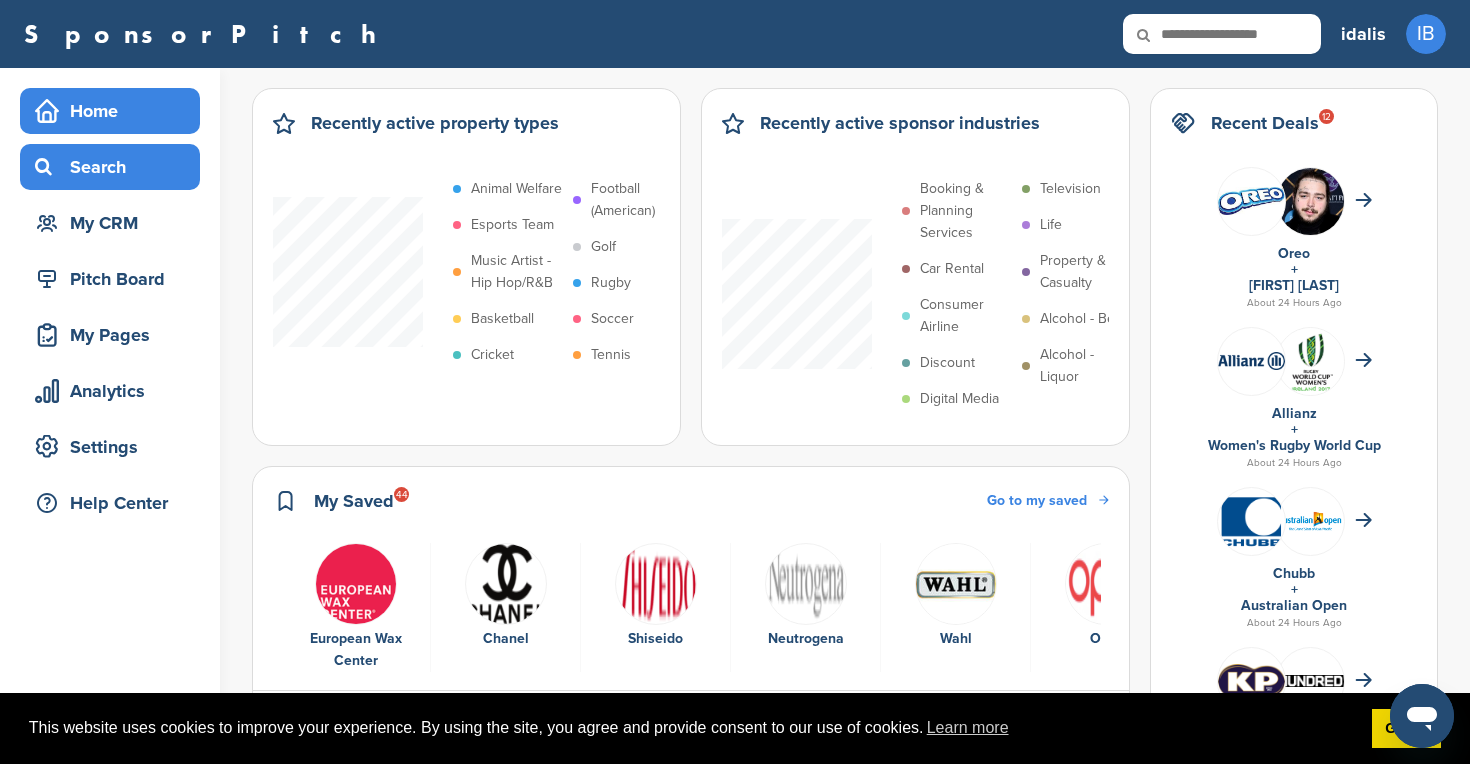 click on "Search" at bounding box center [115, 167] 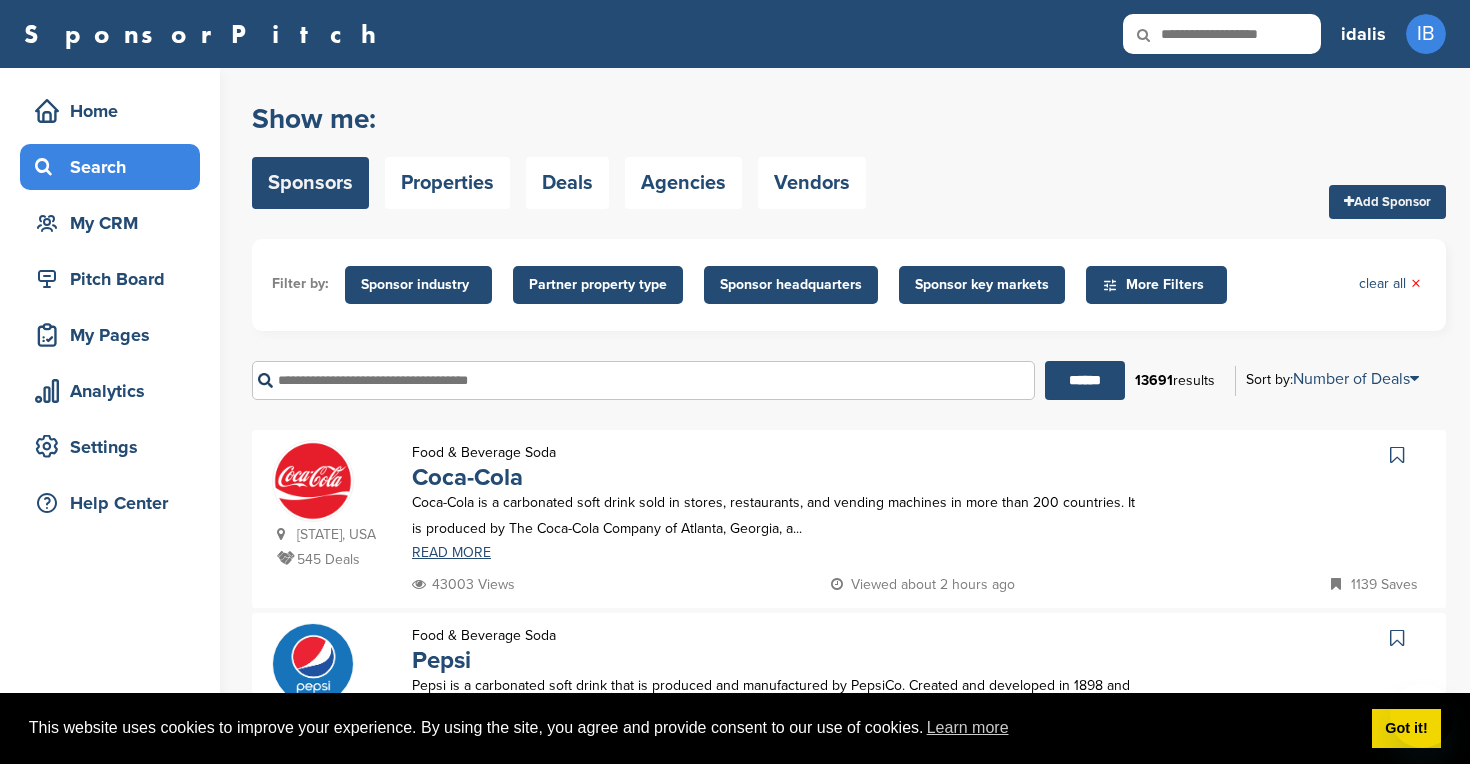 scroll, scrollTop: 0, scrollLeft: 0, axis: both 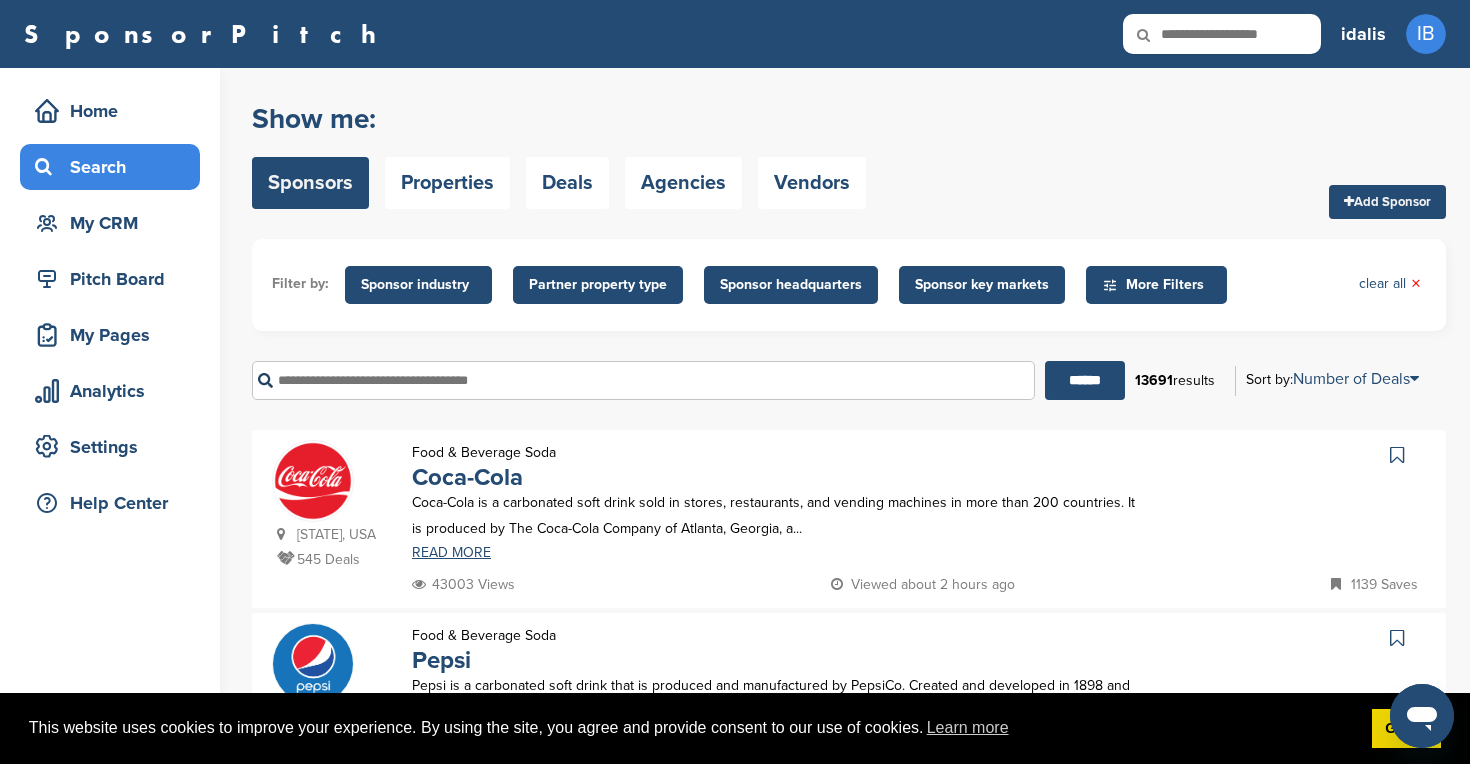 click on "Sponsor industry" at bounding box center (418, 285) 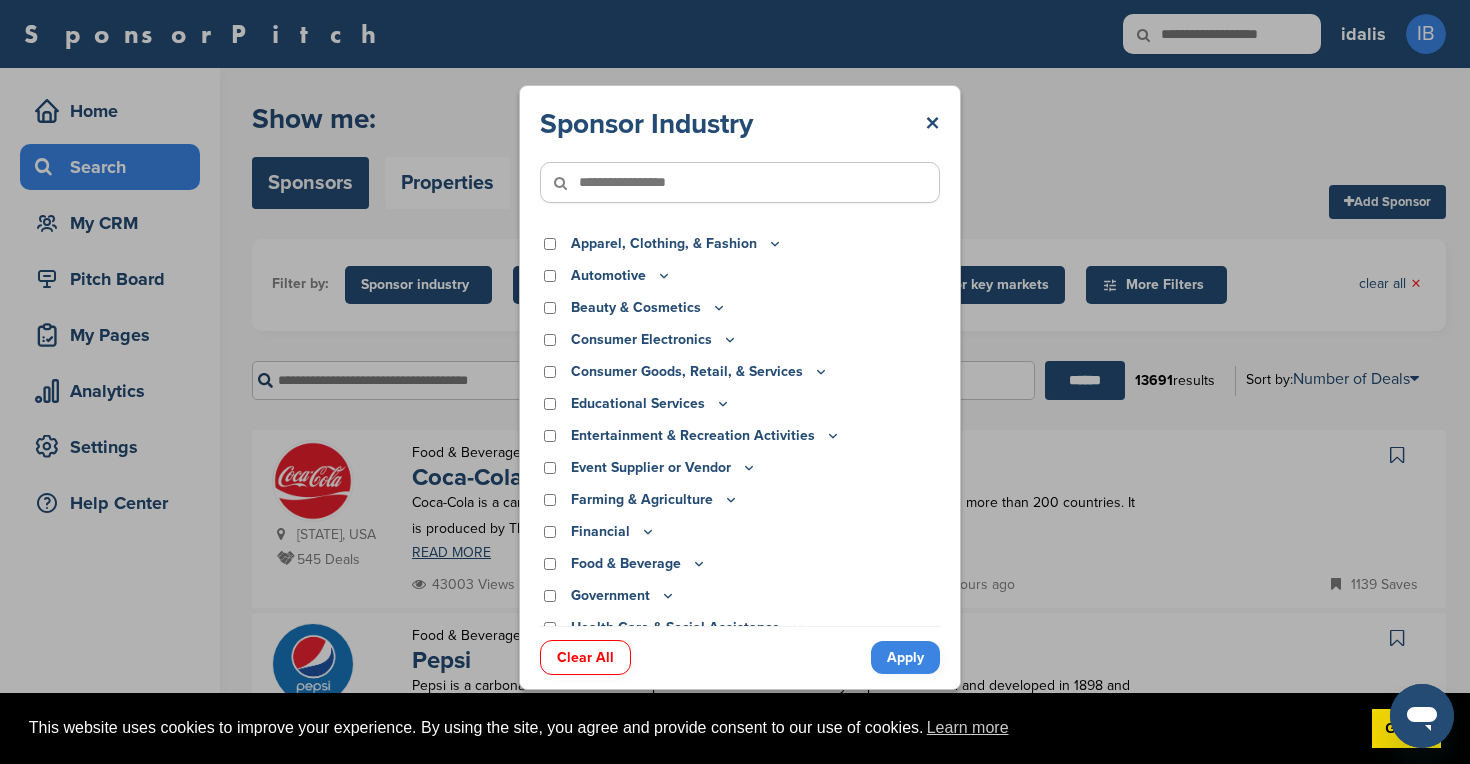 scroll, scrollTop: 10, scrollLeft: 0, axis: vertical 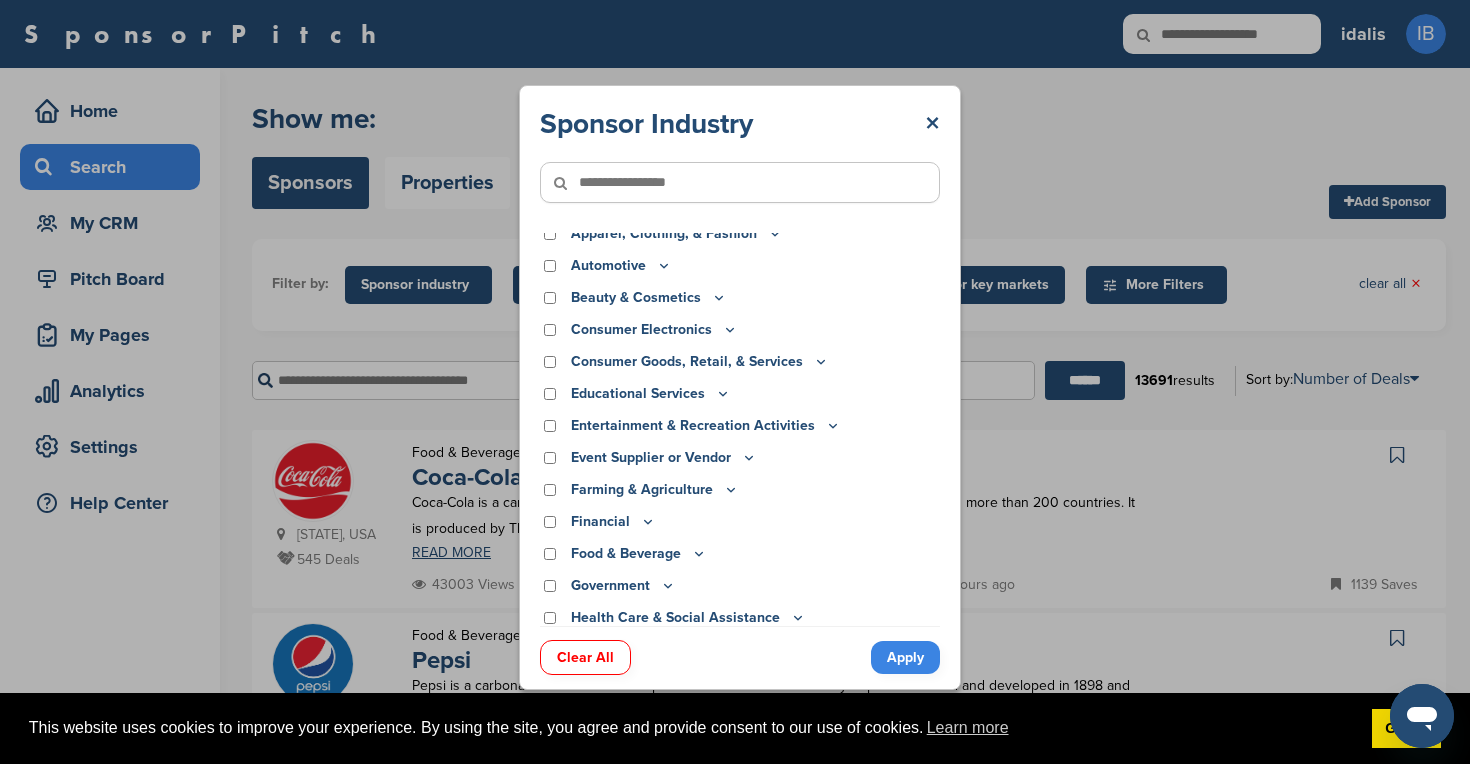 click on "Sponsor Industry
×
Apparel, Clothing, & Fashion
Accessories
Athletic Apparel & Equipment
Backpacks
Clothing Line
Eyewear
Footwear
Formalwear
Fragrance
Handbags
Hats
Jewelry
Other
Outdoor clothing
Outerwear
Swimwear
Underwear
Uniforms
Watches
Automotive
ATV
Auto Dealer
Auto Manufacturer
Auto Parts
Car Wash
Classifieds
Motorcycle
Navigation Systems
Other
RV's
Service Center
Tire Distribution
Tire Manufacturer
Beauty & Cosmetics
Cosmetics
Female Grooming Products" at bounding box center [740, 387] 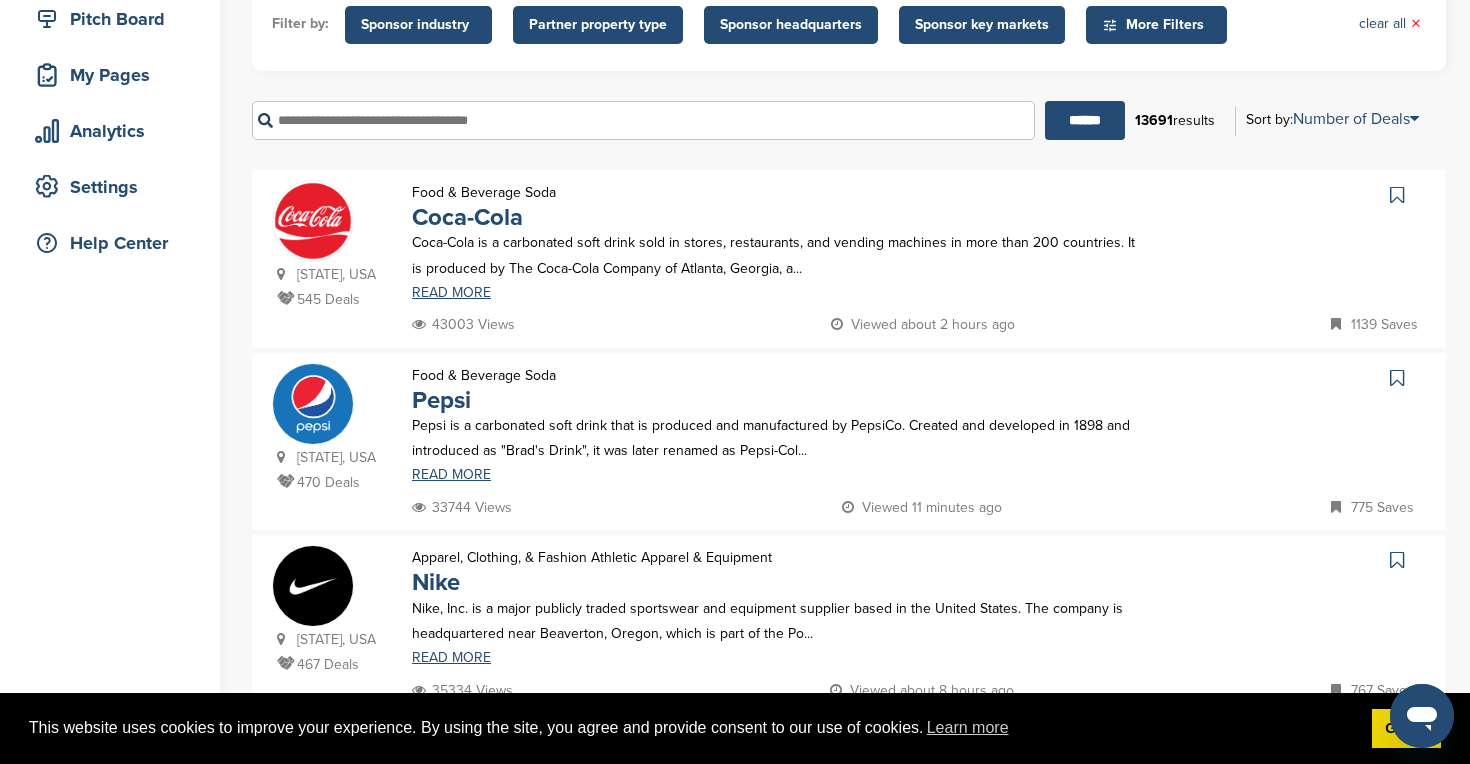 scroll, scrollTop: 183, scrollLeft: 0, axis: vertical 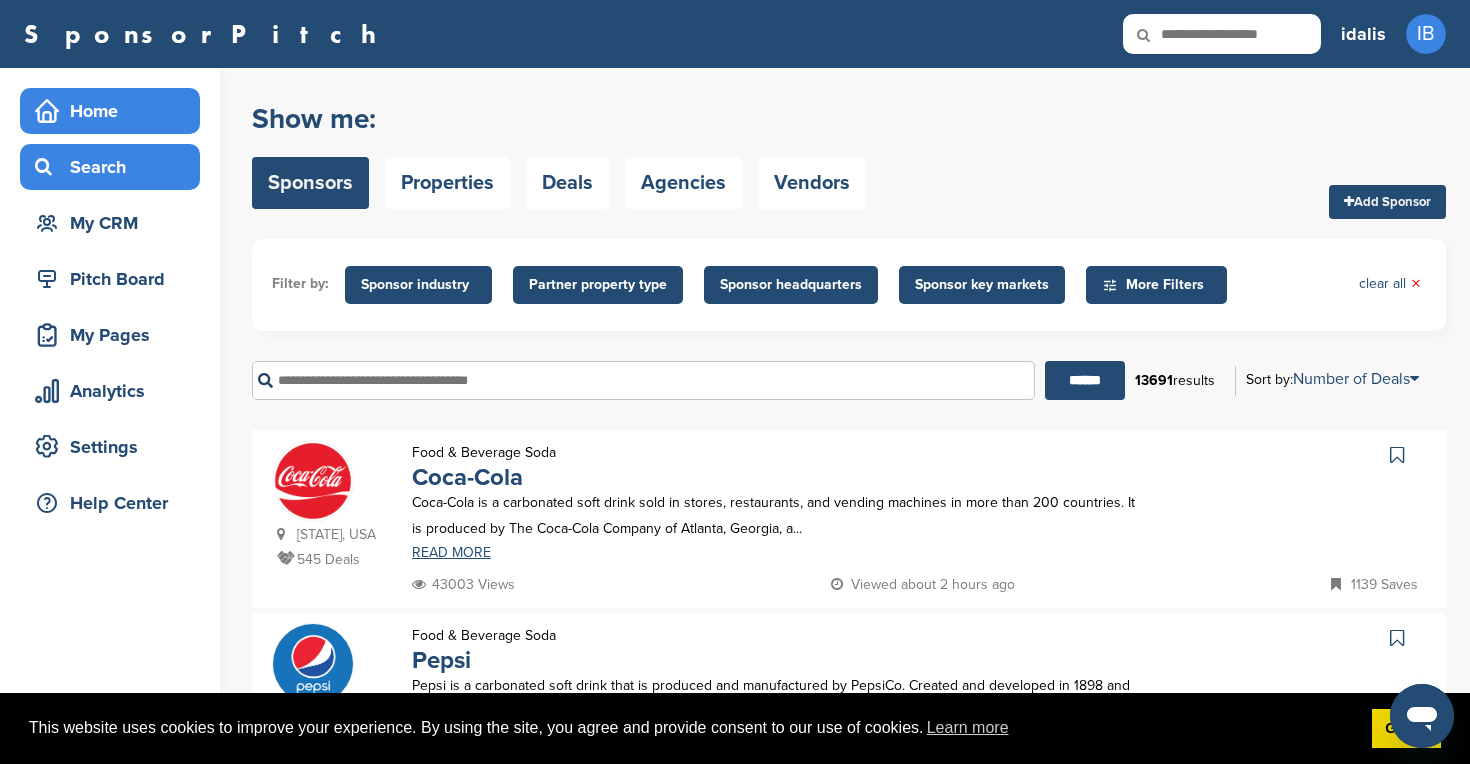 click on "Home" at bounding box center [115, 111] 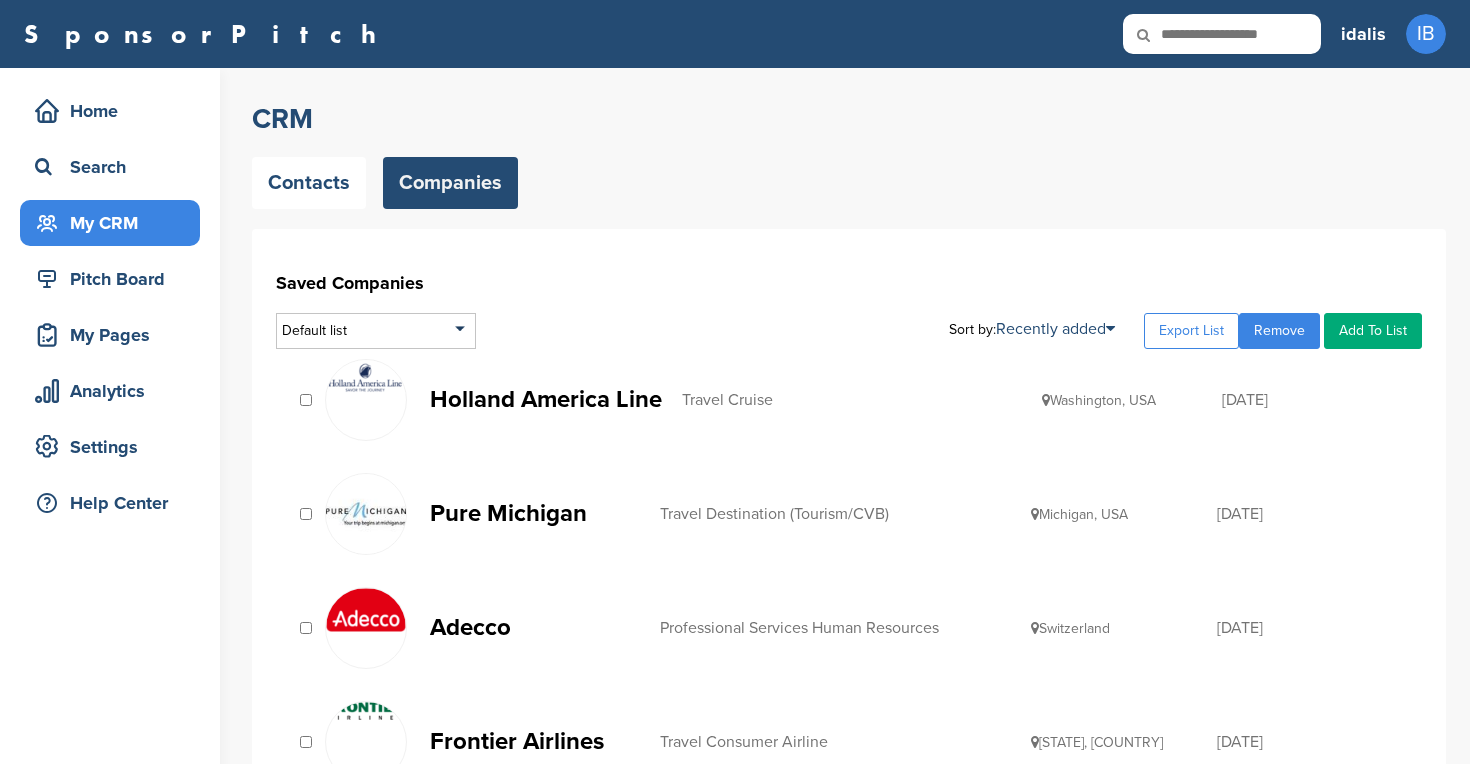 scroll, scrollTop: 0, scrollLeft: 0, axis: both 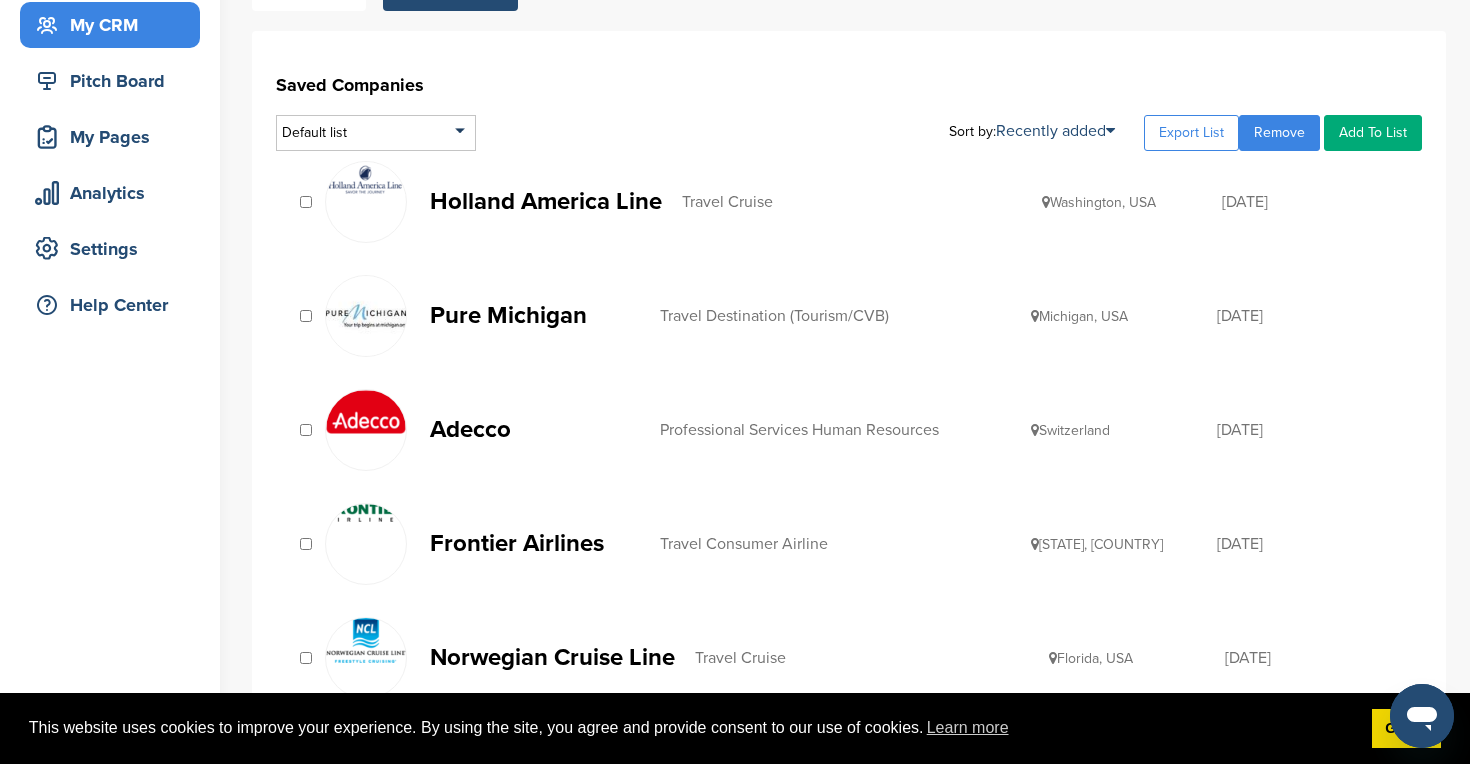click on "Pure Michigan
Travel Destination (Tourism/CVB)
[STATE], USA
[DATE]" at bounding box center [863, 316] 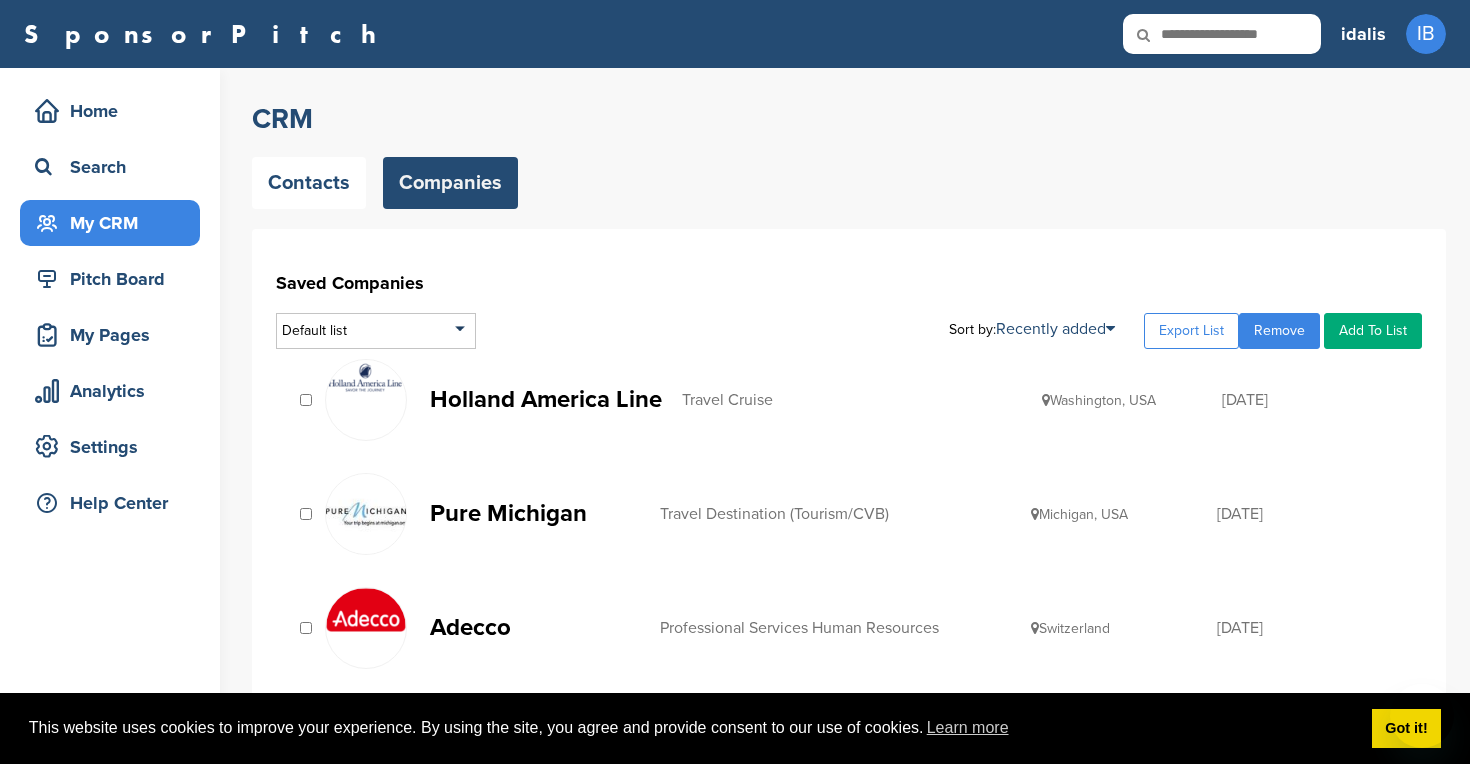 scroll, scrollTop: 0, scrollLeft: 0, axis: both 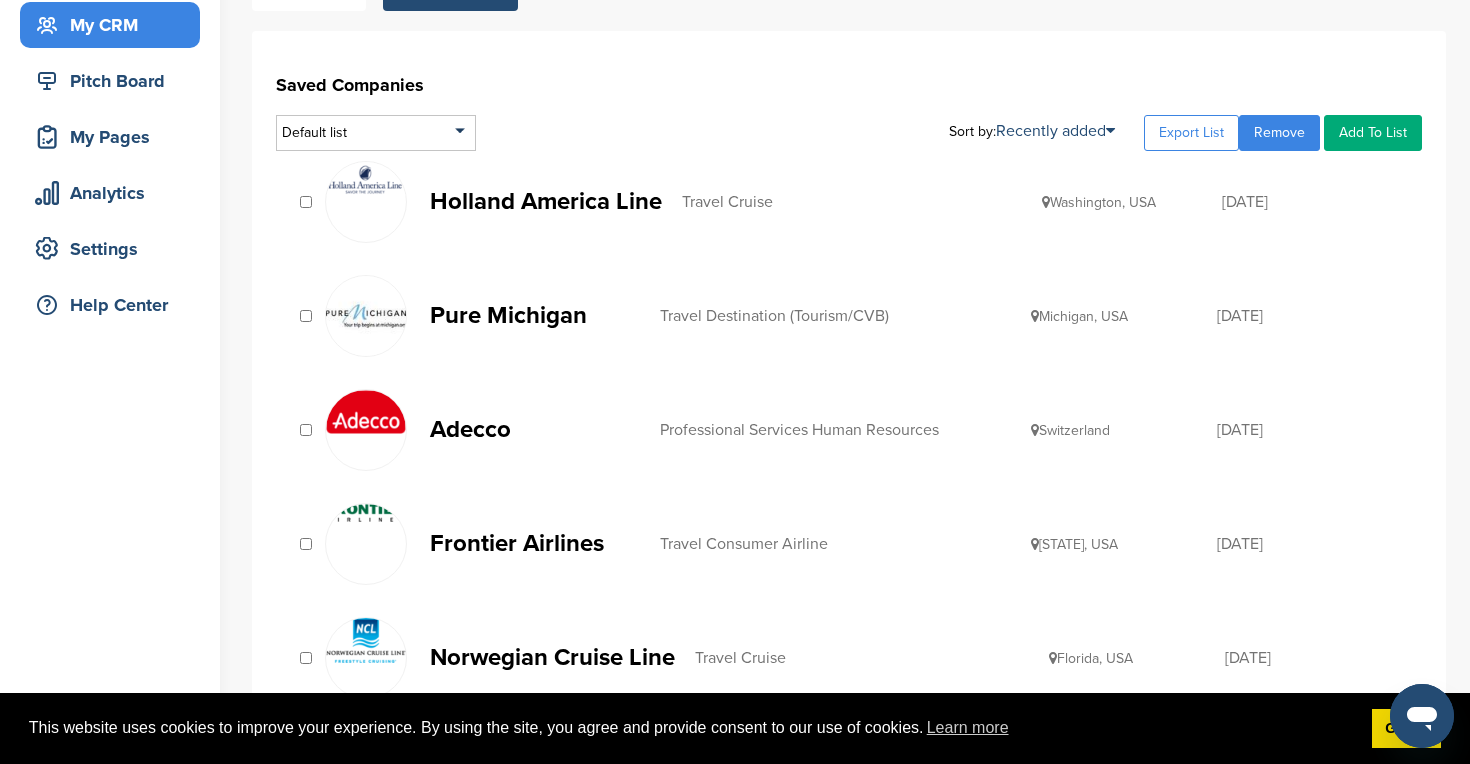 click on "Pure Michigan
Travel Destination (Tourism/CVB)
[STATE], USA
[DATE]" at bounding box center (849, 316) 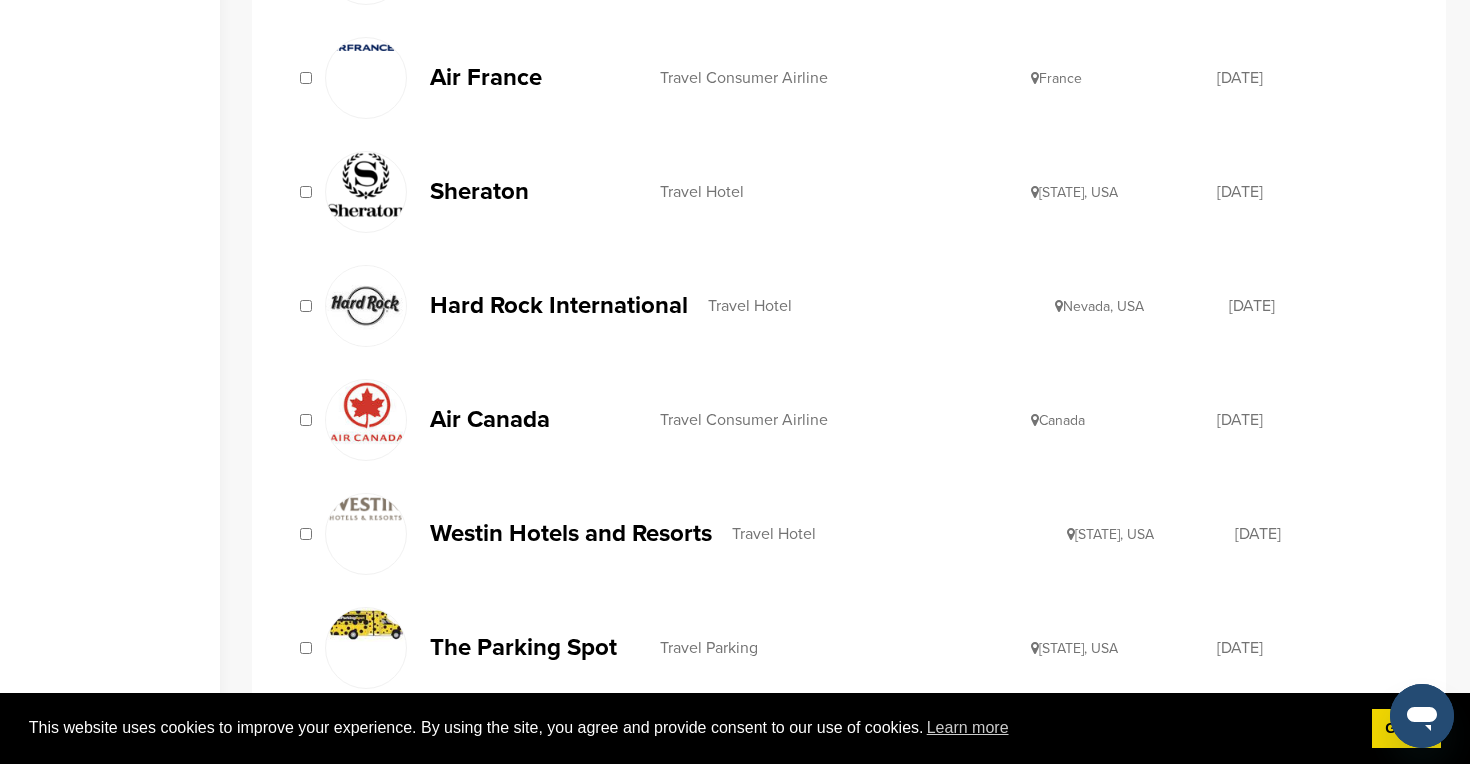 scroll, scrollTop: 1189, scrollLeft: 0, axis: vertical 